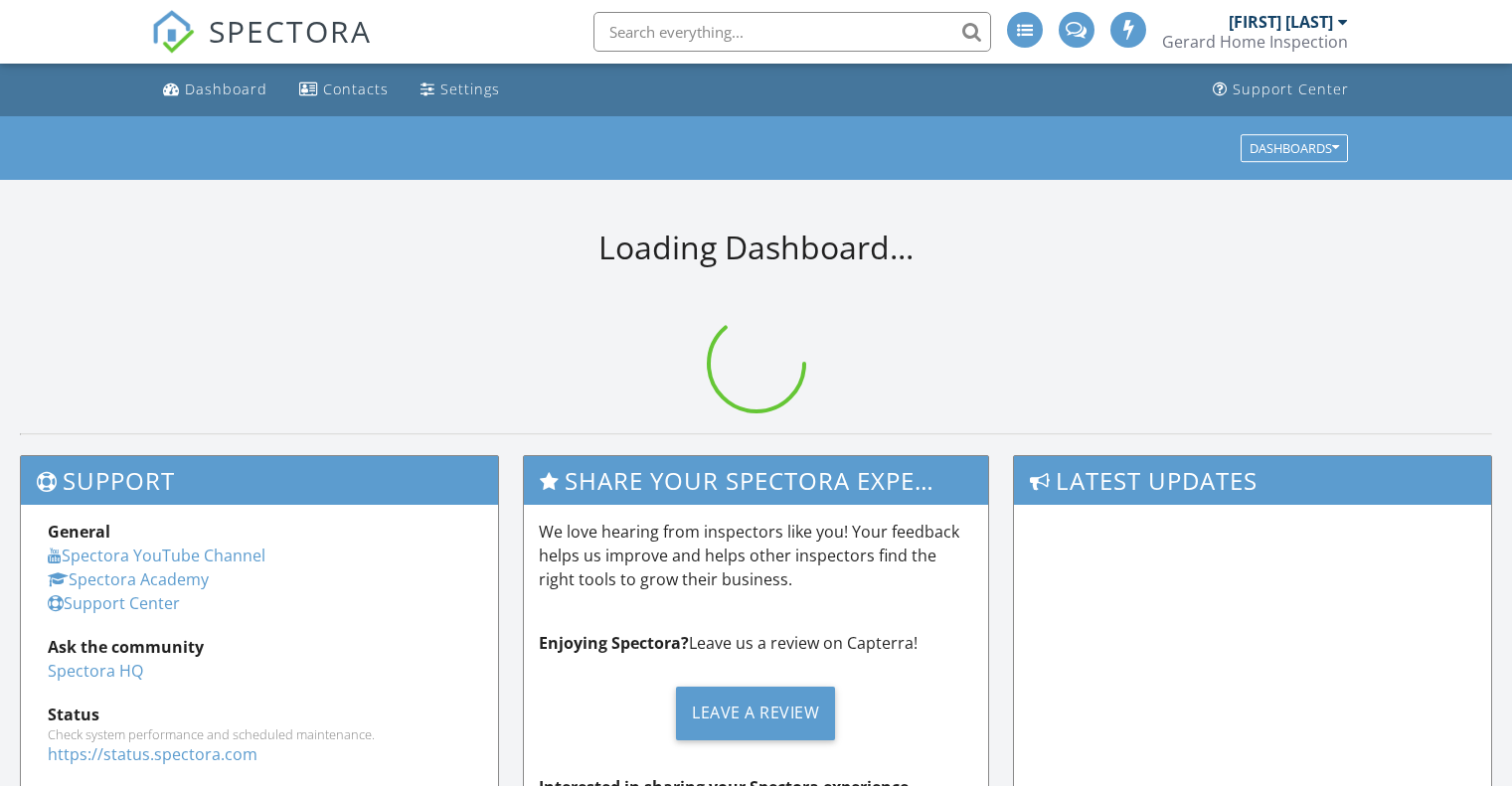 scroll, scrollTop: 0, scrollLeft: 0, axis: both 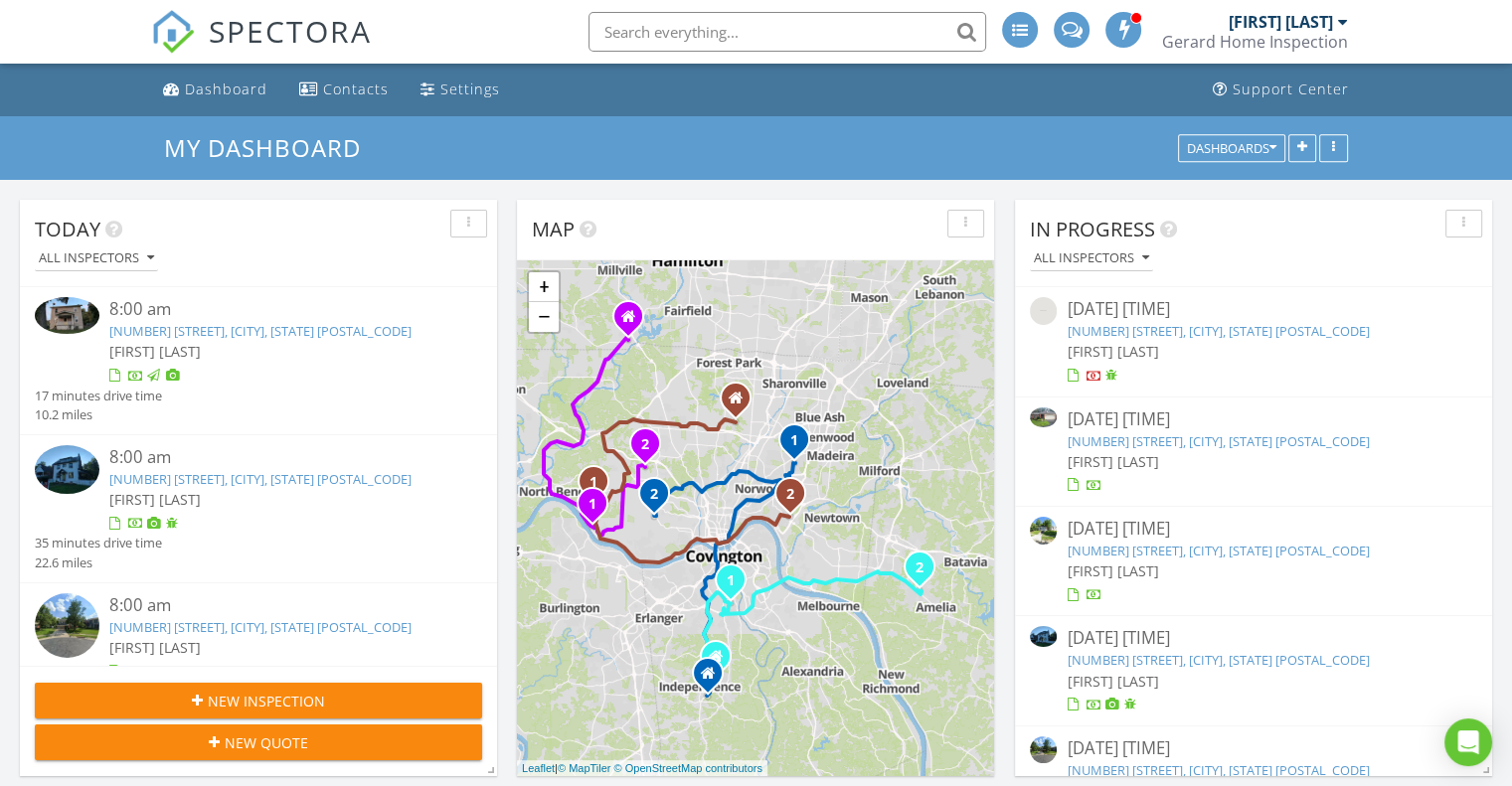 click on "[NUMBER] [STREET], [CITY], [STATE]" at bounding box center [1218, 441] 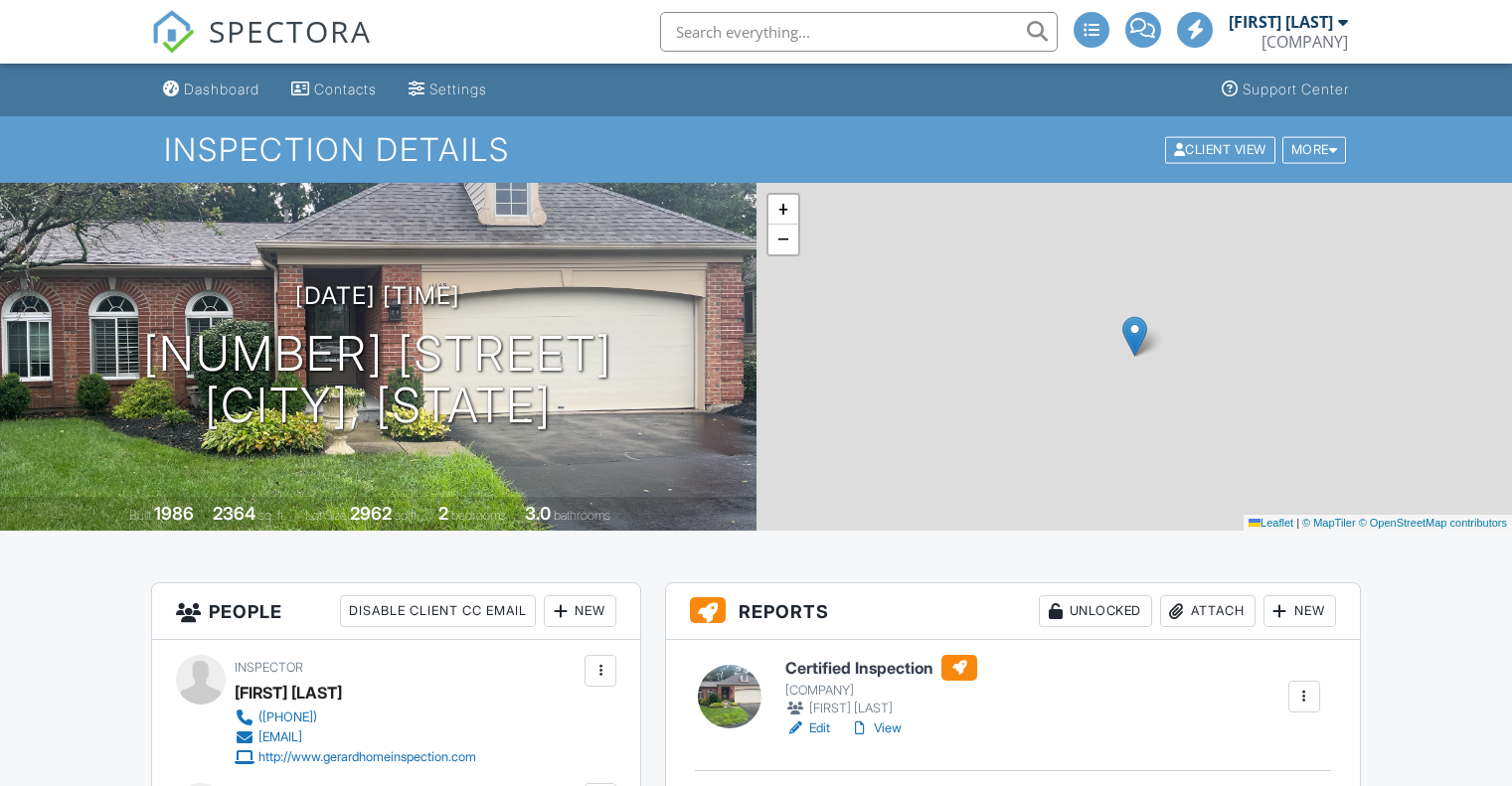 scroll, scrollTop: 0, scrollLeft: 0, axis: both 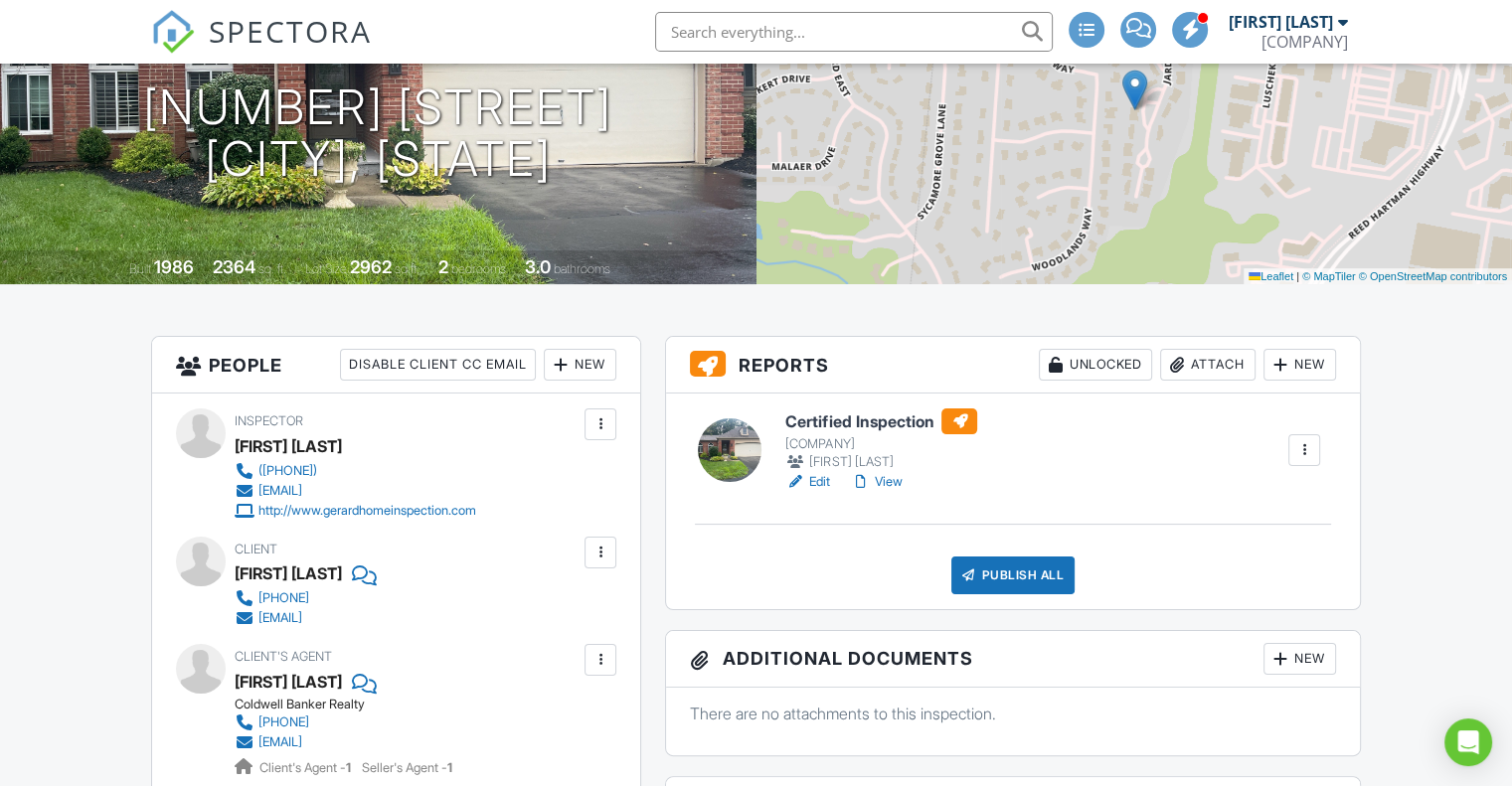click on "Publish All" at bounding box center [1013, 575] 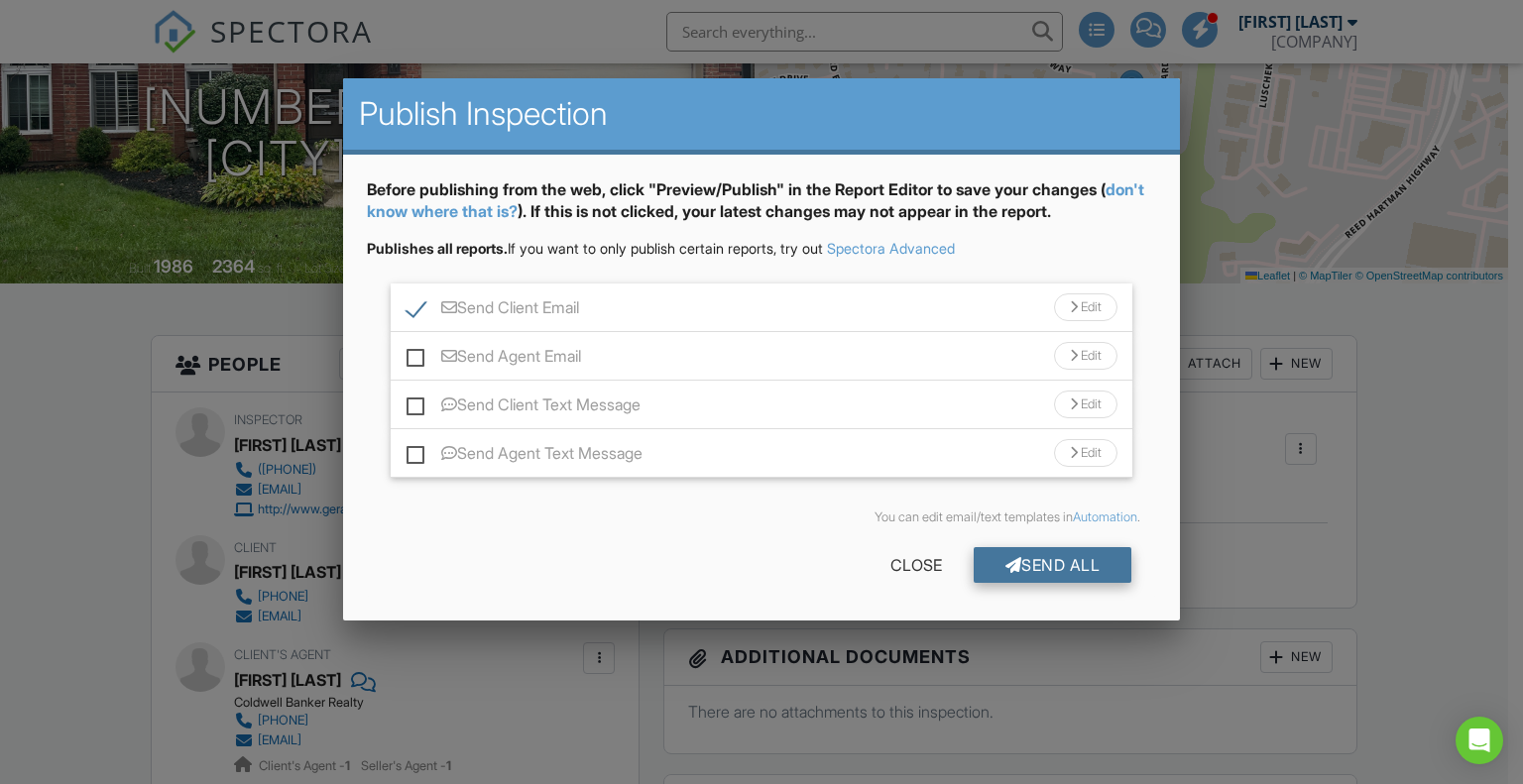 click on "Send All" at bounding box center (1053, 565) 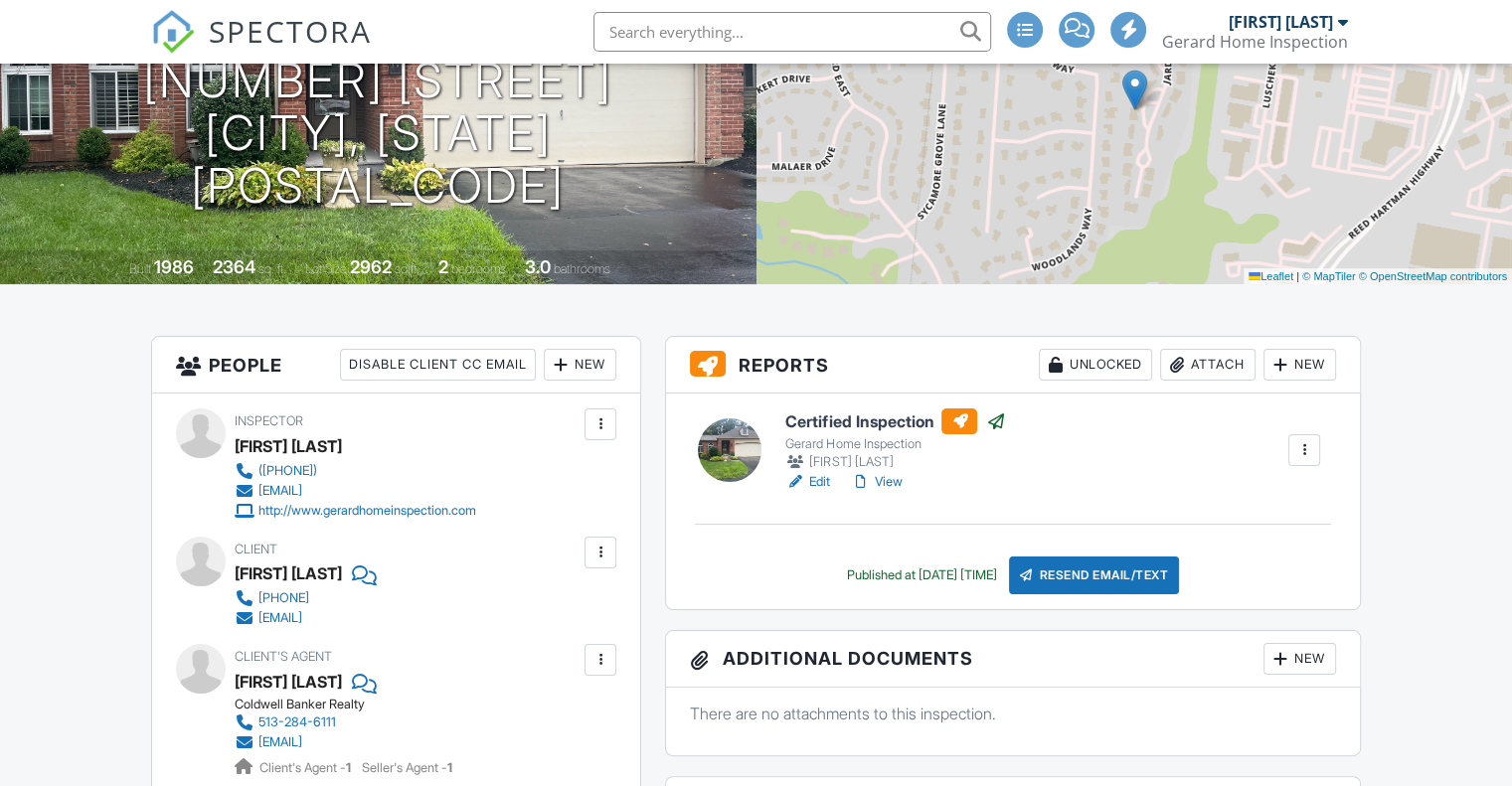 scroll, scrollTop: 246, scrollLeft: 0, axis: vertical 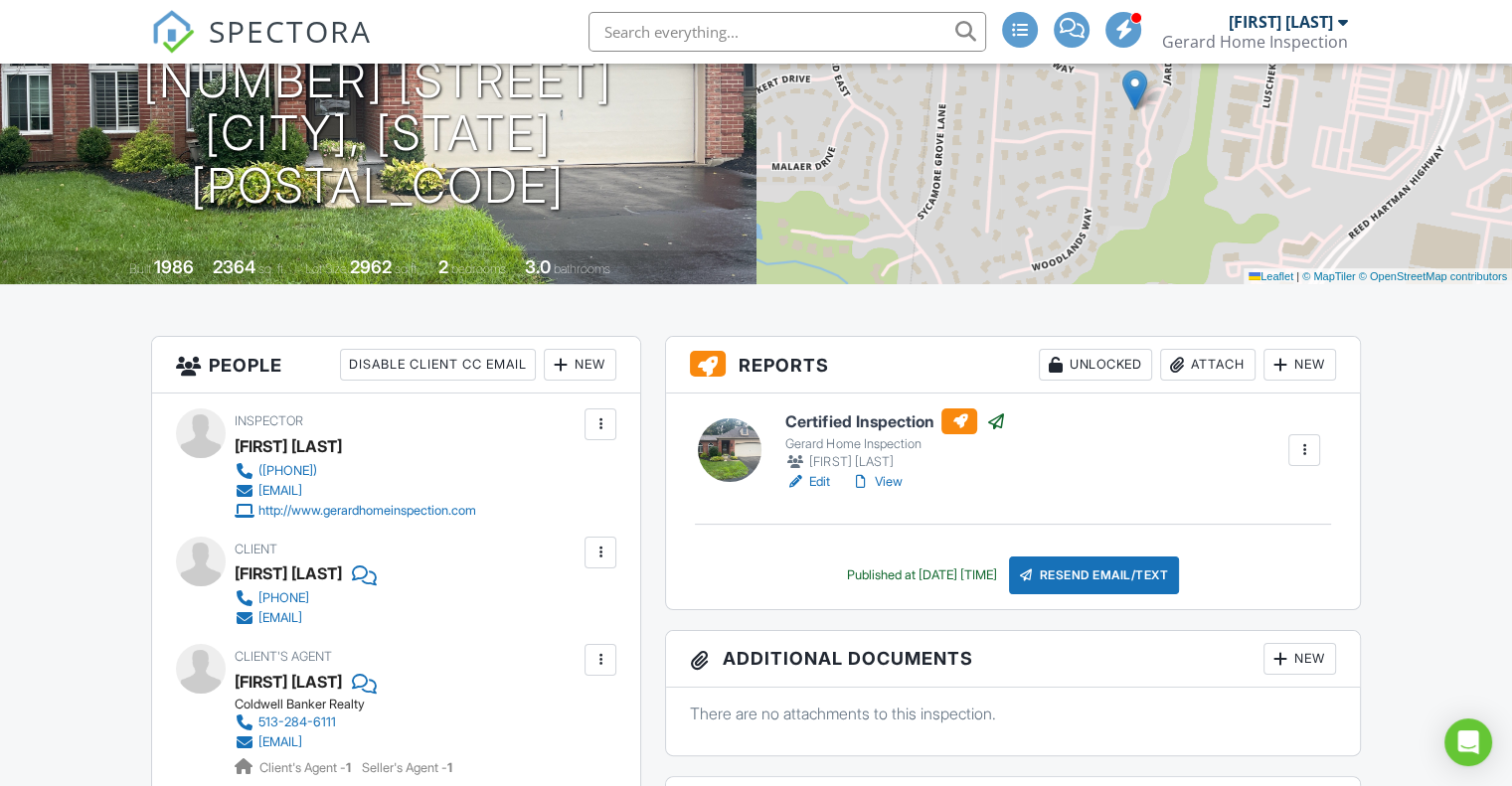 click on "View" at bounding box center [876, 482] 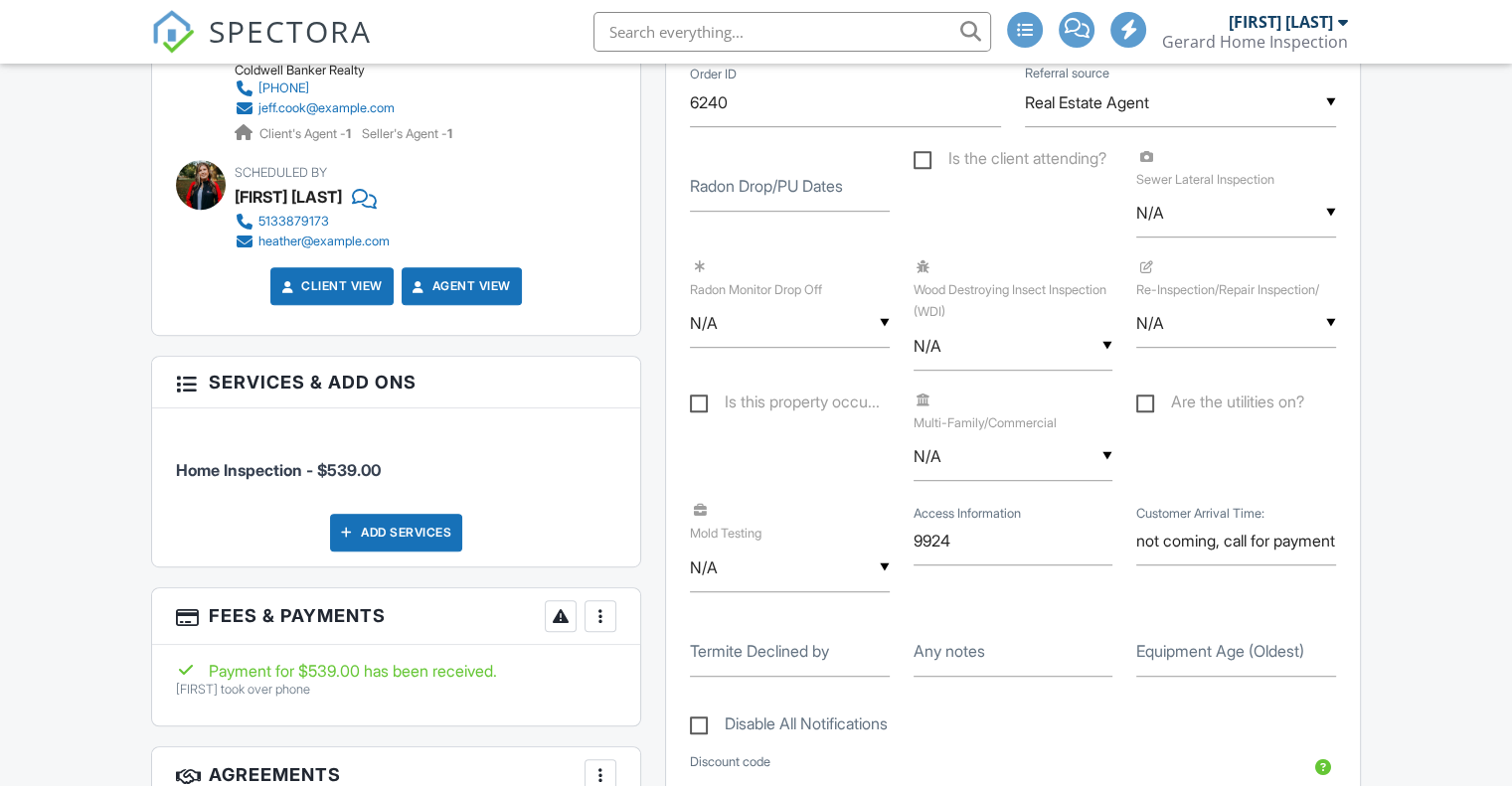 scroll, scrollTop: 1043, scrollLeft: 0, axis: vertical 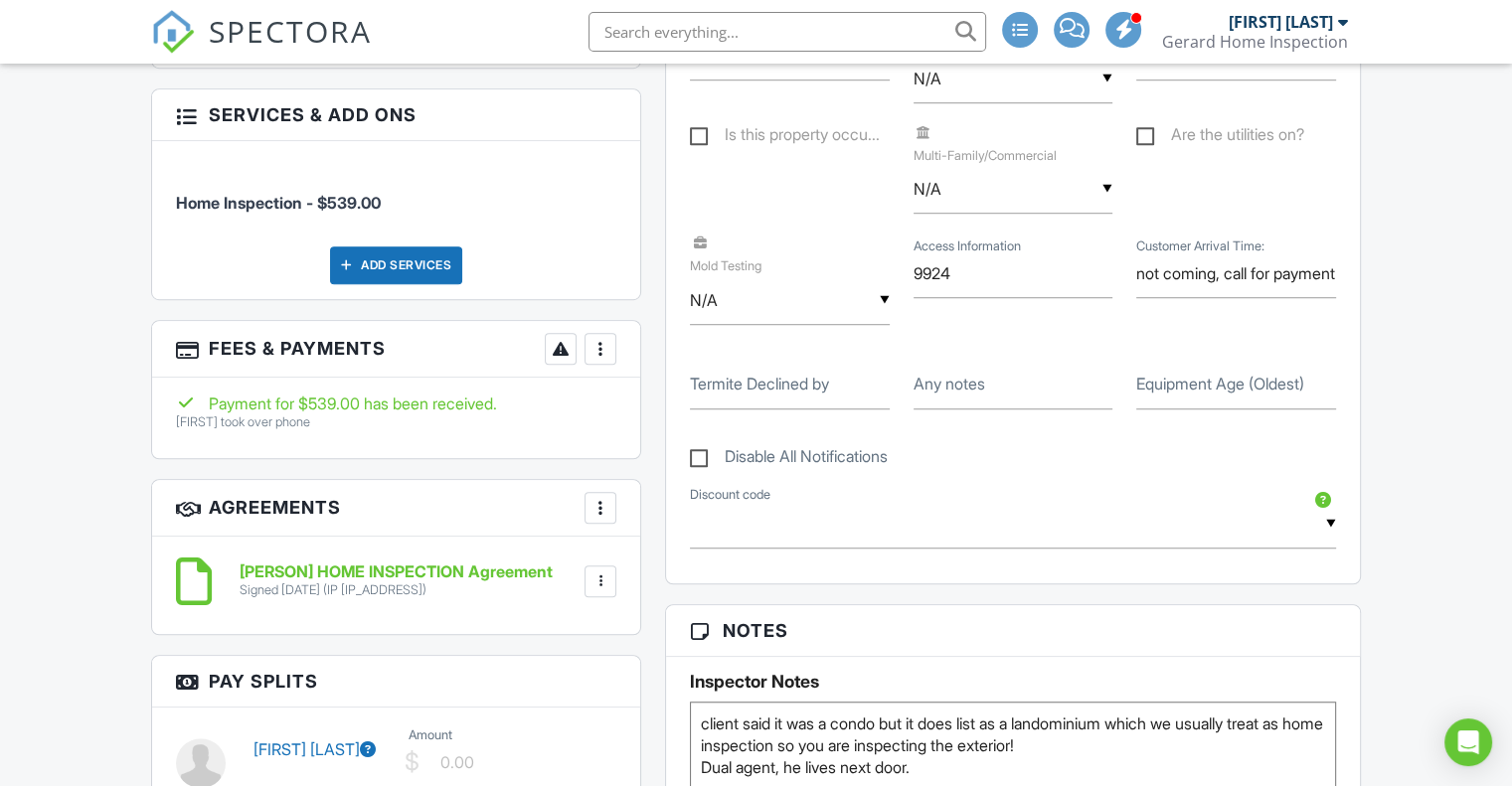 click at bounding box center (600, 349) 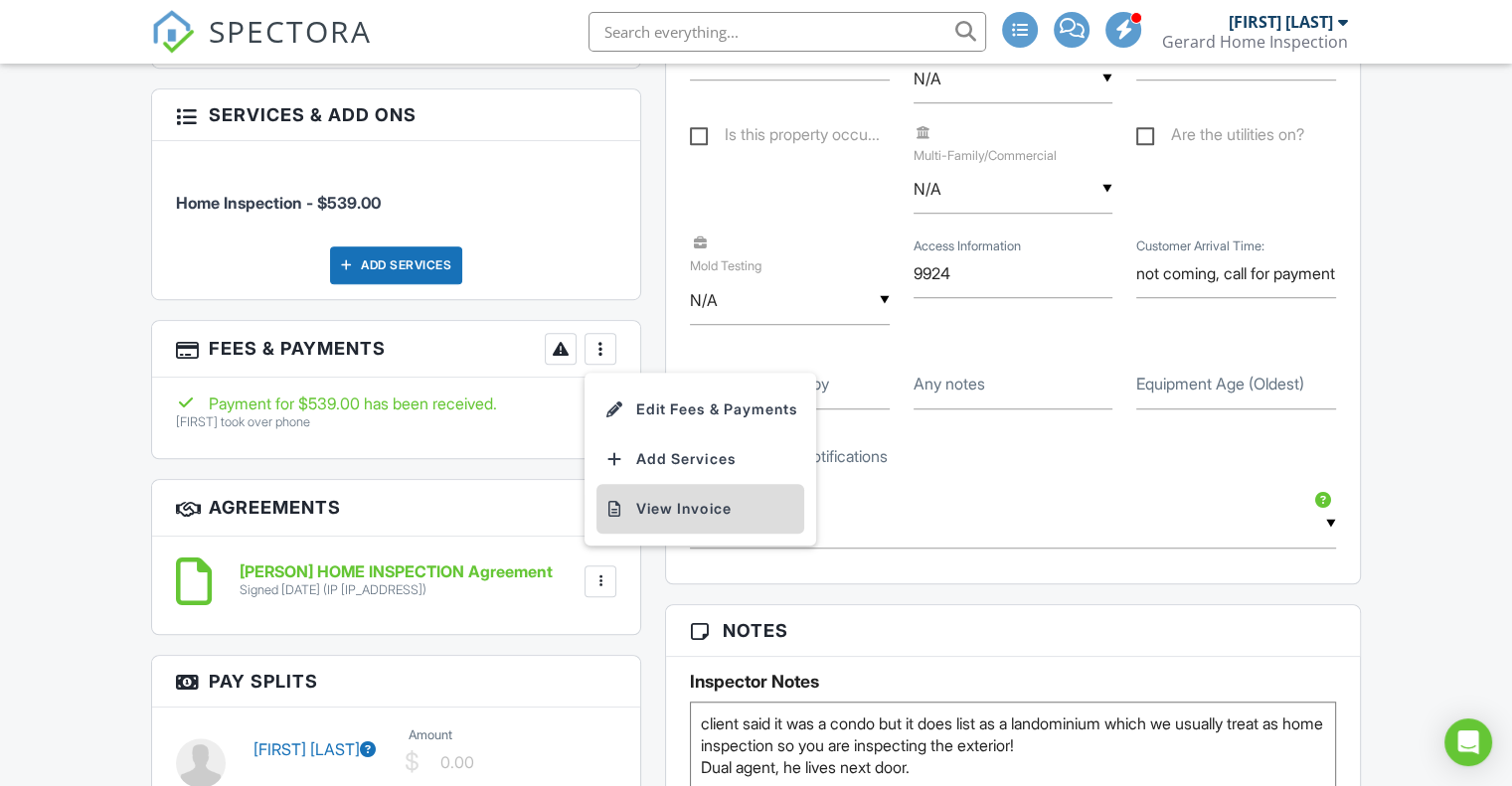 click on "View Invoice" at bounding box center [700, 509] 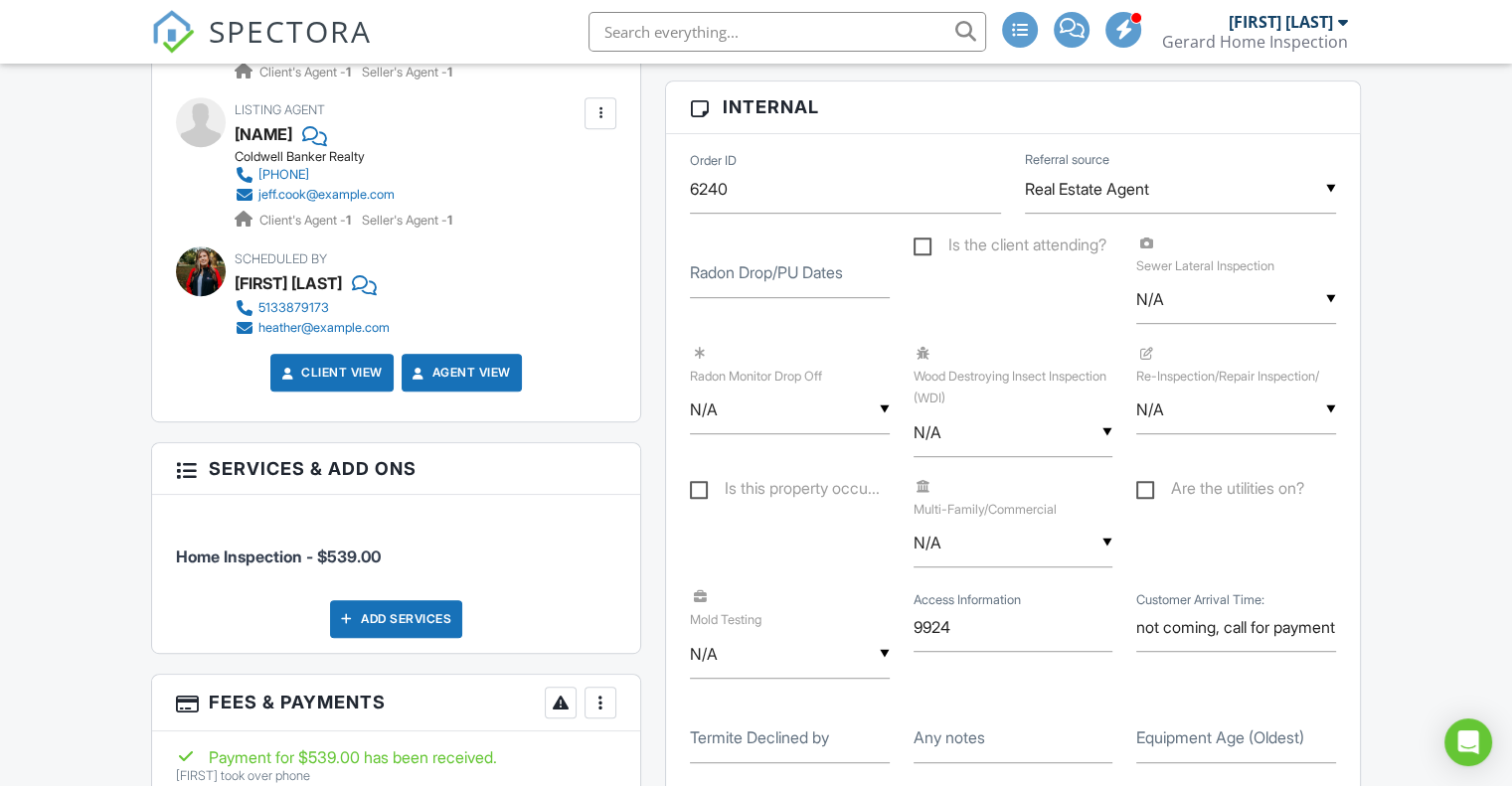 scroll, scrollTop: 946, scrollLeft: 0, axis: vertical 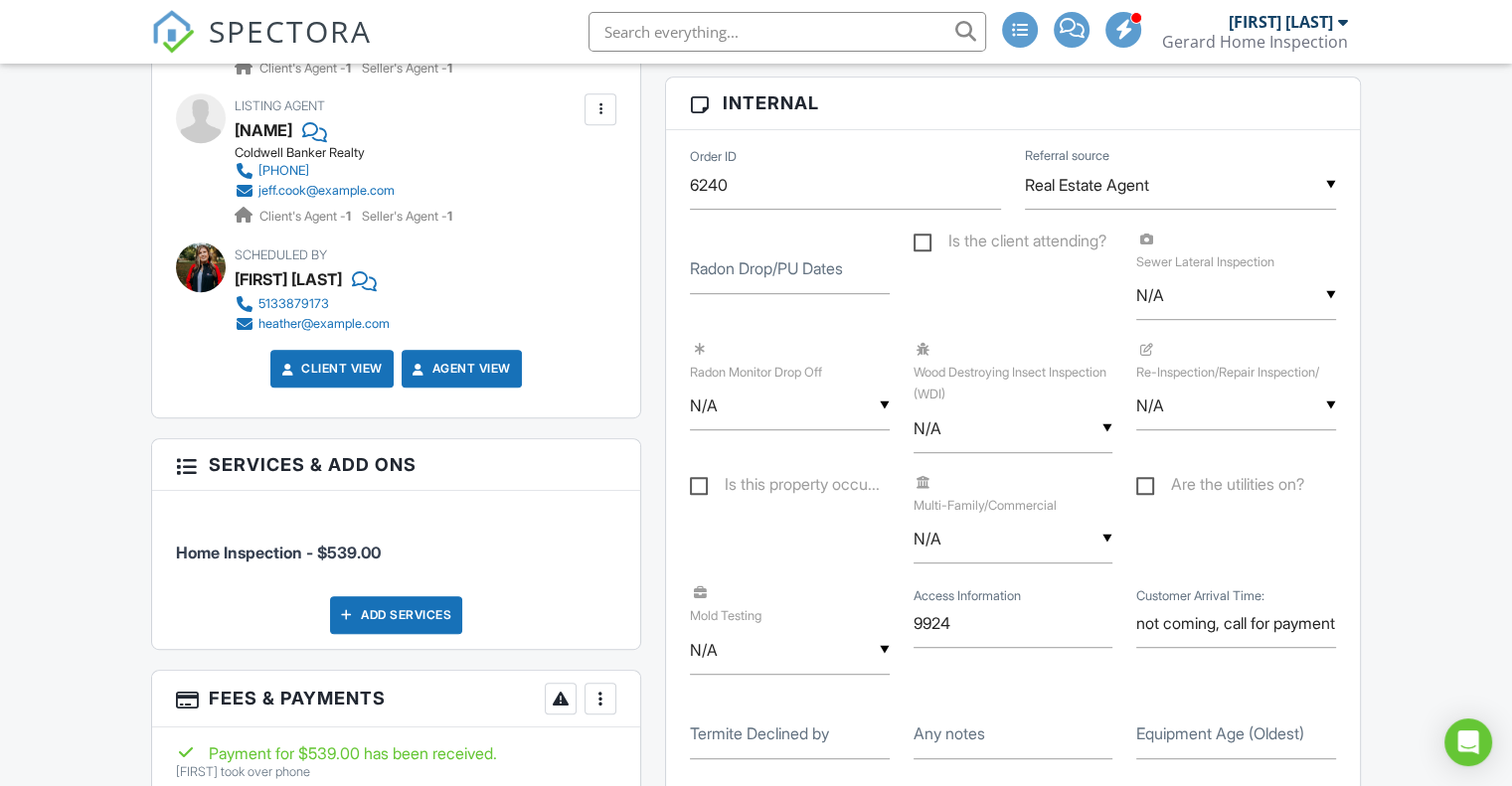 click on "SPECTORA" at bounding box center [290, 31] 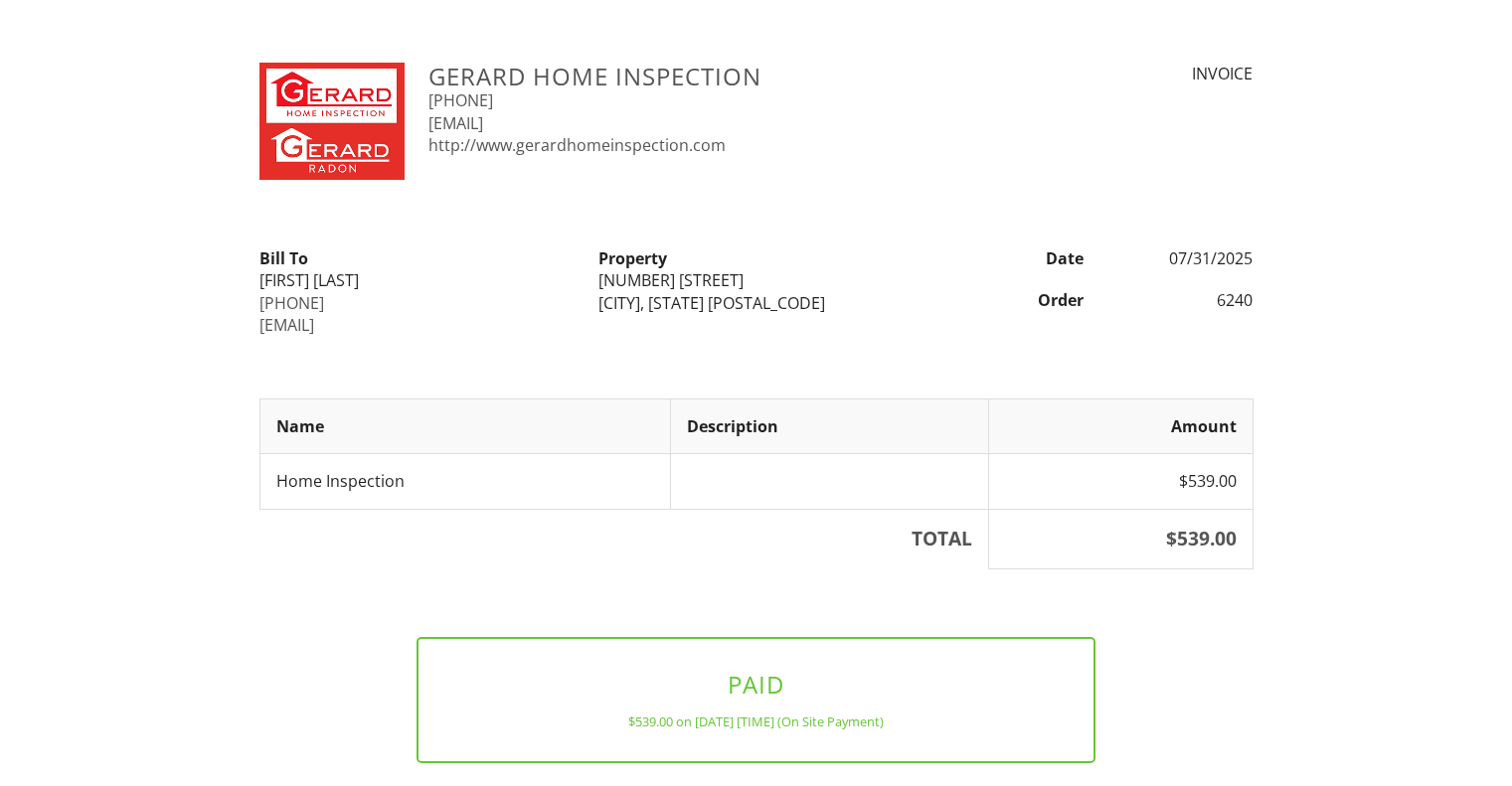 scroll, scrollTop: 0, scrollLeft: 0, axis: both 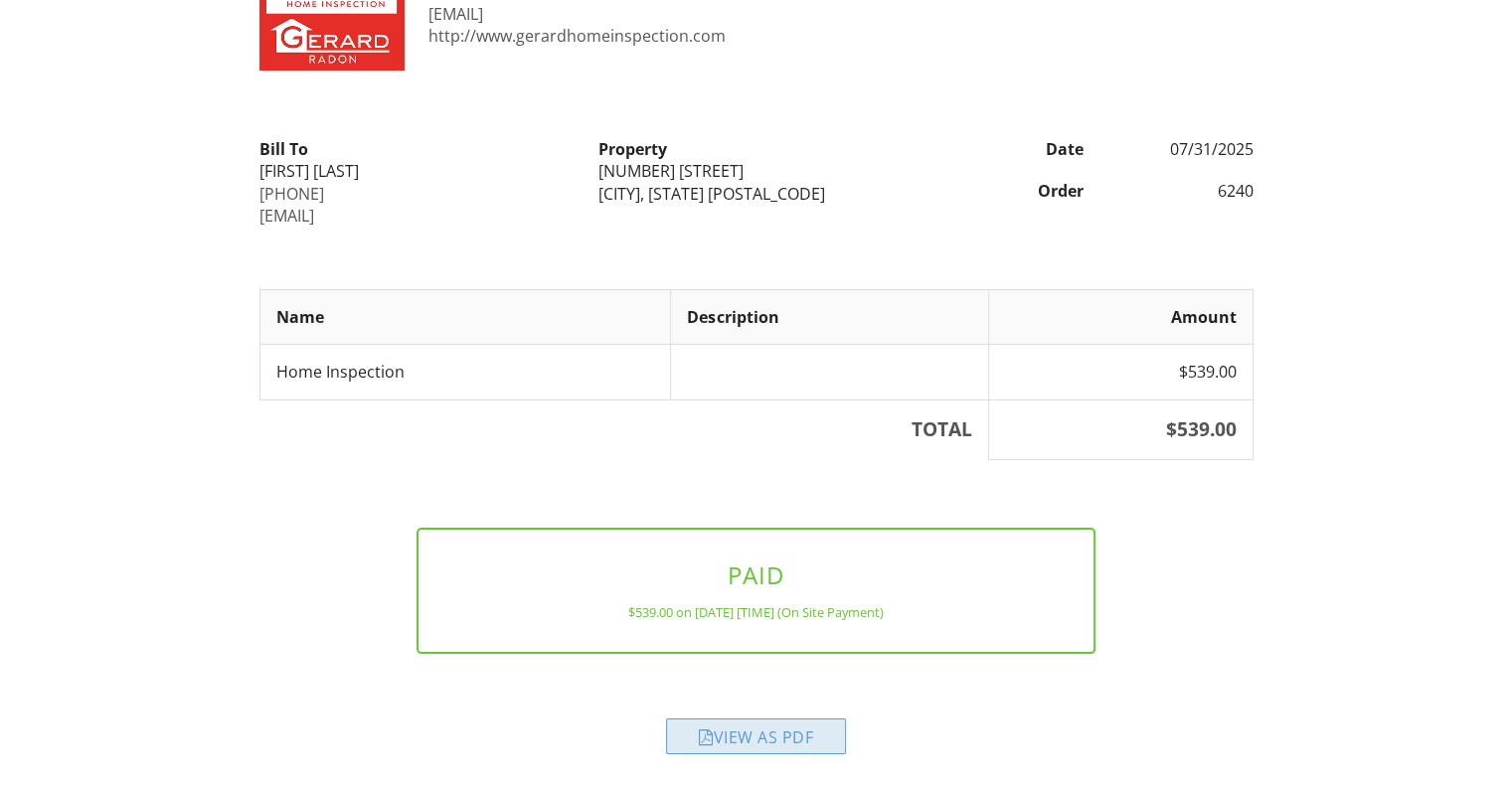 click on "View as PDF" at bounding box center (756, 736) 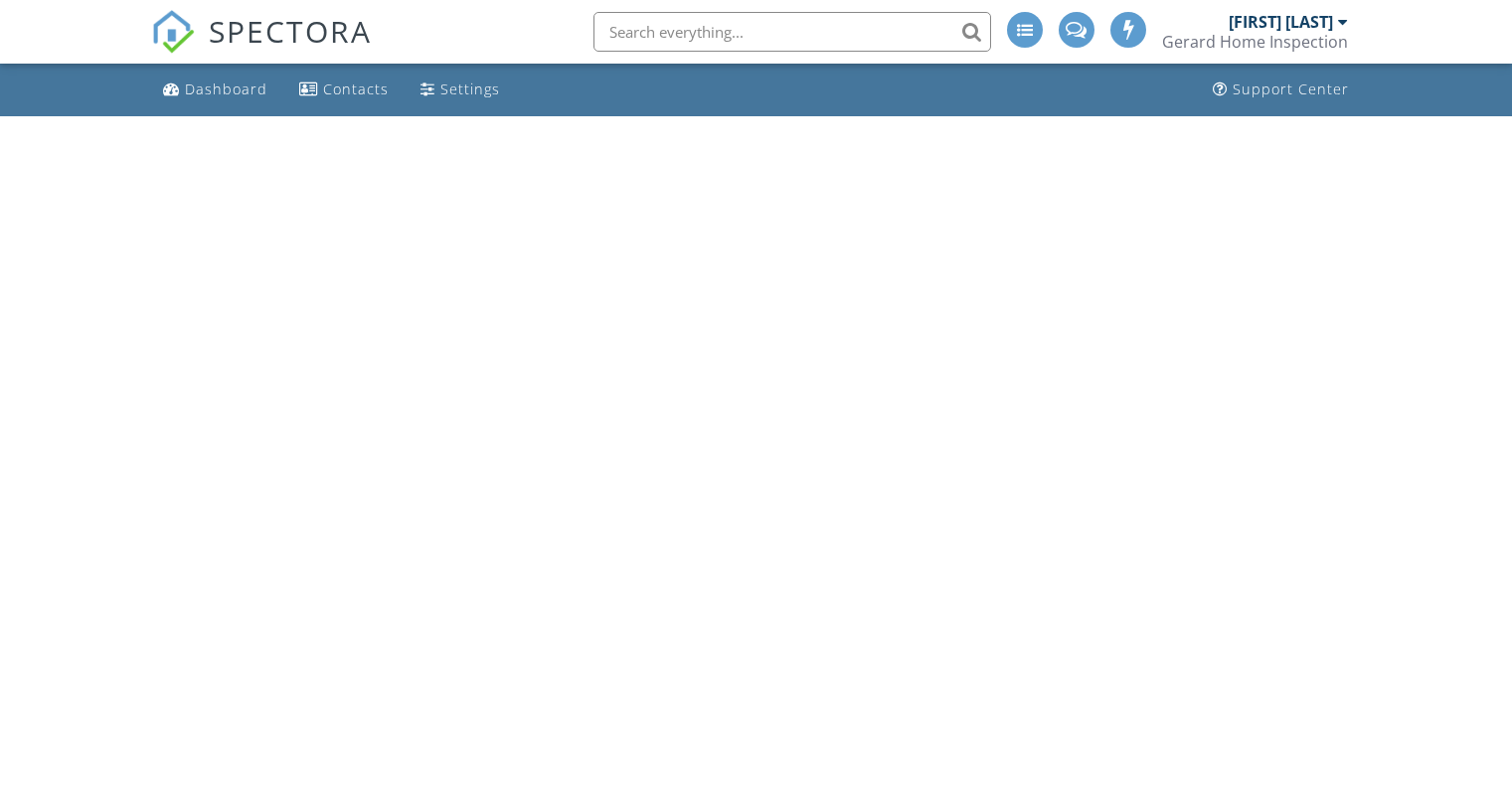 scroll, scrollTop: 0, scrollLeft: 0, axis: both 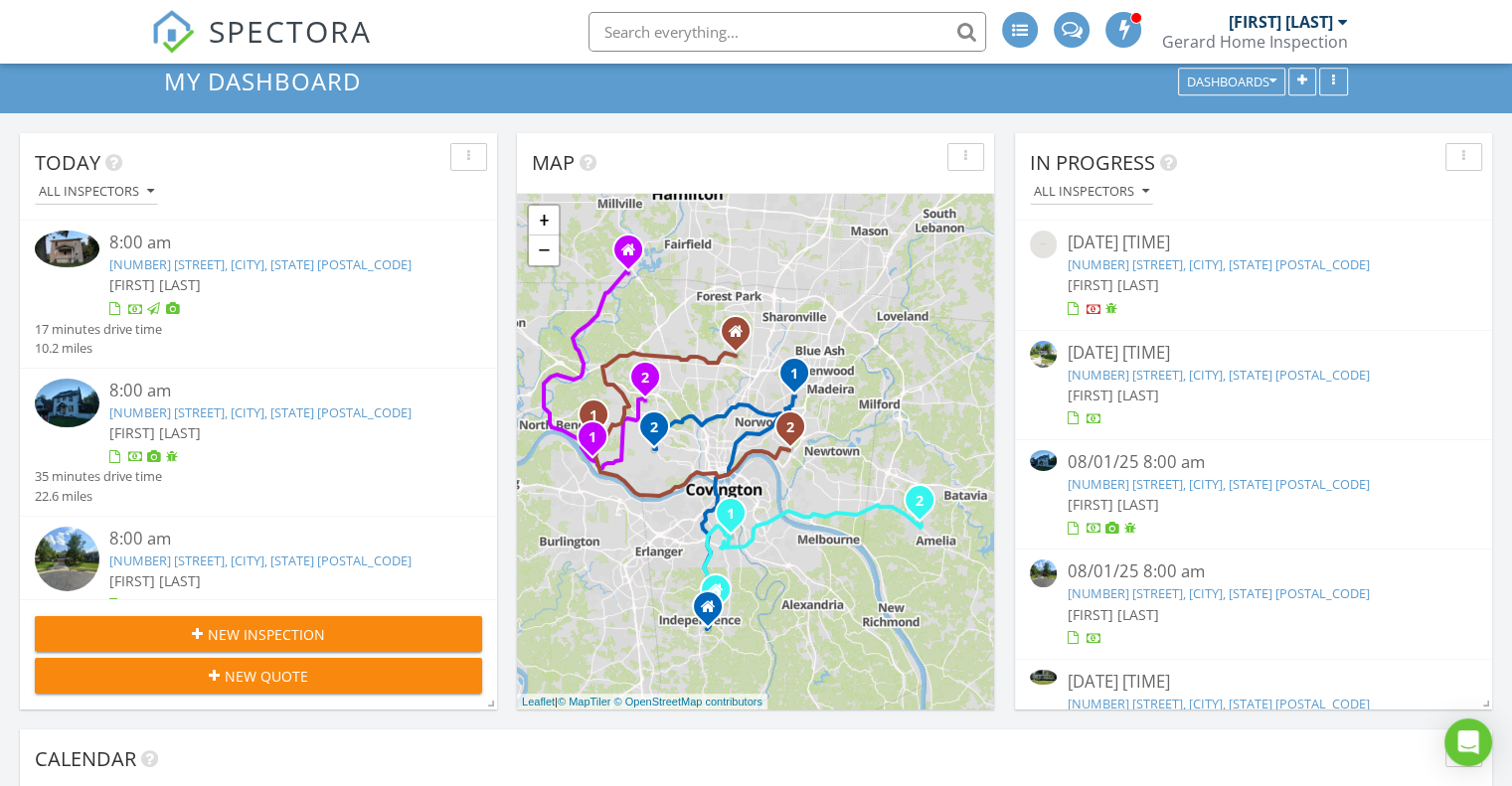 click on "[NUMBER] [STREET], [CITY], [STATE] [POSTAL_CODE]" at bounding box center (1218, 375) 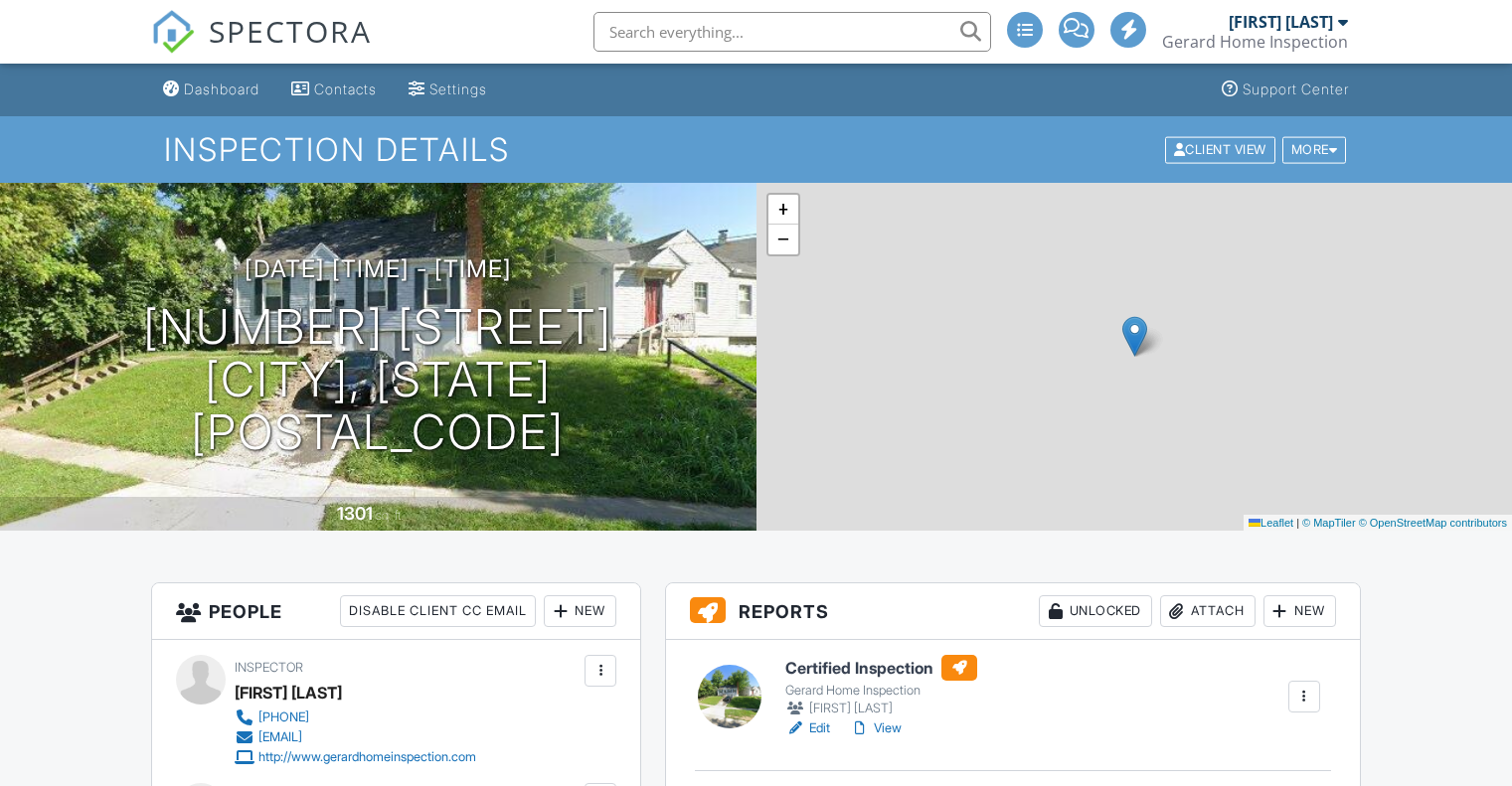 scroll, scrollTop: 277, scrollLeft: 0, axis: vertical 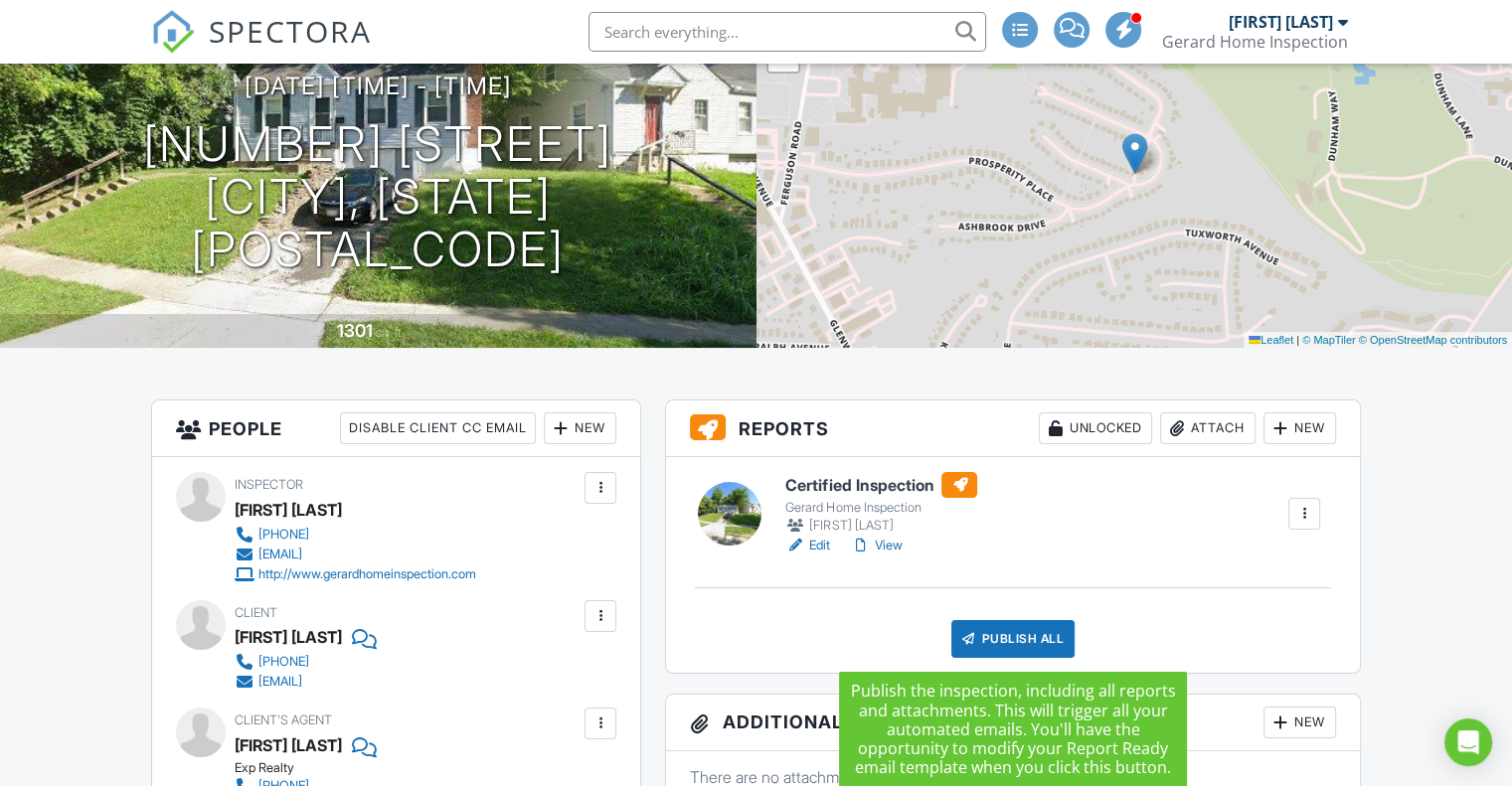 click on "Publish All" at bounding box center (1013, 639) 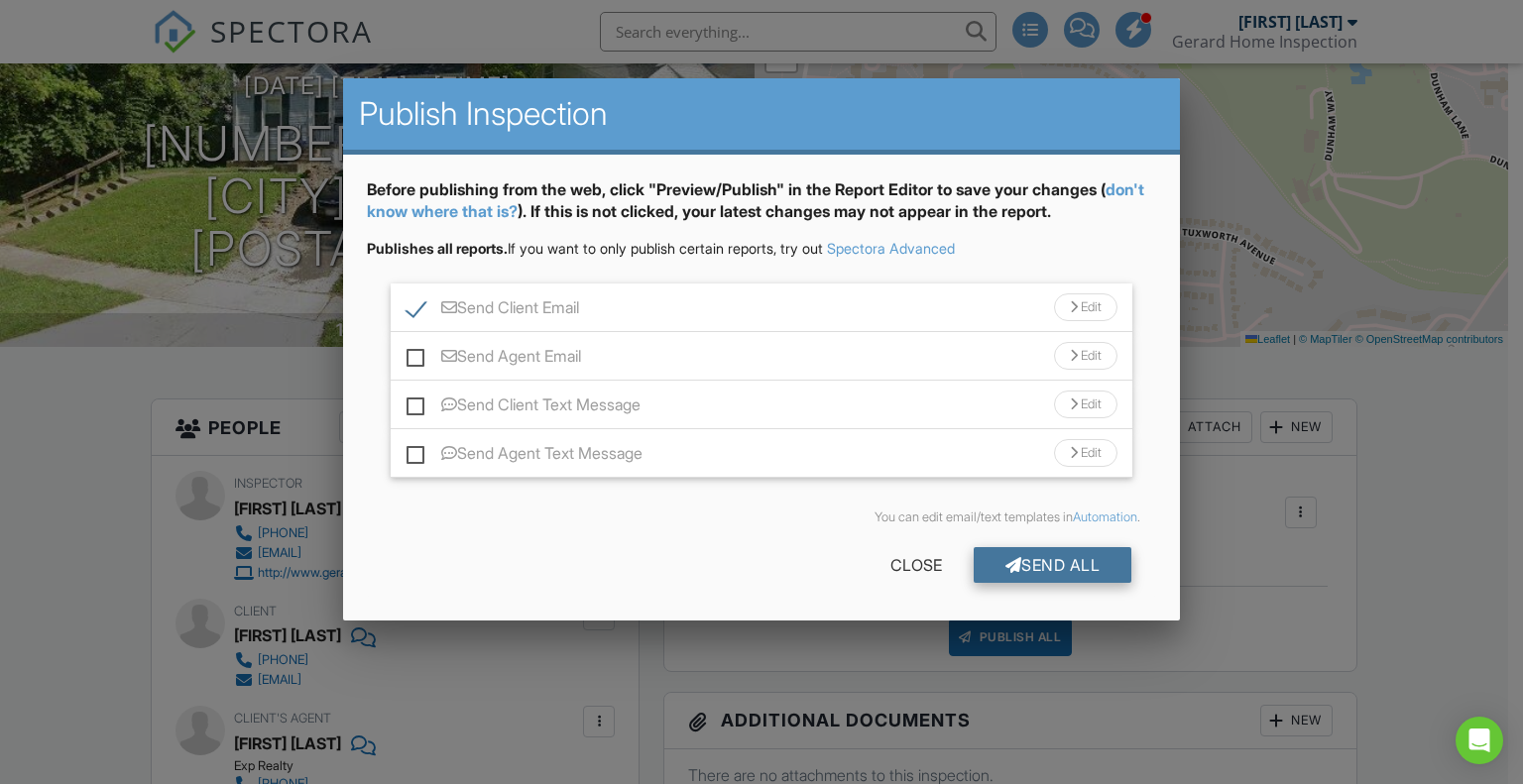 click on "Send All" at bounding box center (1053, 565) 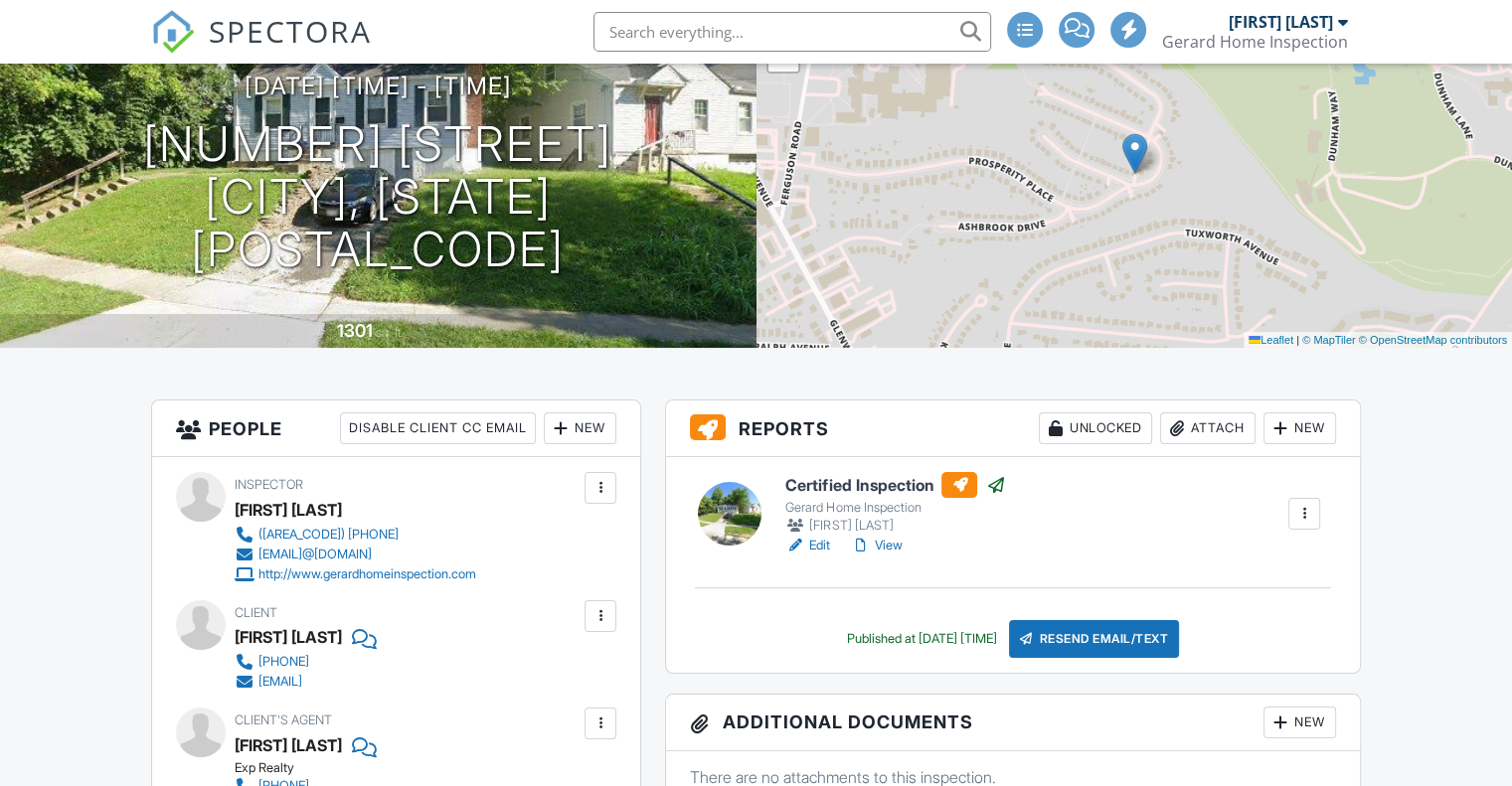 scroll, scrollTop: 183, scrollLeft: 0, axis: vertical 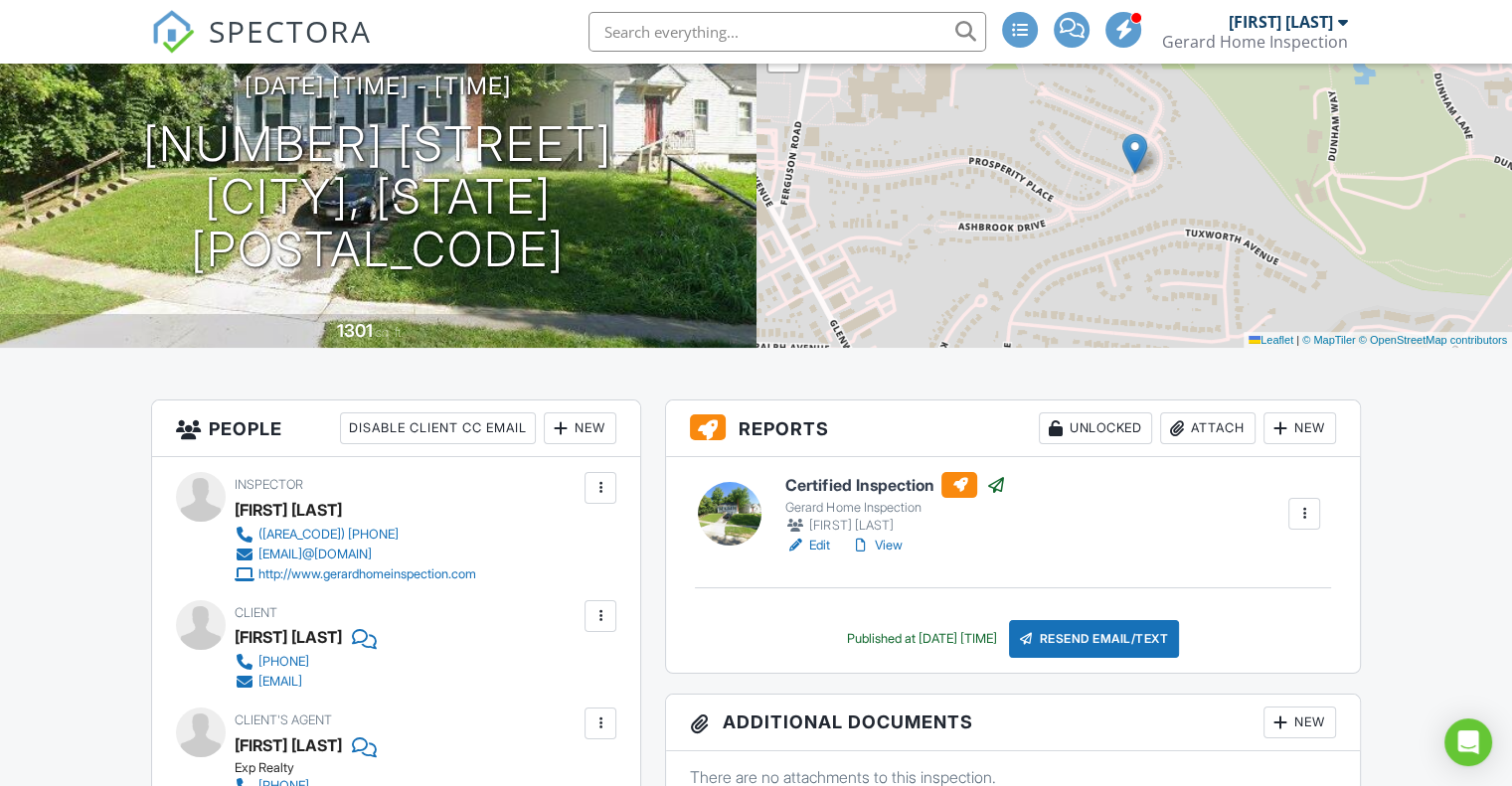 click on "View" at bounding box center [876, 546] 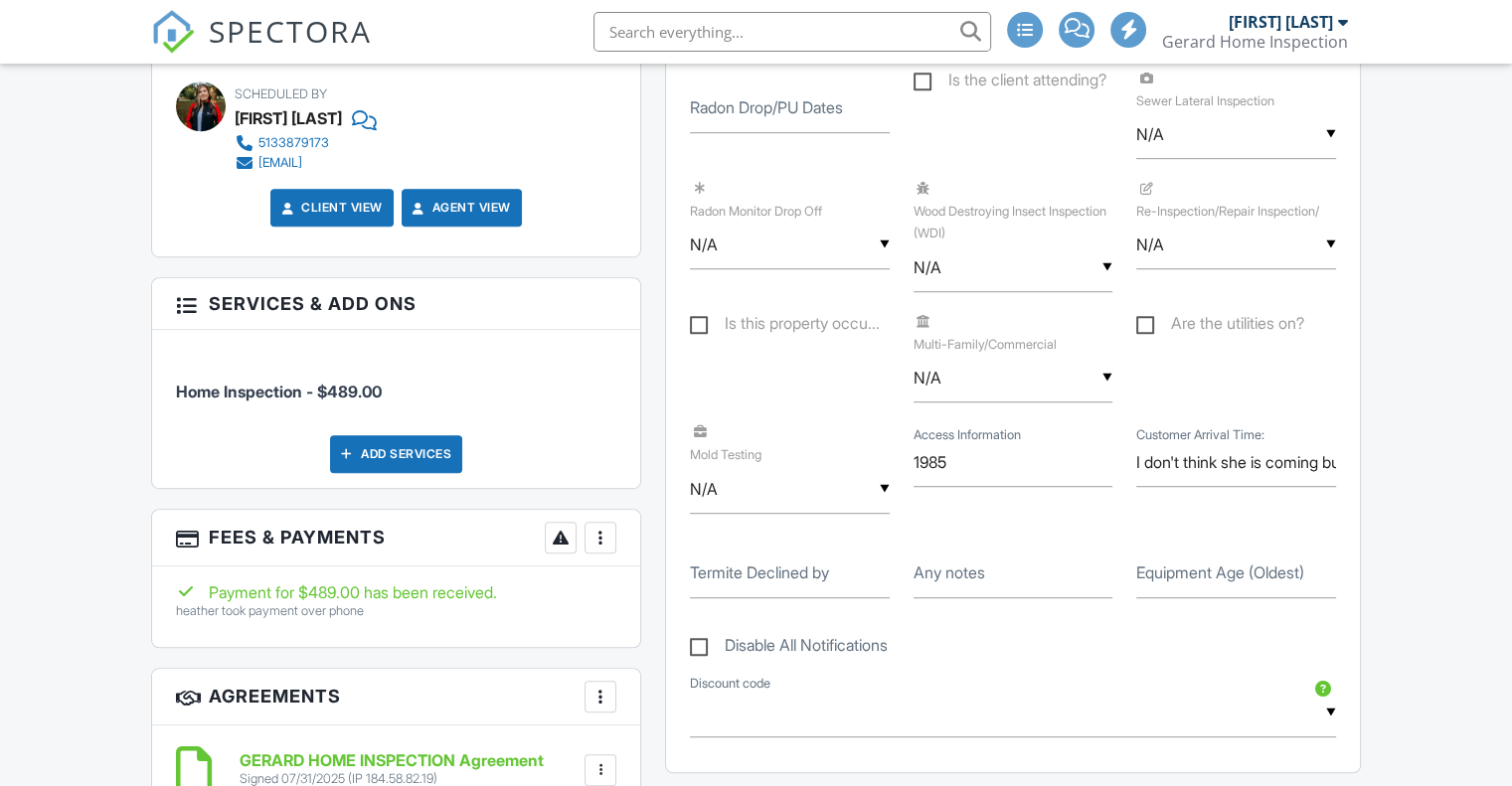 scroll, scrollTop: 1107, scrollLeft: 0, axis: vertical 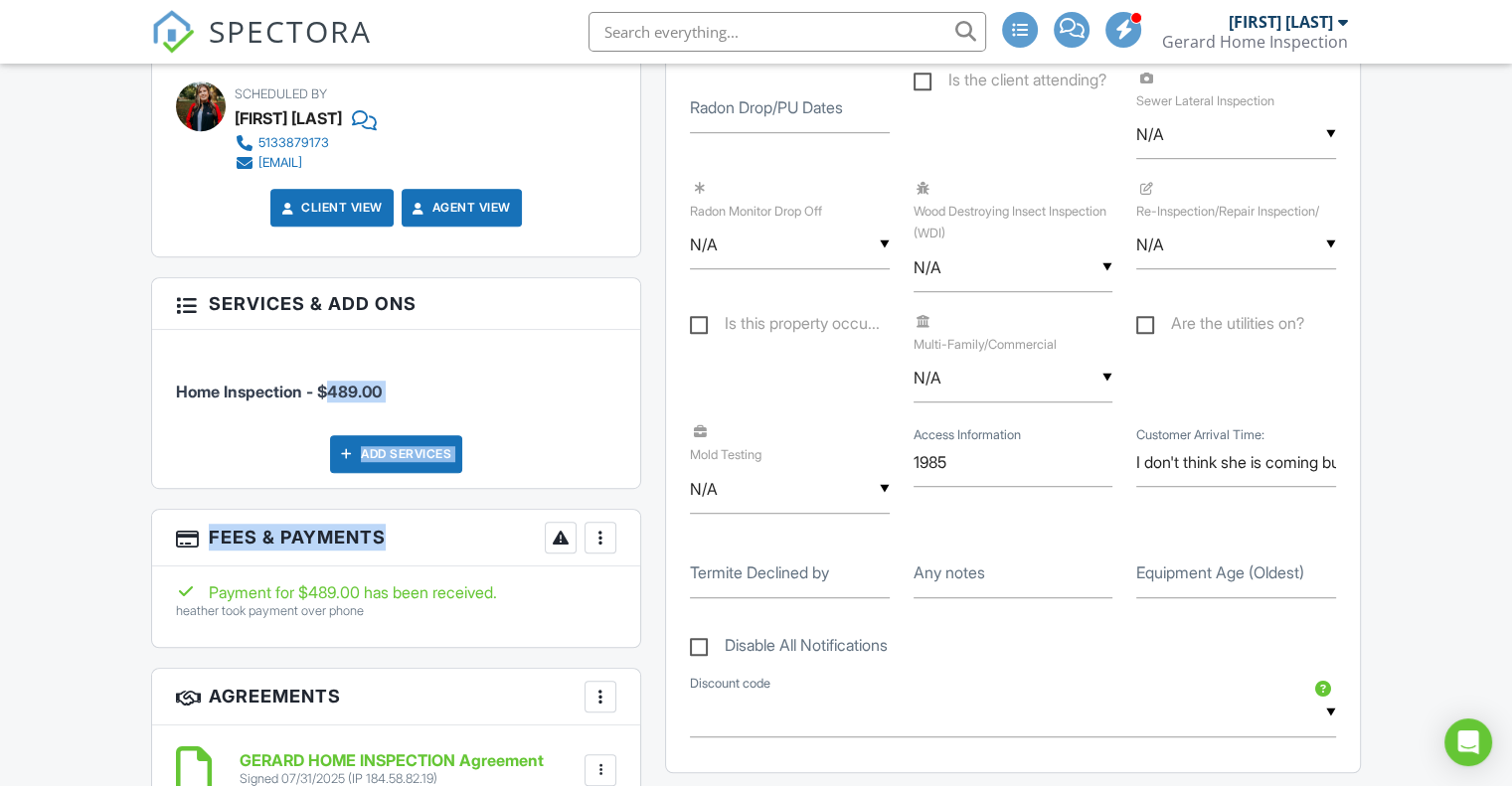 drag, startPoint x: 325, startPoint y: 387, endPoint x: 606, endPoint y: 529, distance: 314.84123 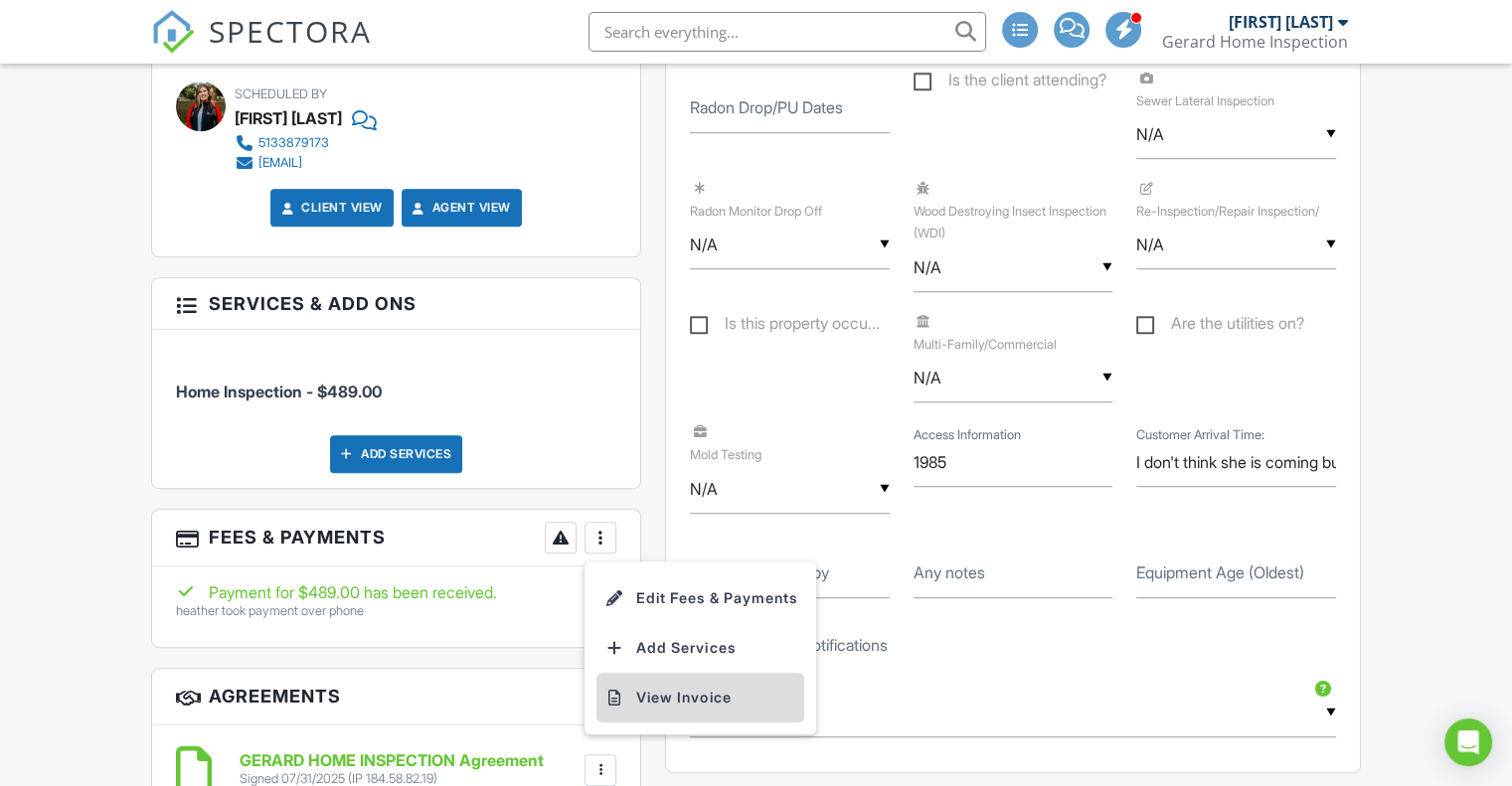 click on "View Invoice" at bounding box center [700, 698] 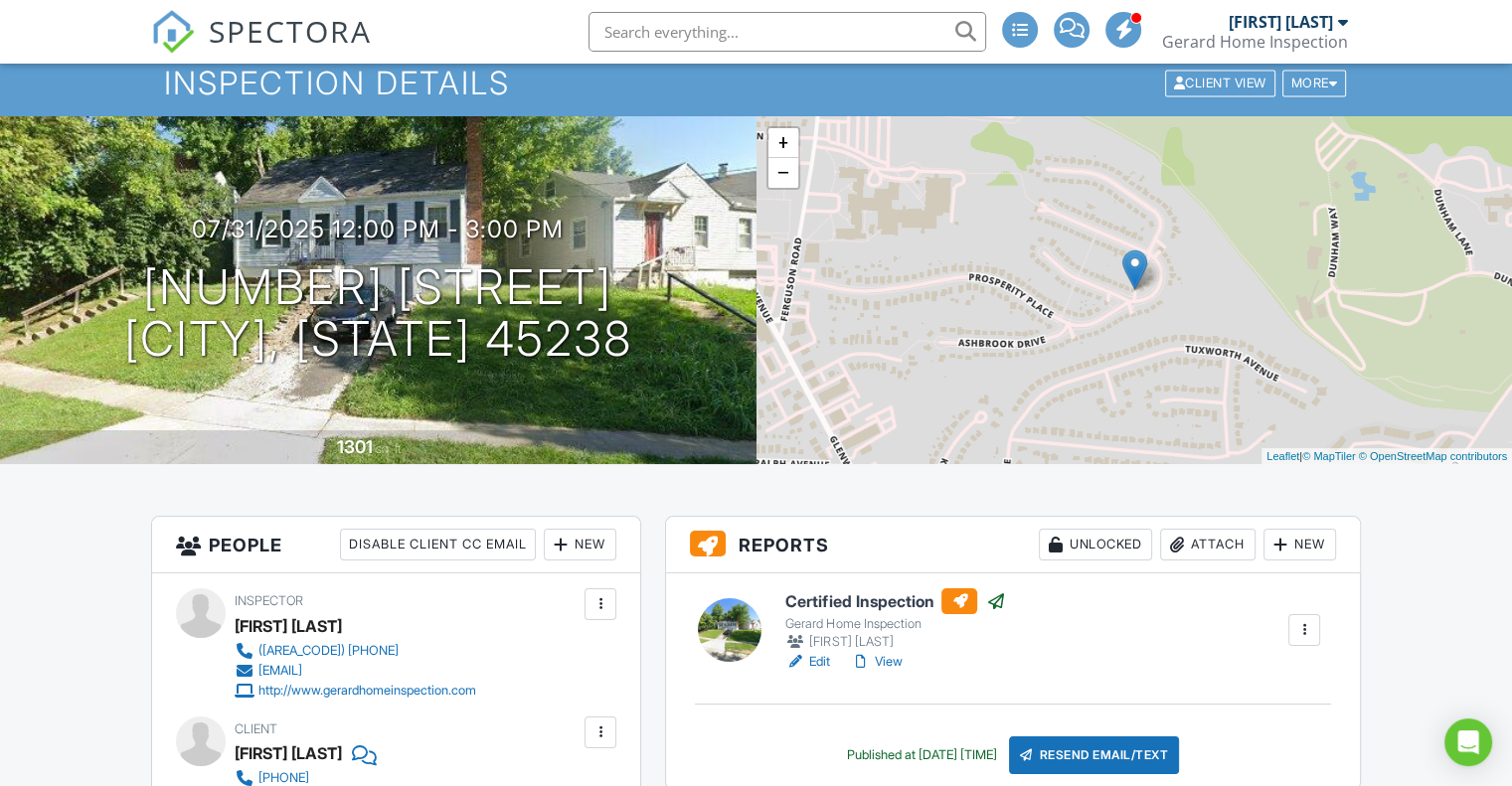 scroll, scrollTop: 0, scrollLeft: 0, axis: both 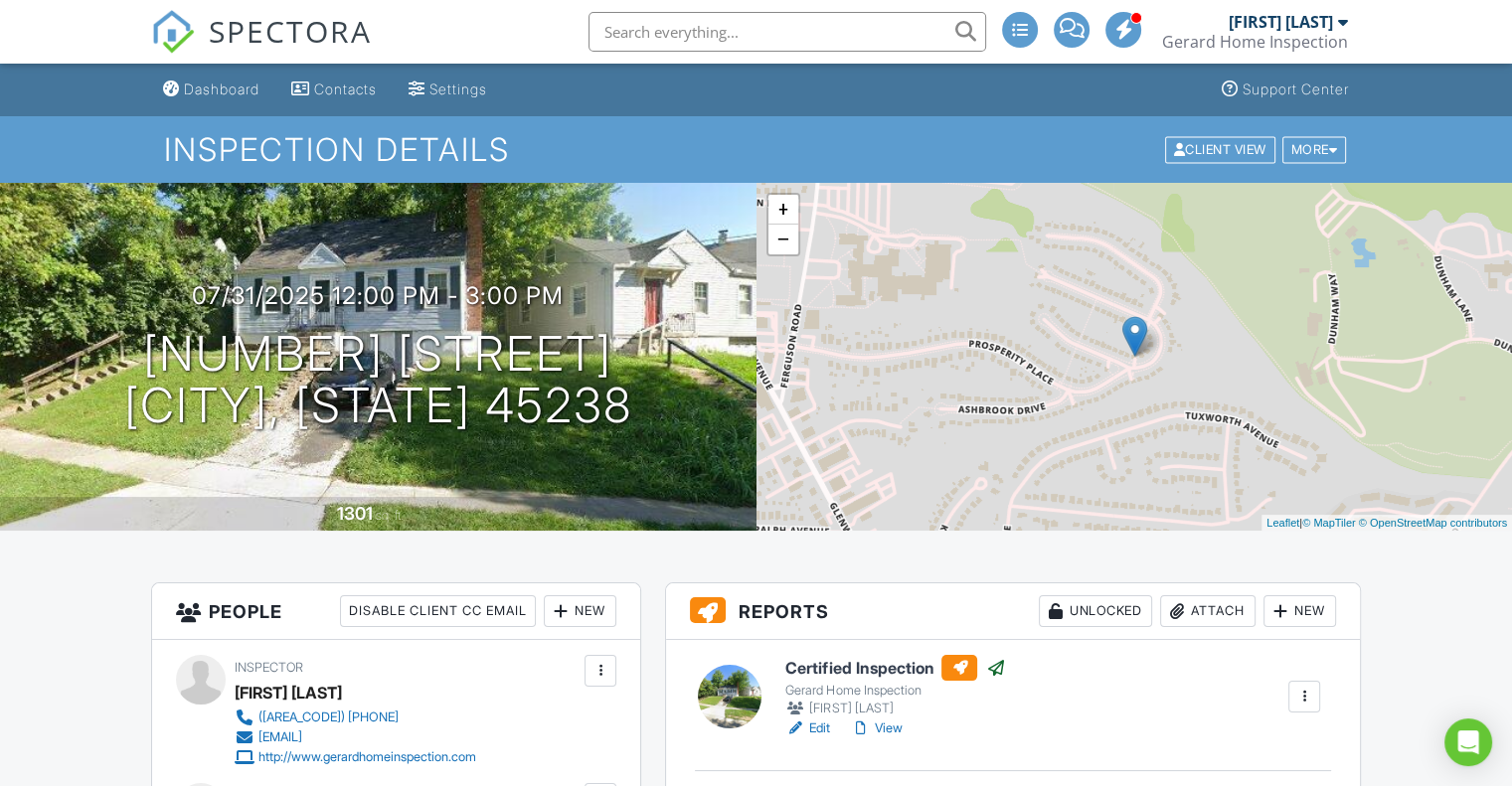 click at bounding box center (173, 32) 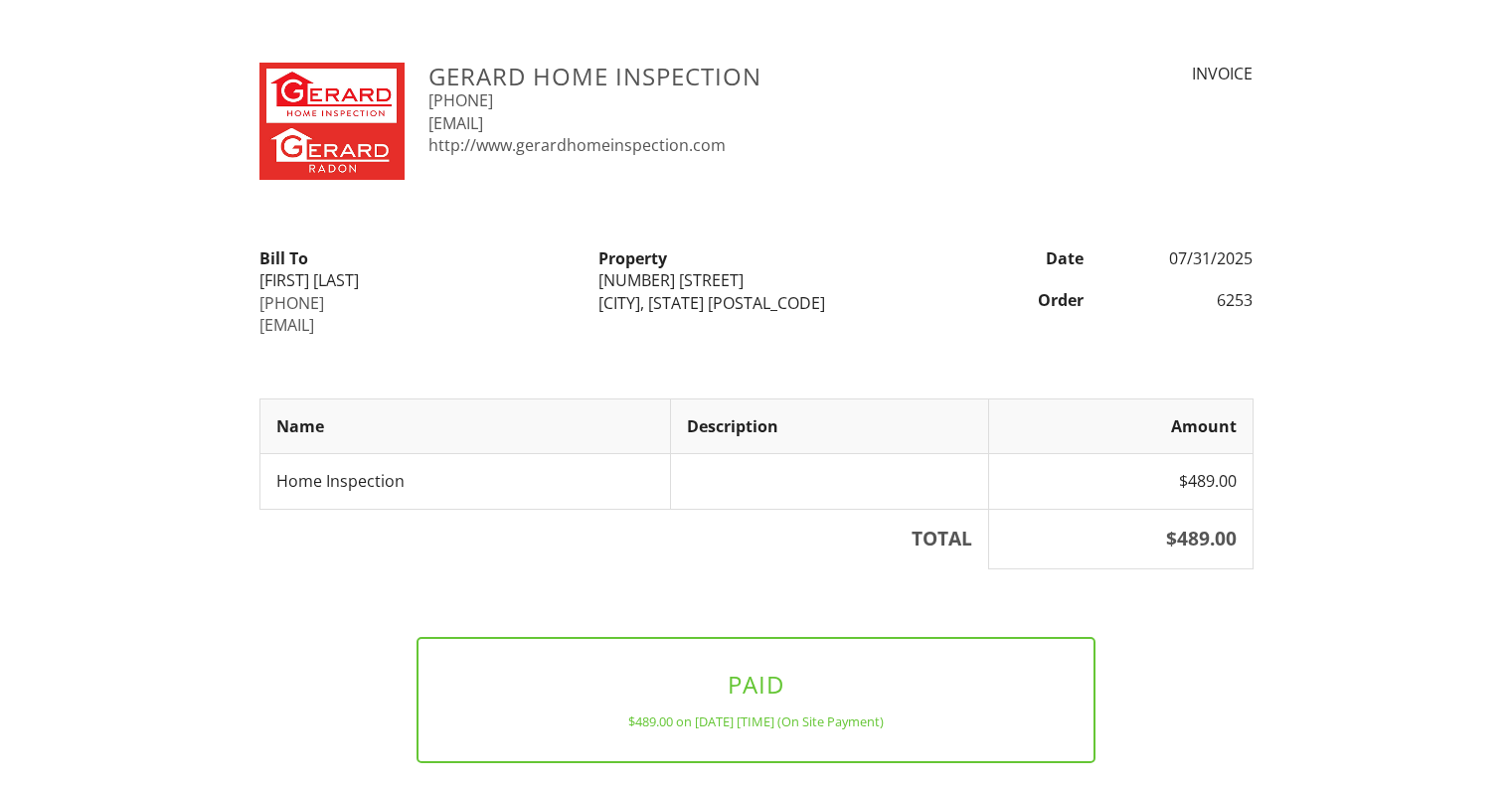 scroll, scrollTop: 0, scrollLeft: 0, axis: both 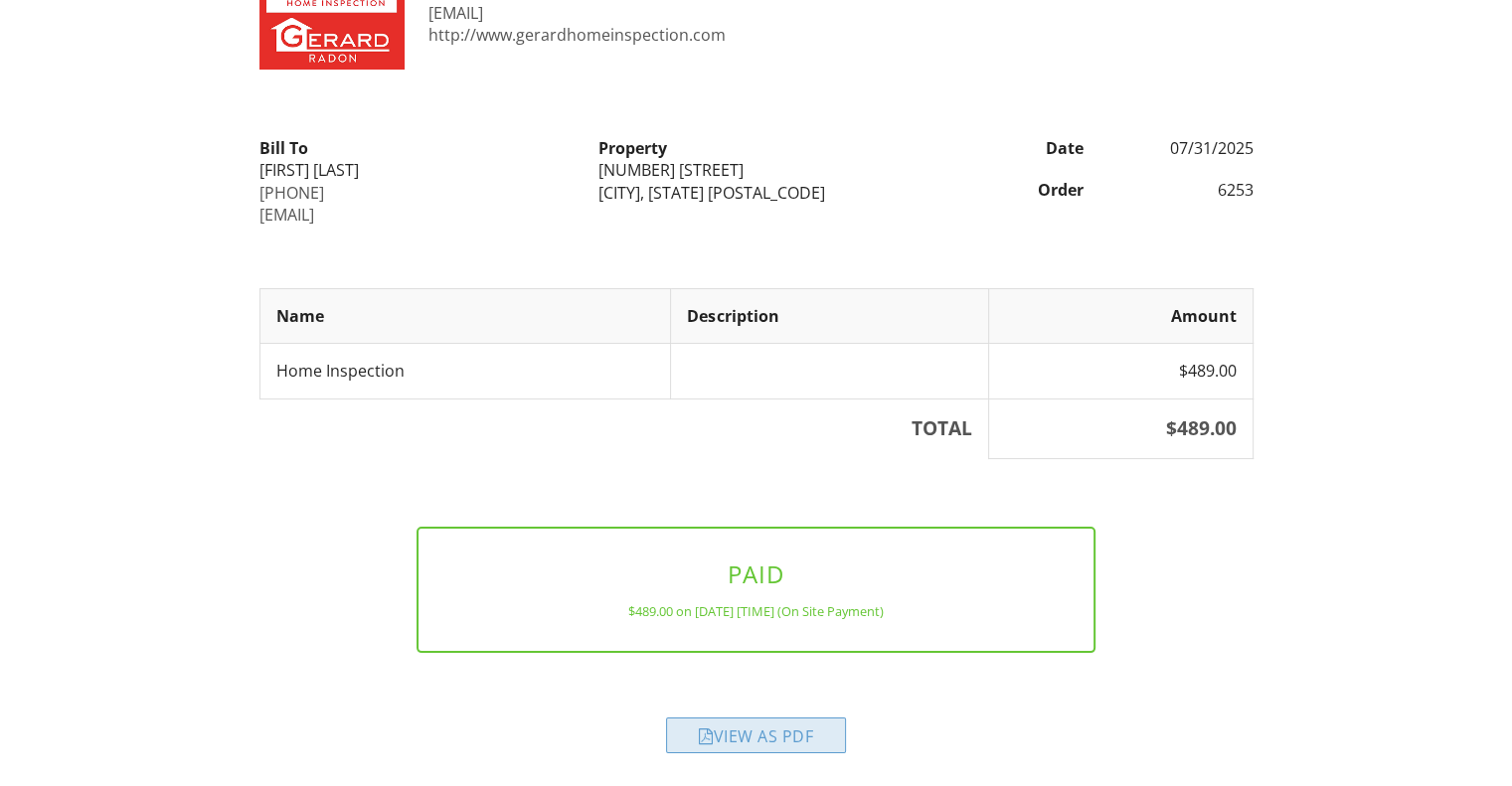 click on "View as PDF" at bounding box center (756, 735) 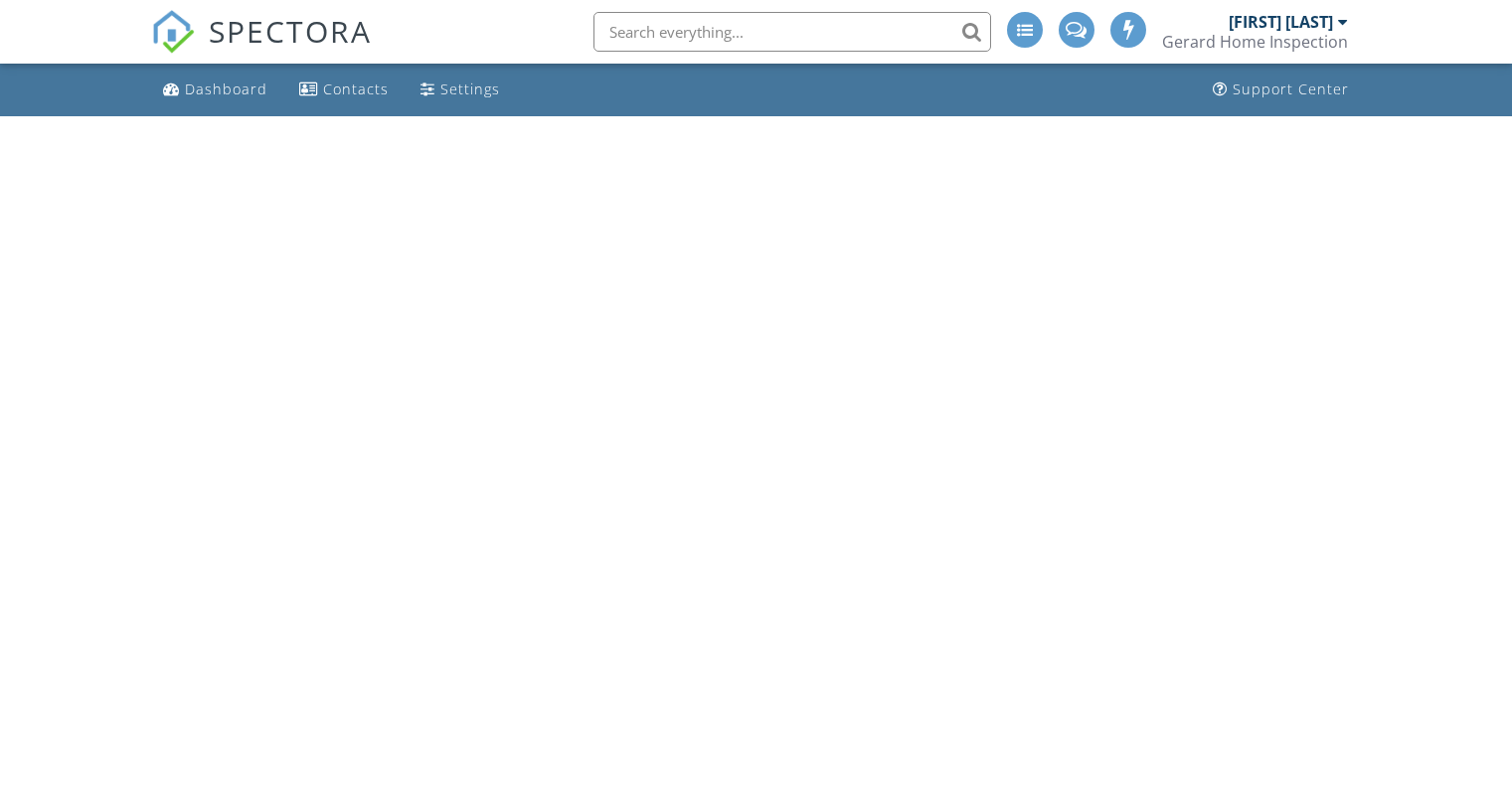 scroll, scrollTop: 0, scrollLeft: 0, axis: both 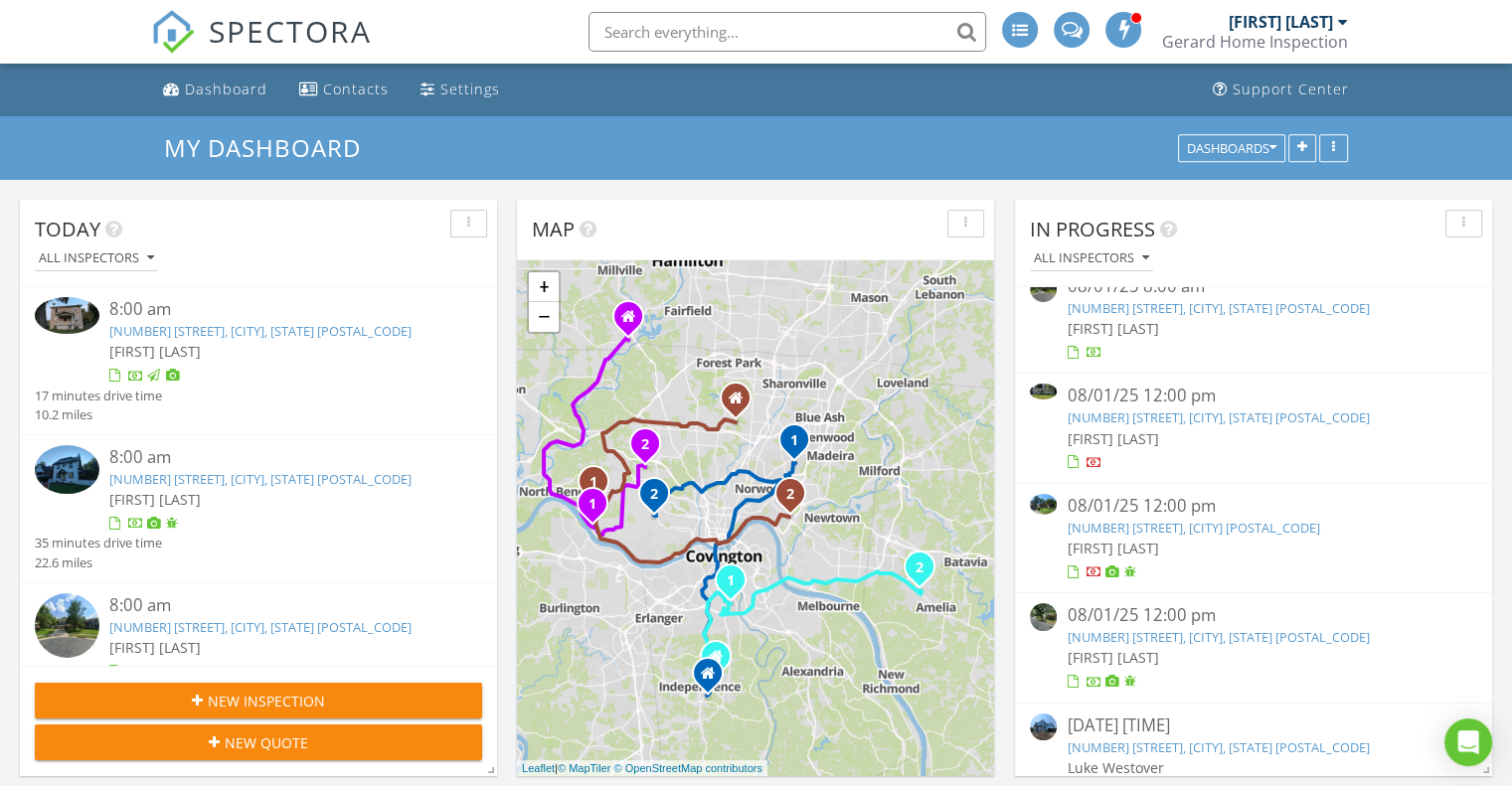 click on "[NUMBER] [STREET], [CITY], [STATE] [ZIP]" at bounding box center [1218, 637] 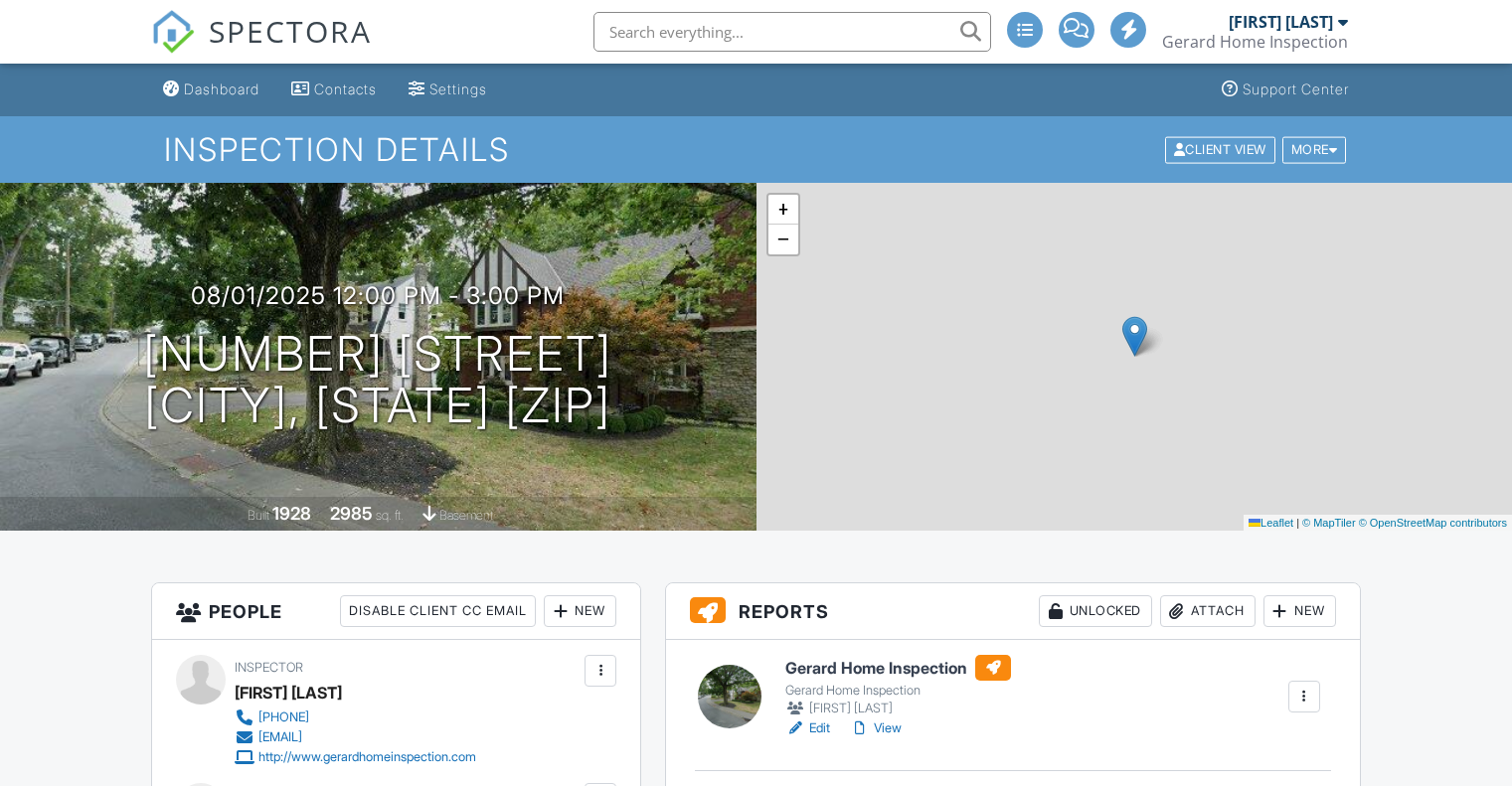 scroll, scrollTop: 0, scrollLeft: 0, axis: both 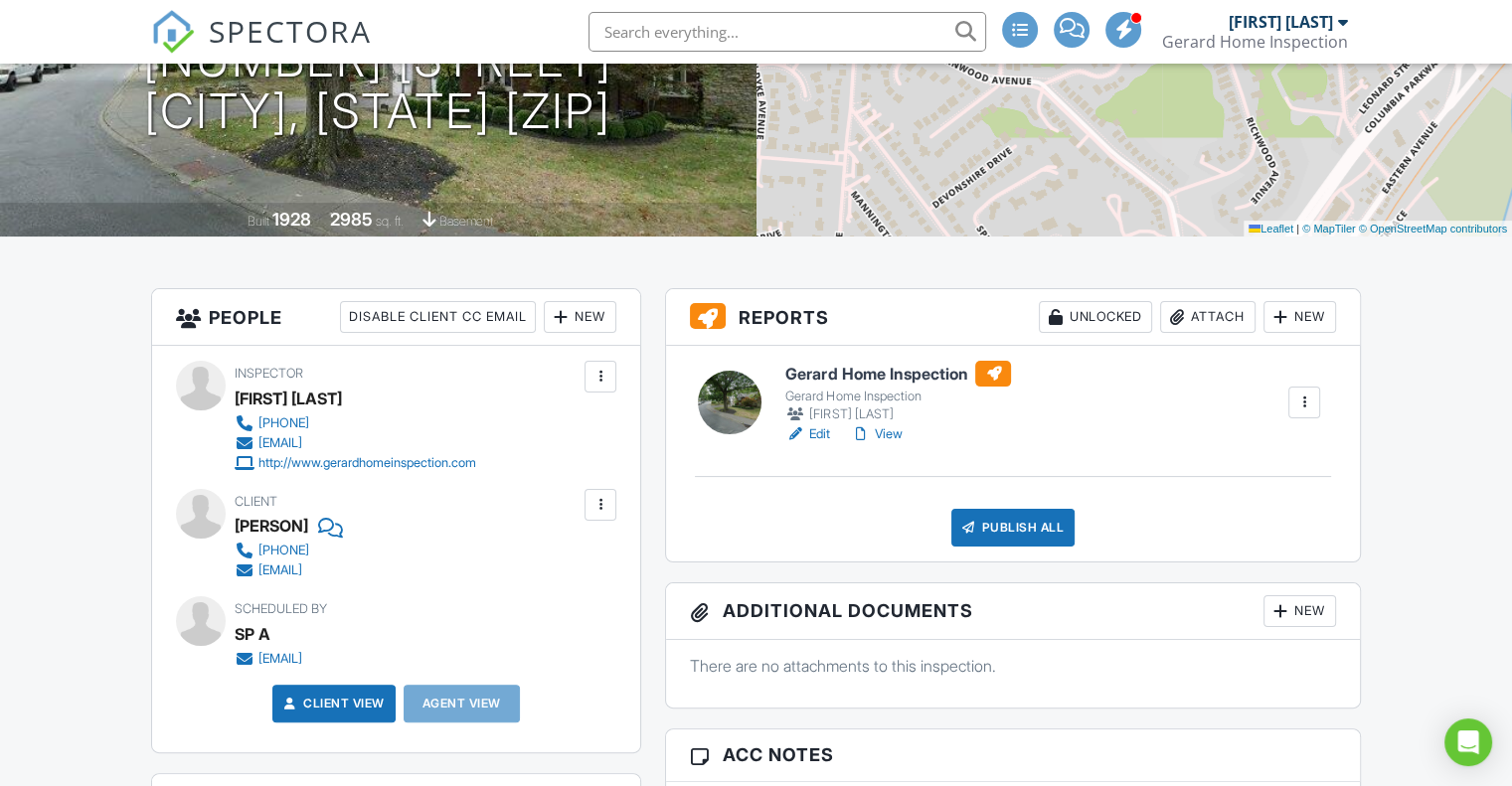 click on "Edit" at bounding box center [807, 434] 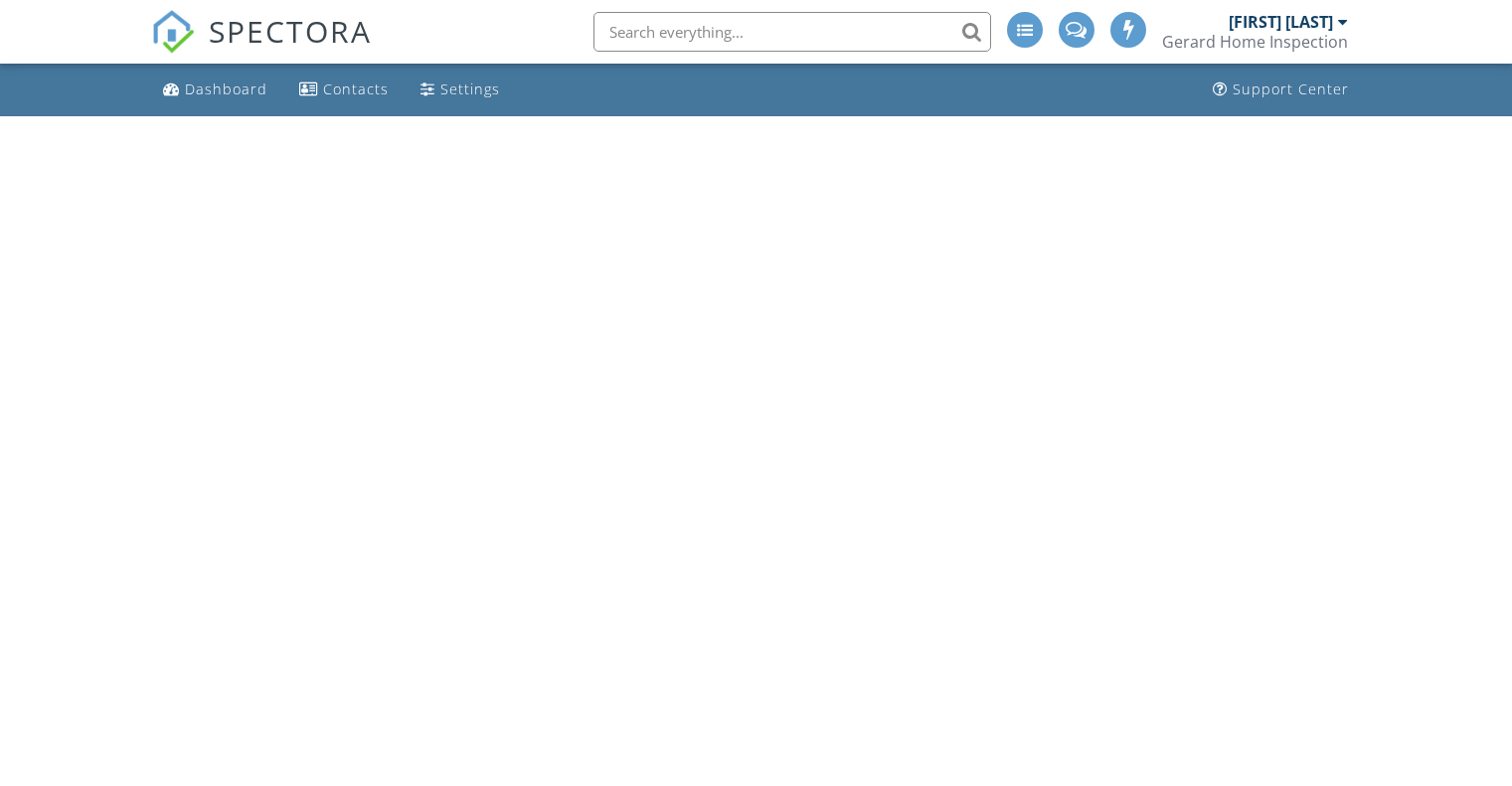 scroll, scrollTop: 0, scrollLeft: 0, axis: both 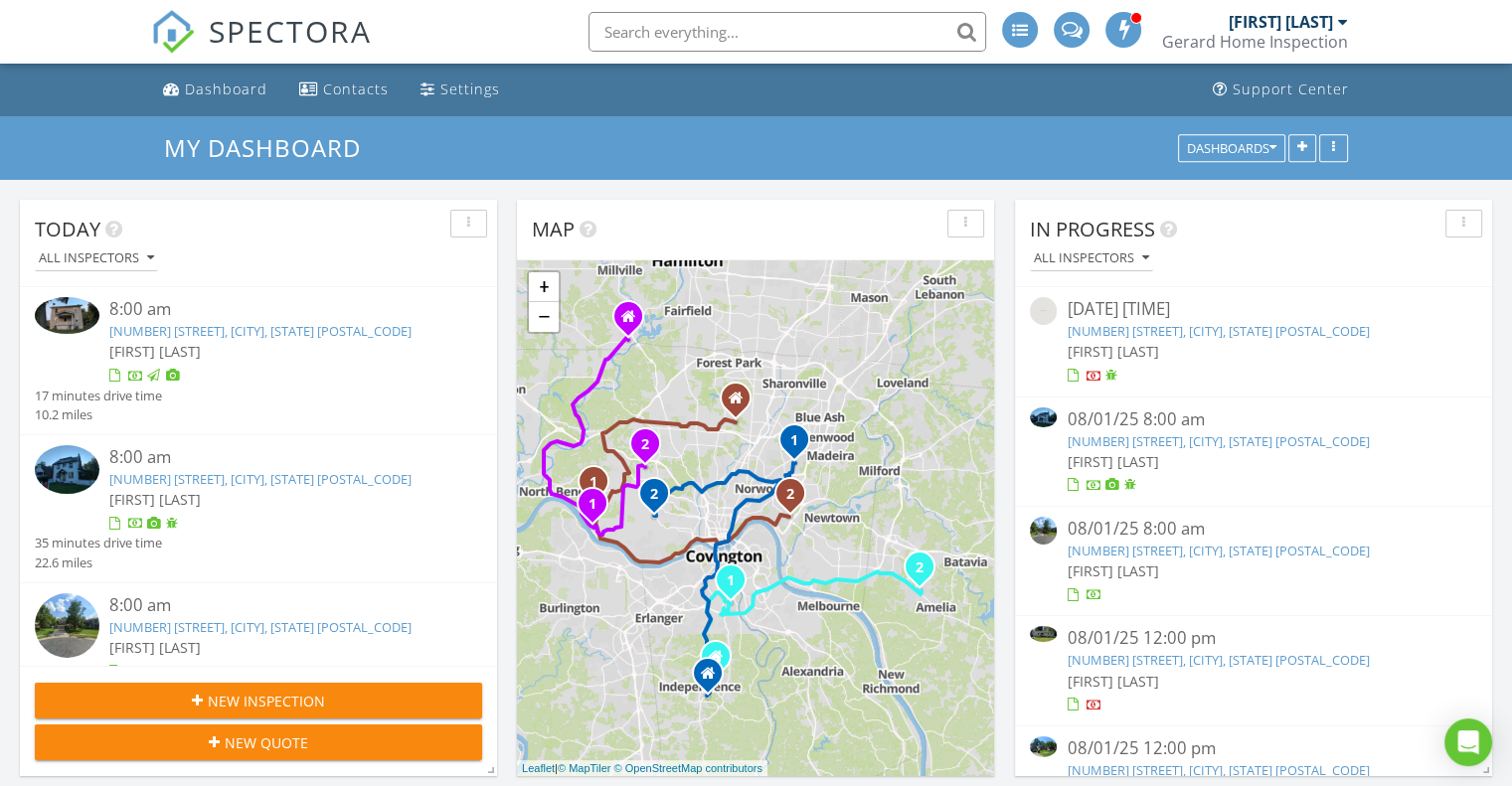 click on "2642 Coshocton Ct, Cincinnati, OH 45233" at bounding box center [1218, 550] 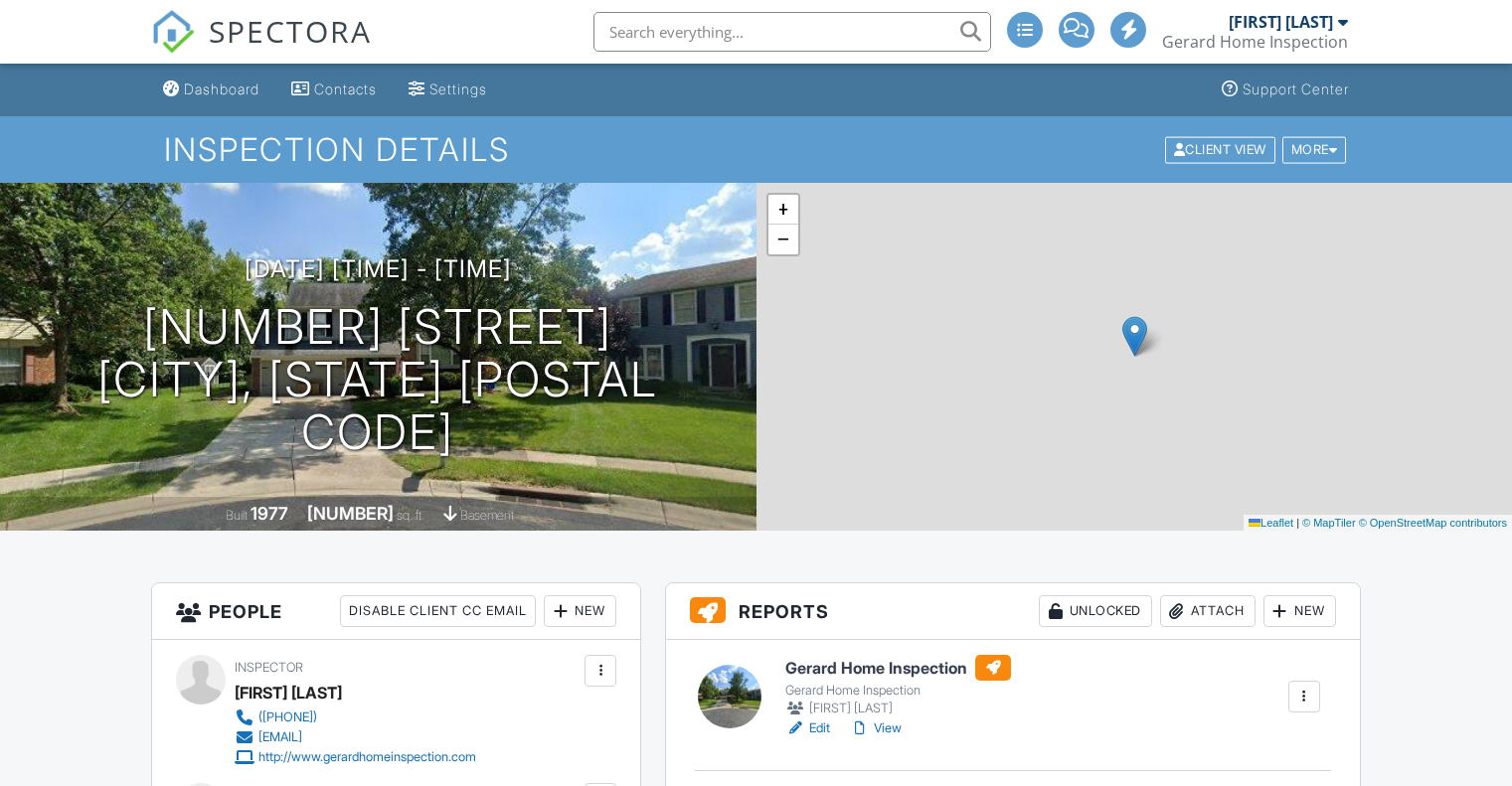 scroll, scrollTop: 0, scrollLeft: 0, axis: both 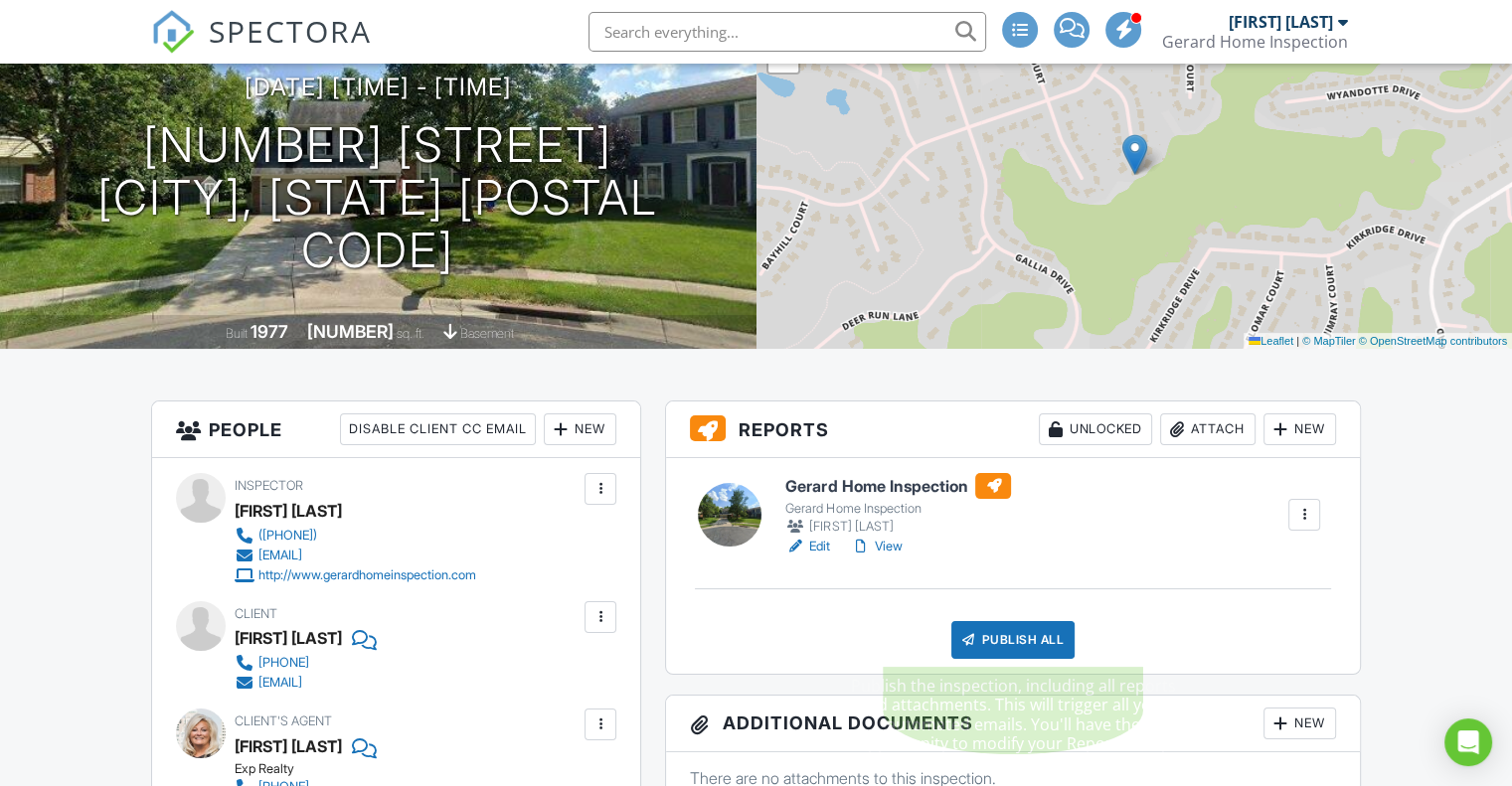 click on "Publish All" at bounding box center (1013, 640) 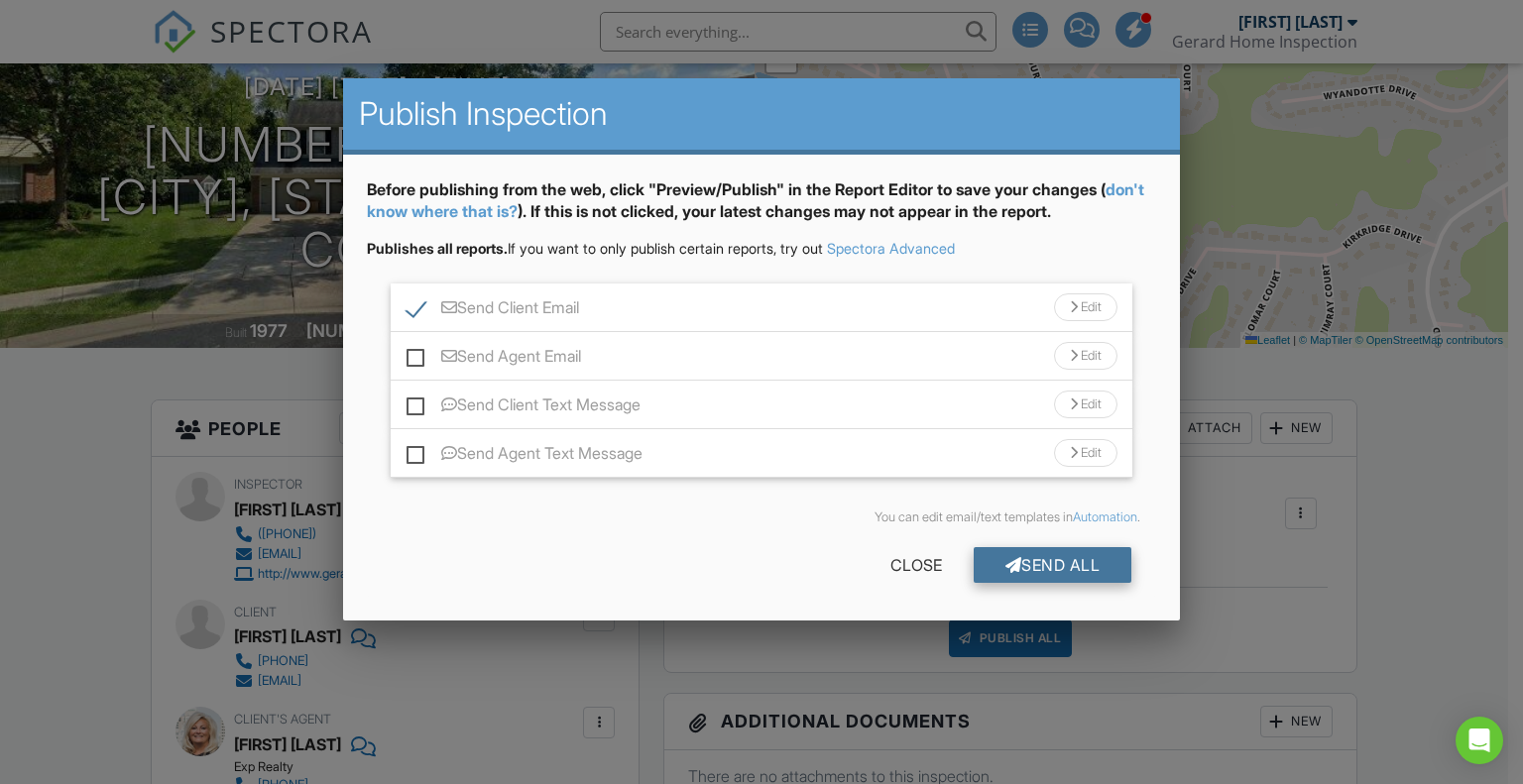 click on "Send All" at bounding box center [1053, 565] 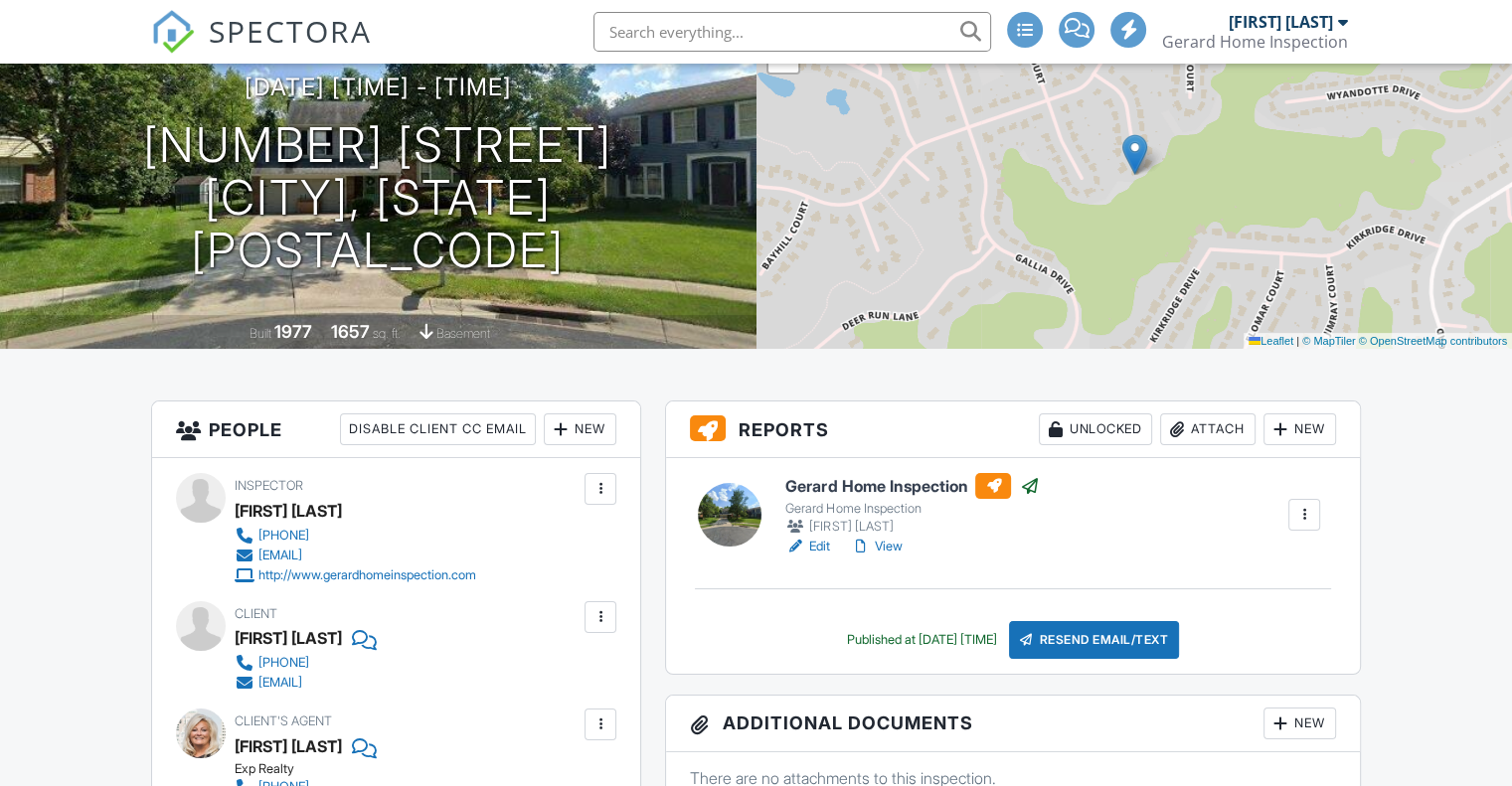 scroll, scrollTop: 182, scrollLeft: 0, axis: vertical 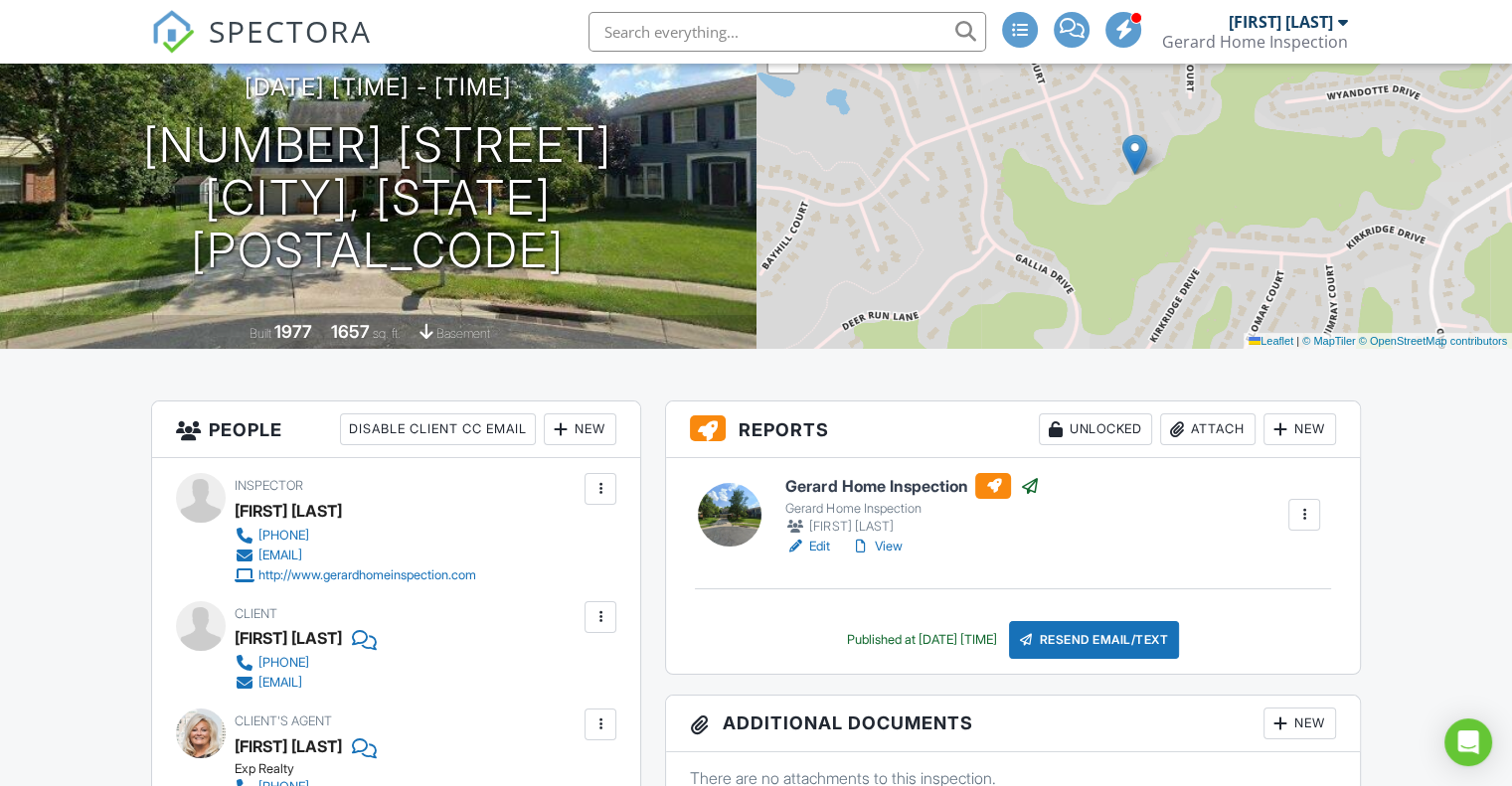 click on "View" at bounding box center (876, 547) 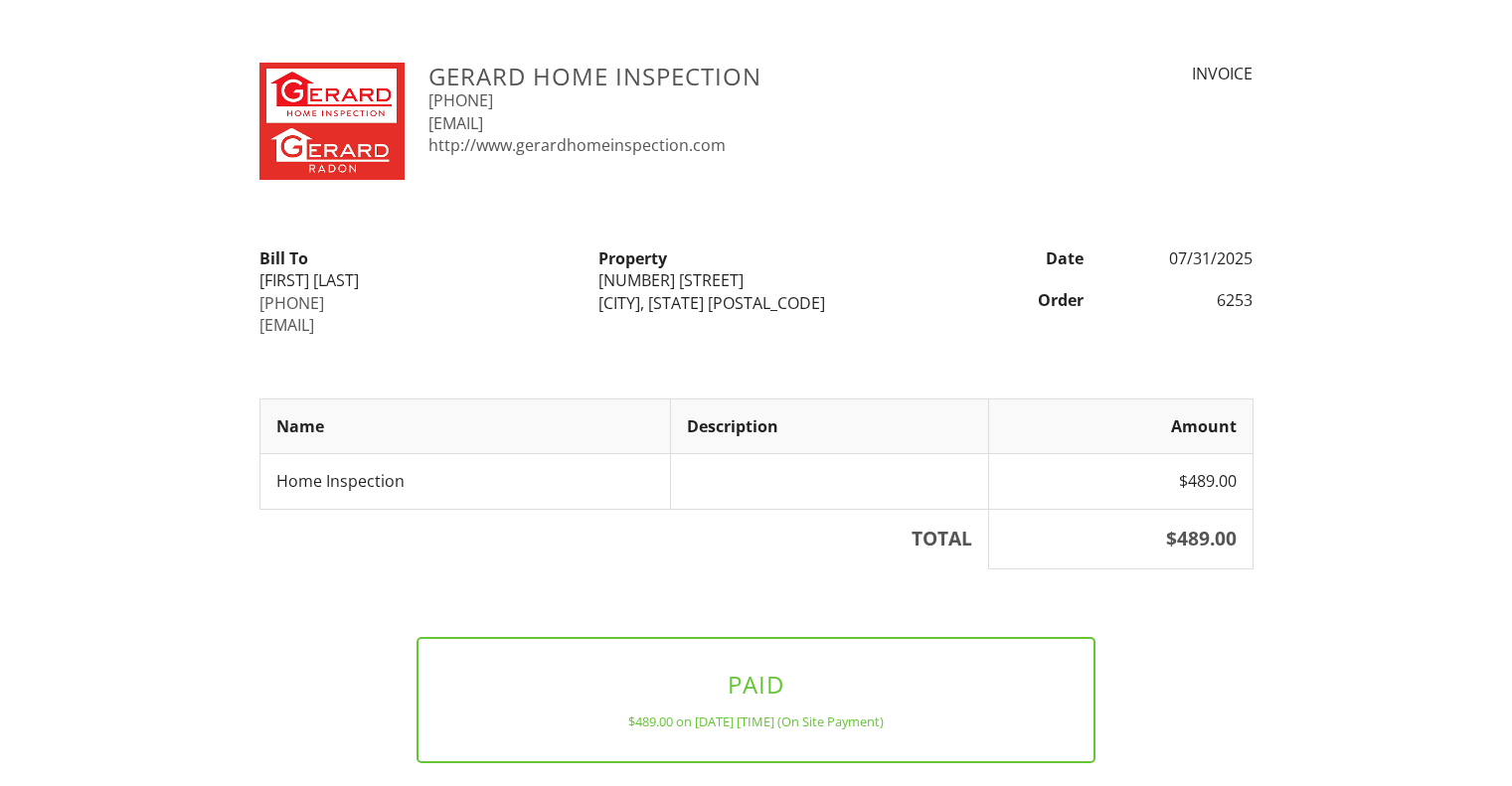 scroll, scrollTop: 110, scrollLeft: 0, axis: vertical 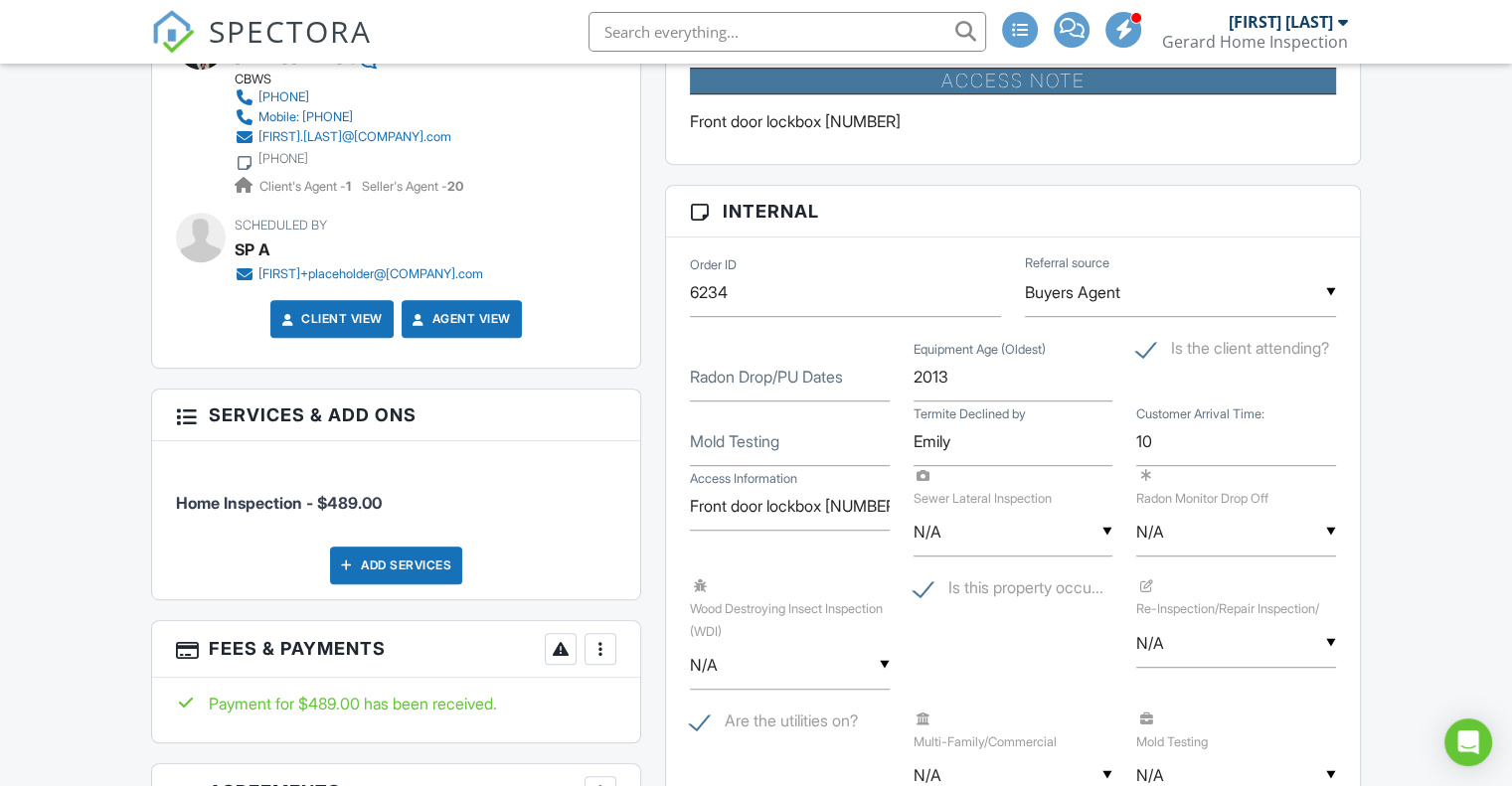 click at bounding box center [600, 649] 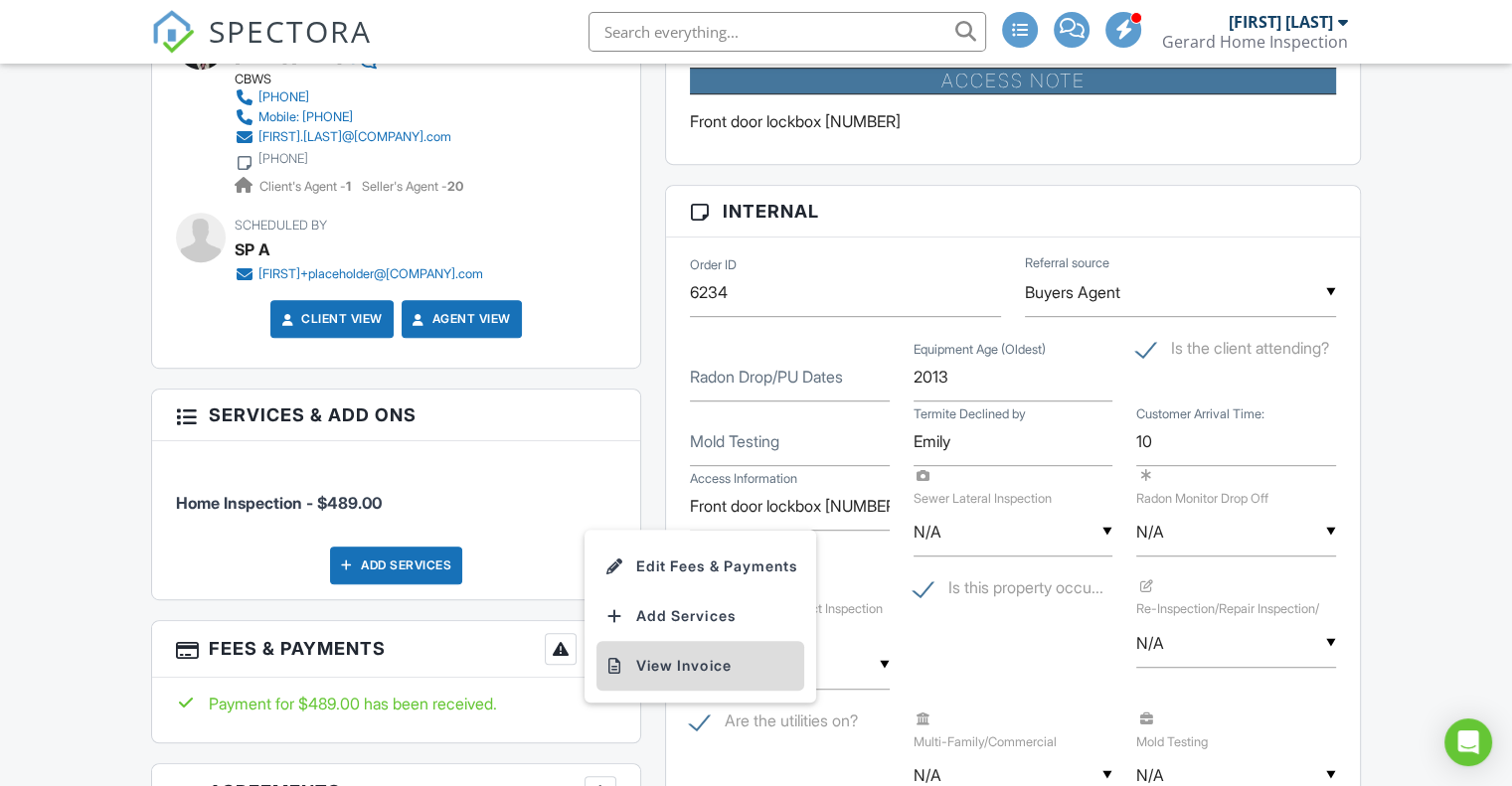 click on "View Invoice" at bounding box center (700, 666) 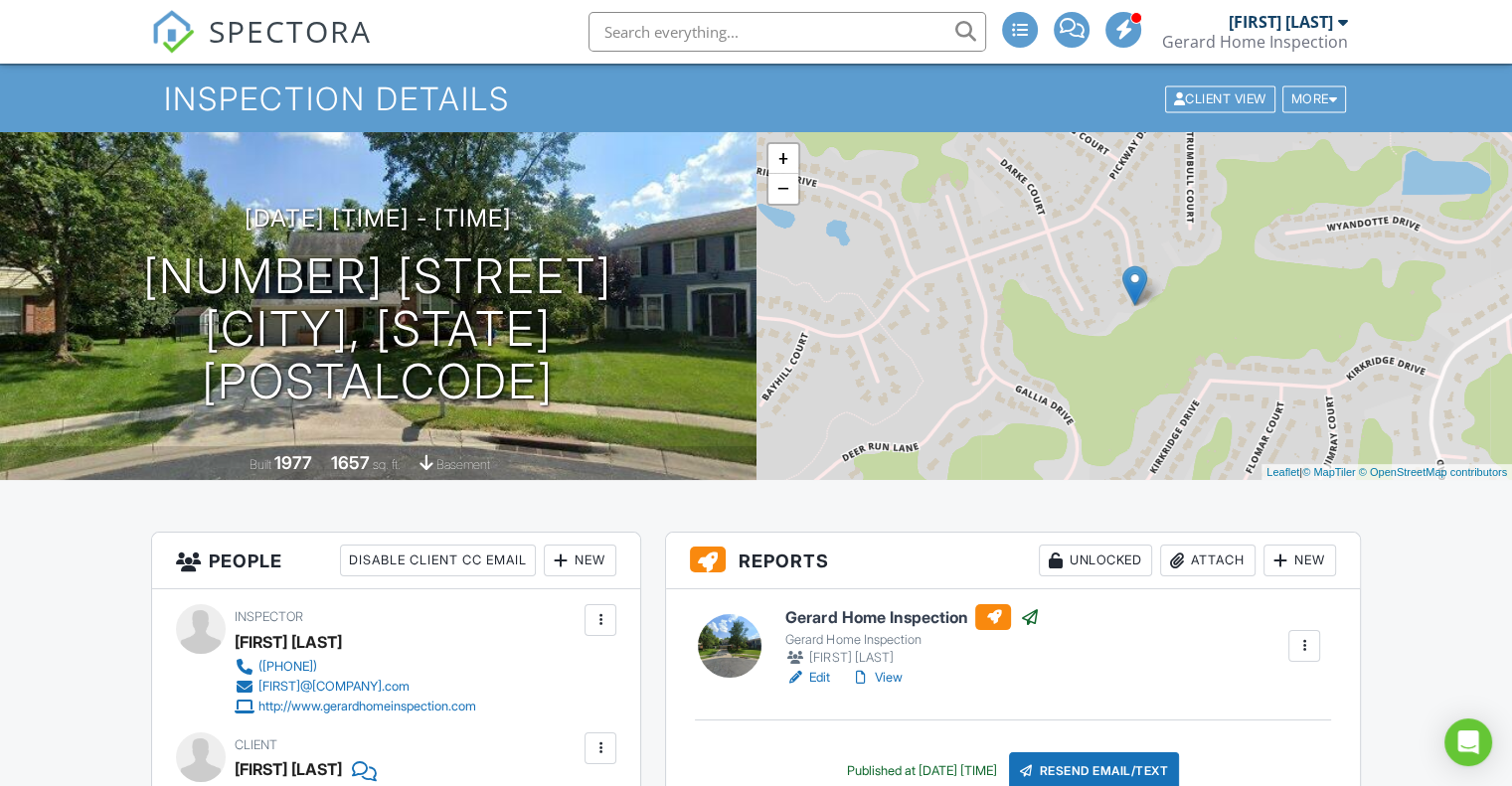 scroll, scrollTop: 0, scrollLeft: 0, axis: both 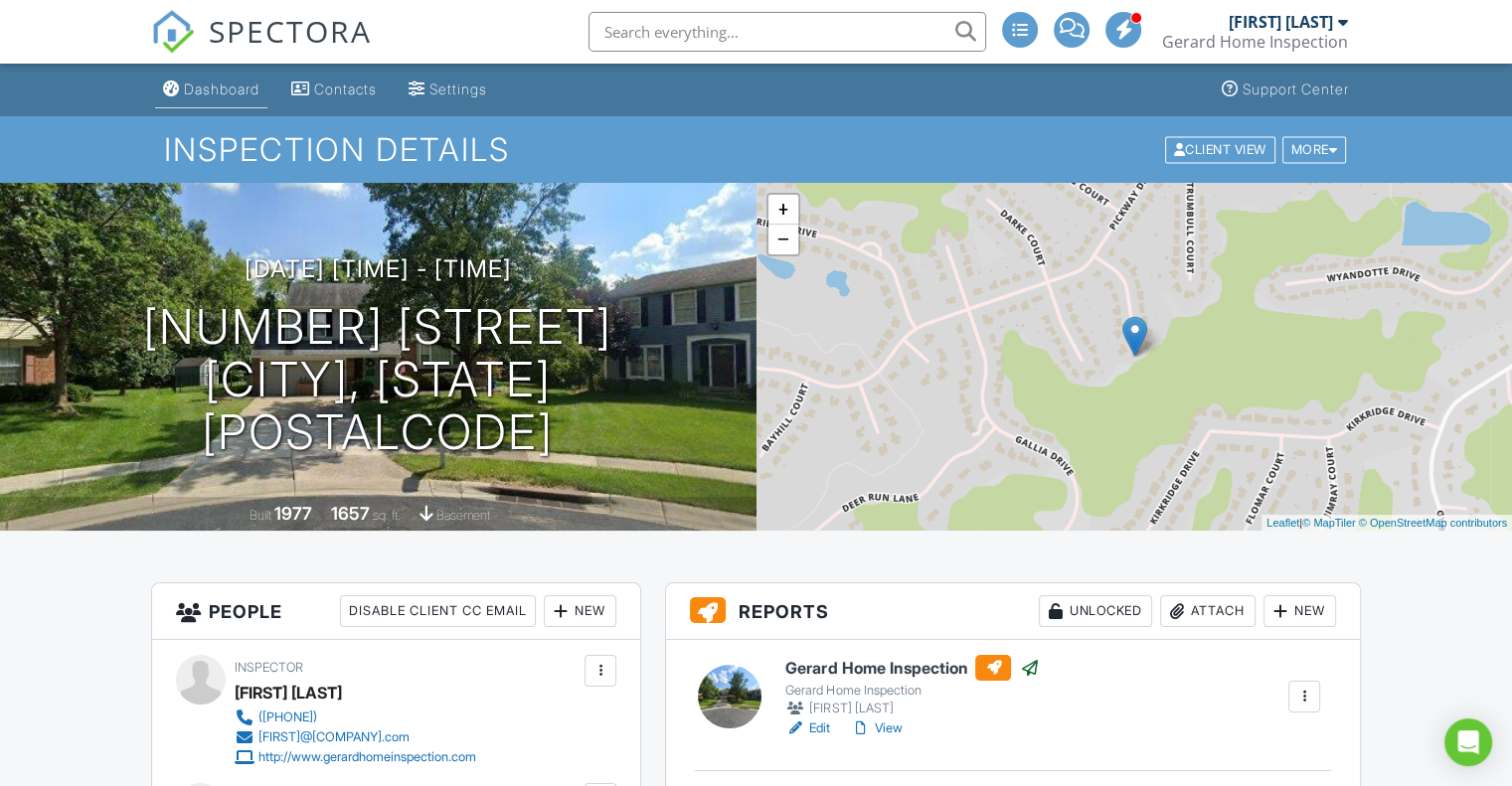 click on "Dashboard" at bounding box center [222, 88] 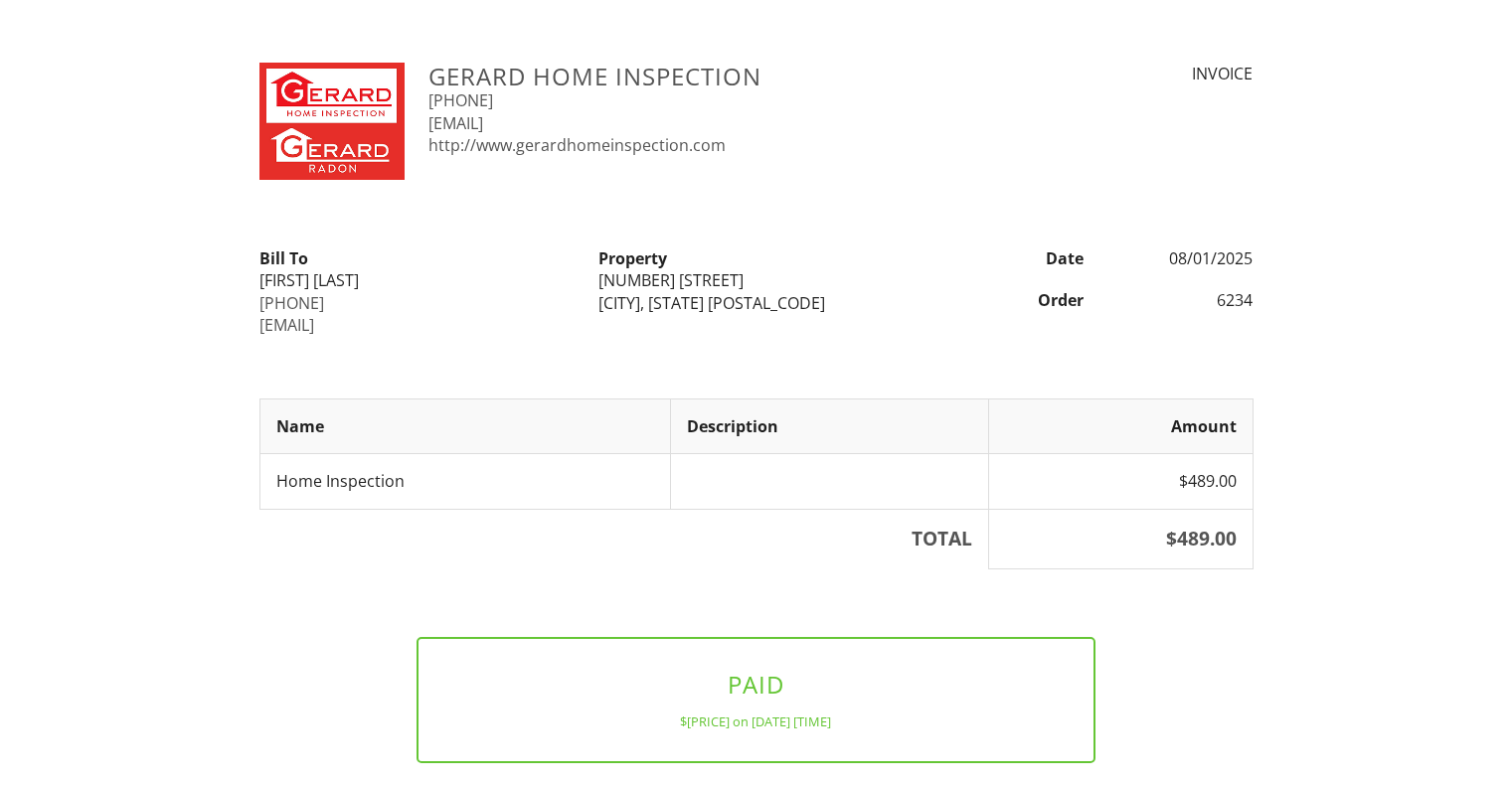 scroll, scrollTop: 0, scrollLeft: 0, axis: both 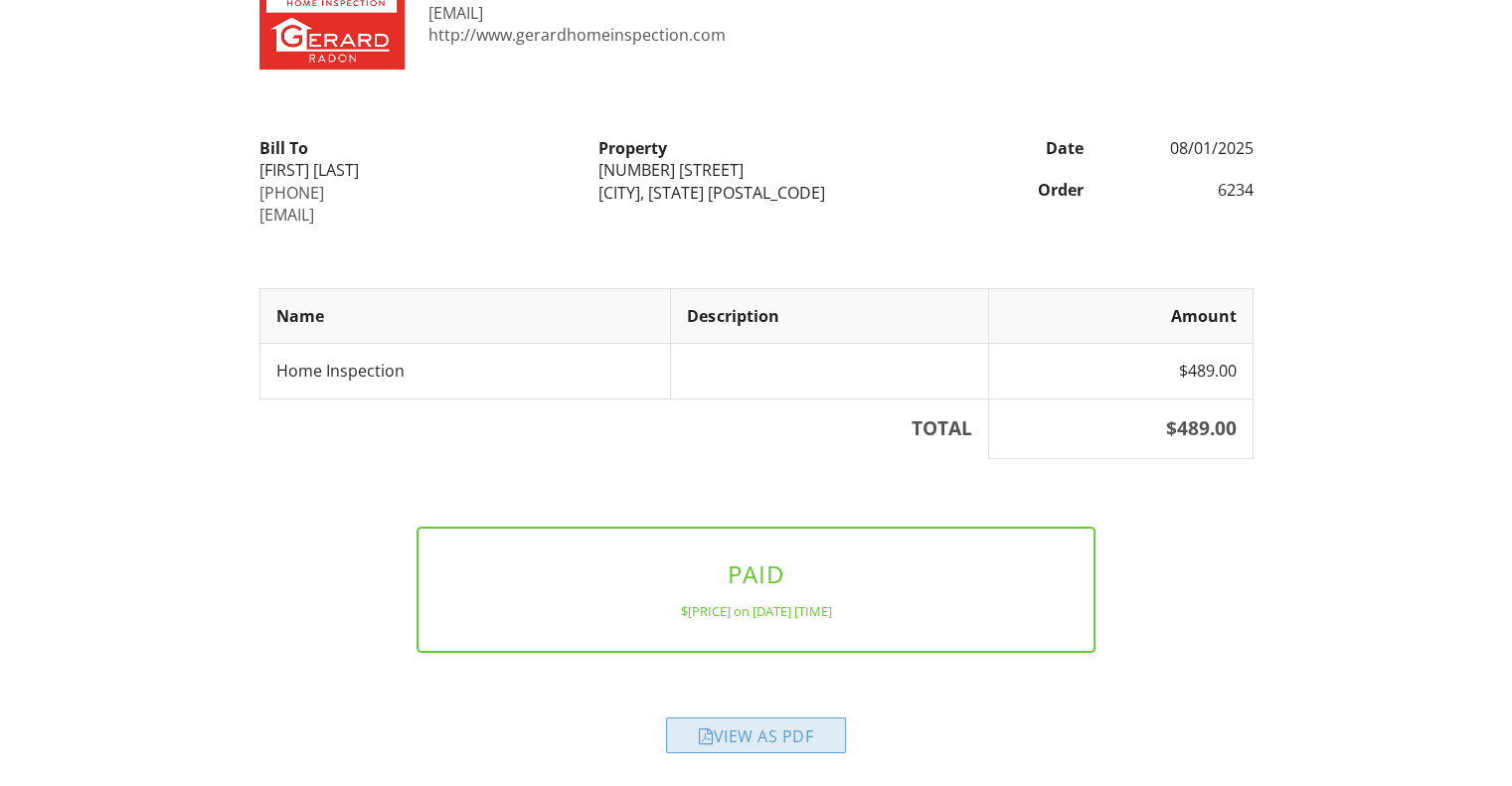 click on "View as PDF" at bounding box center [756, 735] 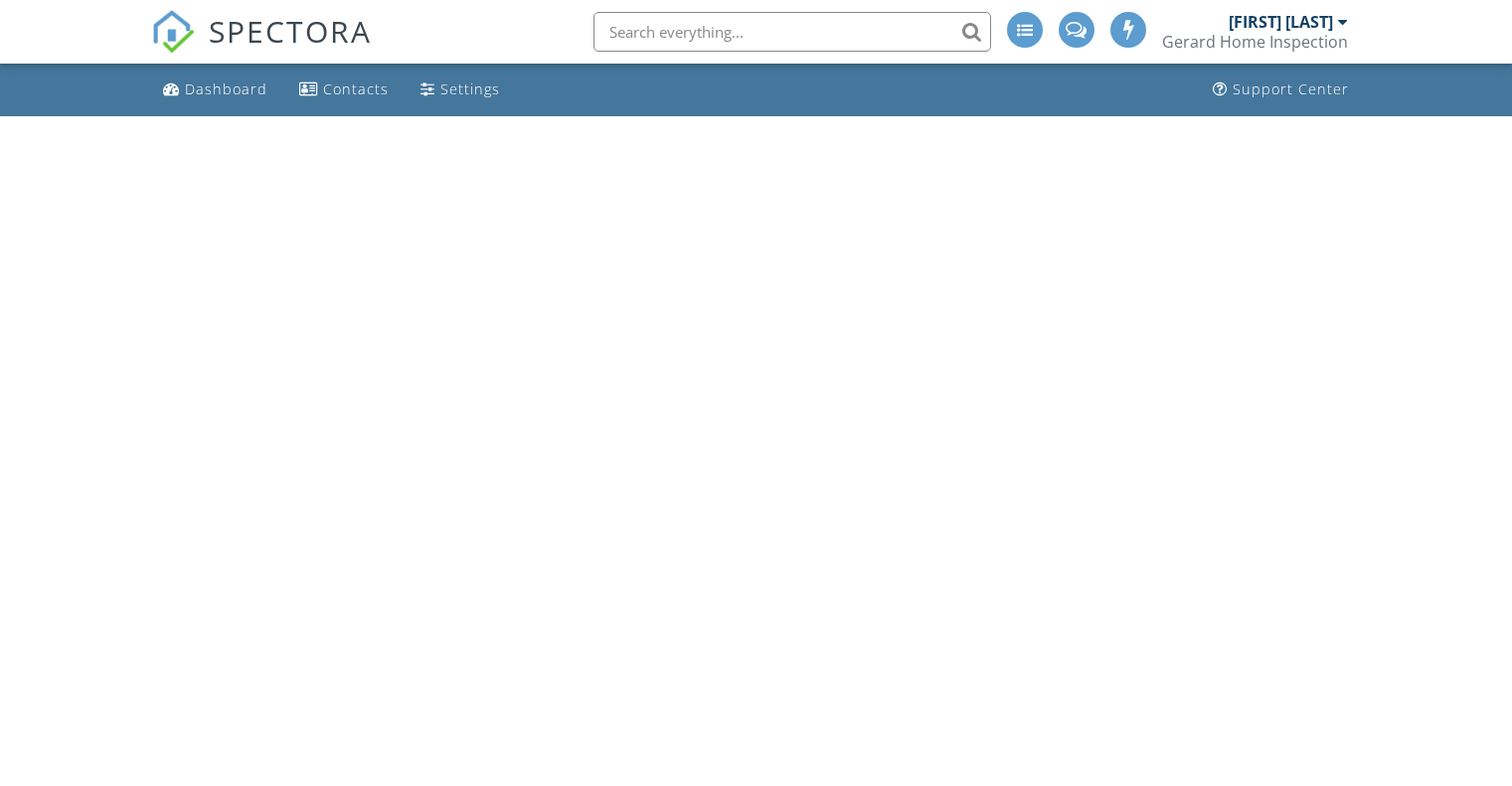 scroll, scrollTop: 0, scrollLeft: 0, axis: both 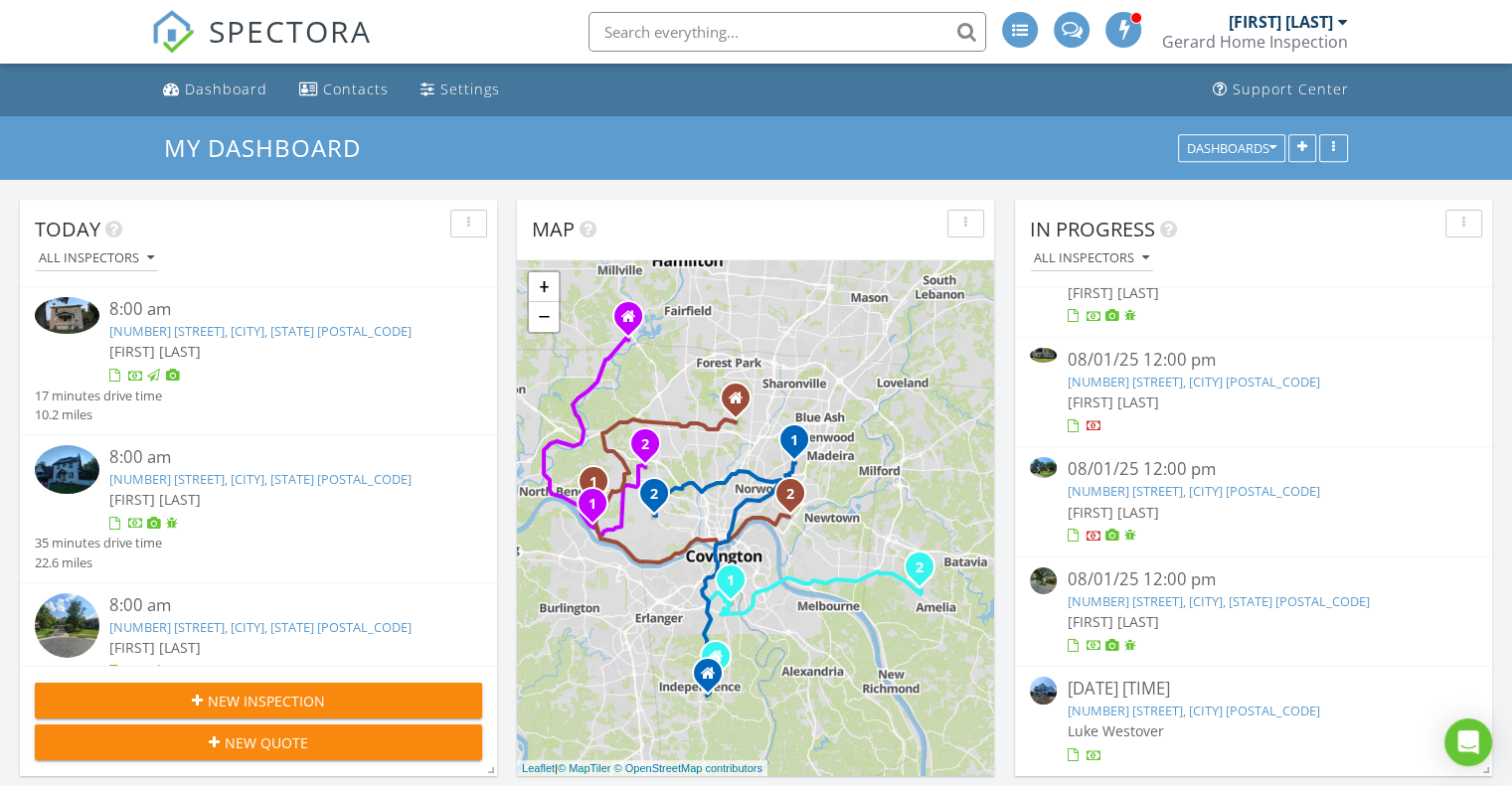 click on "[NUMBER] [STREET], [CITY], [STATE] [ZIP]" at bounding box center (1218, 601) 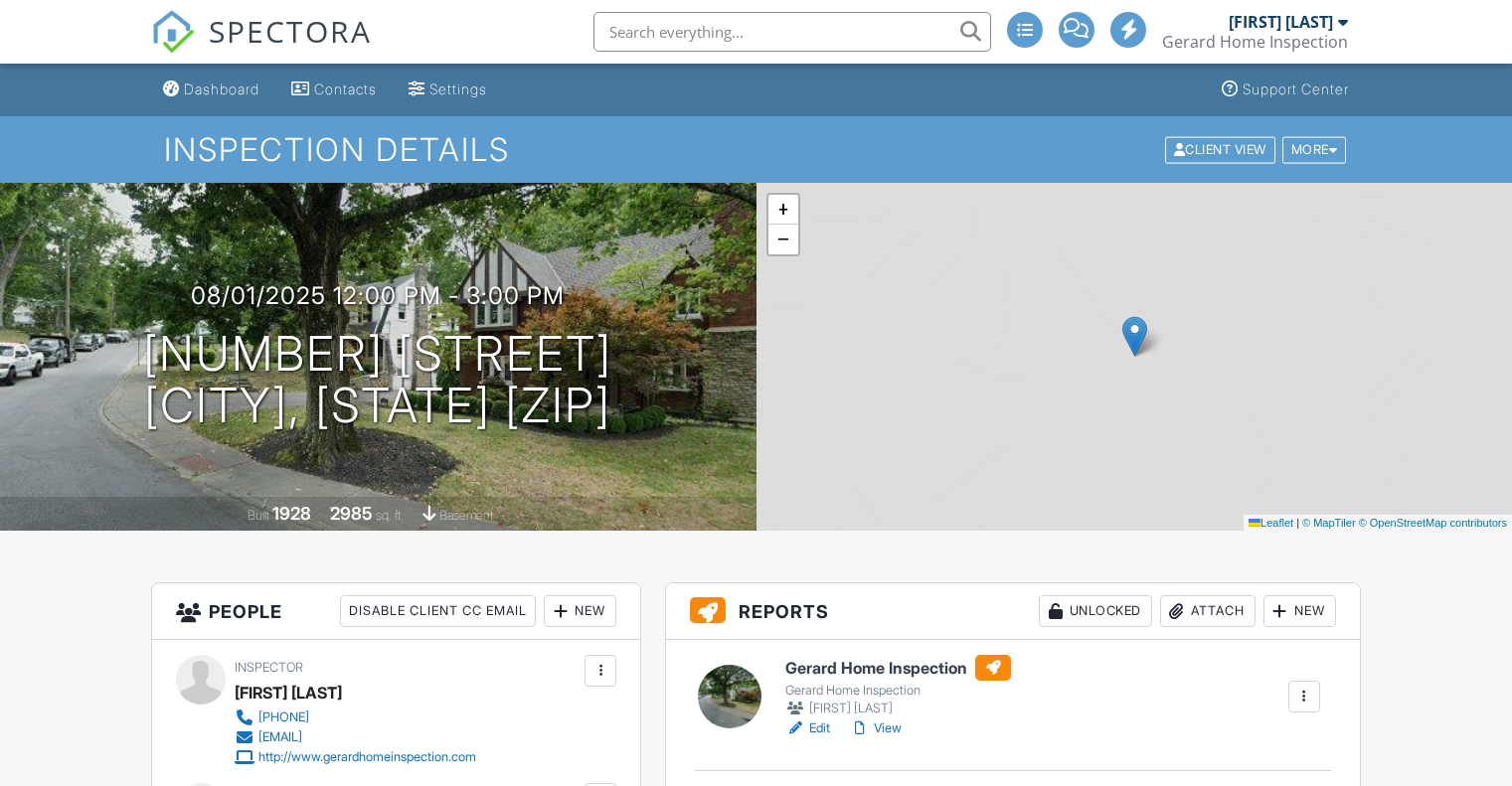 scroll, scrollTop: 0, scrollLeft: 0, axis: both 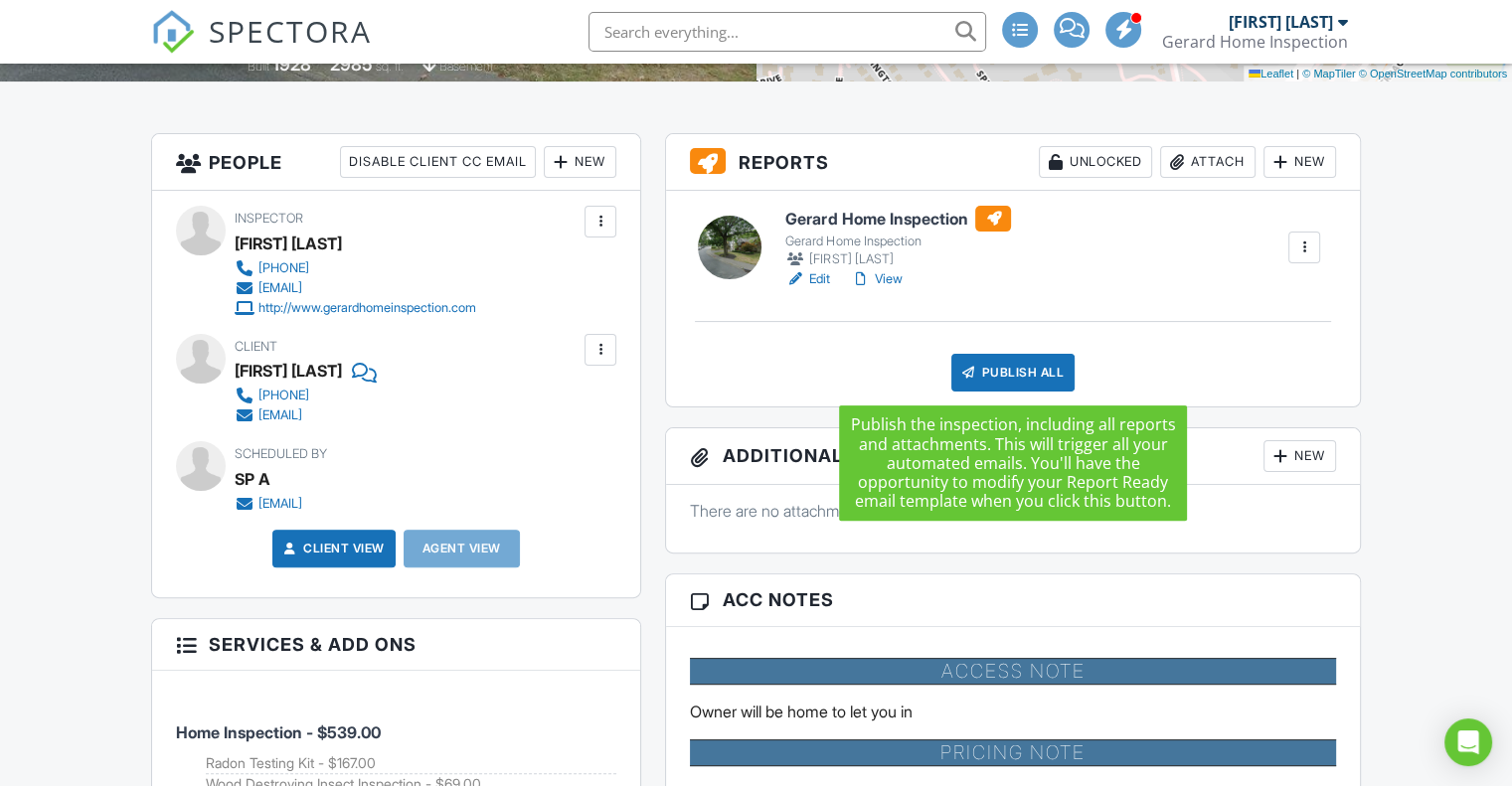 click on "Publish All" at bounding box center [1013, 373] 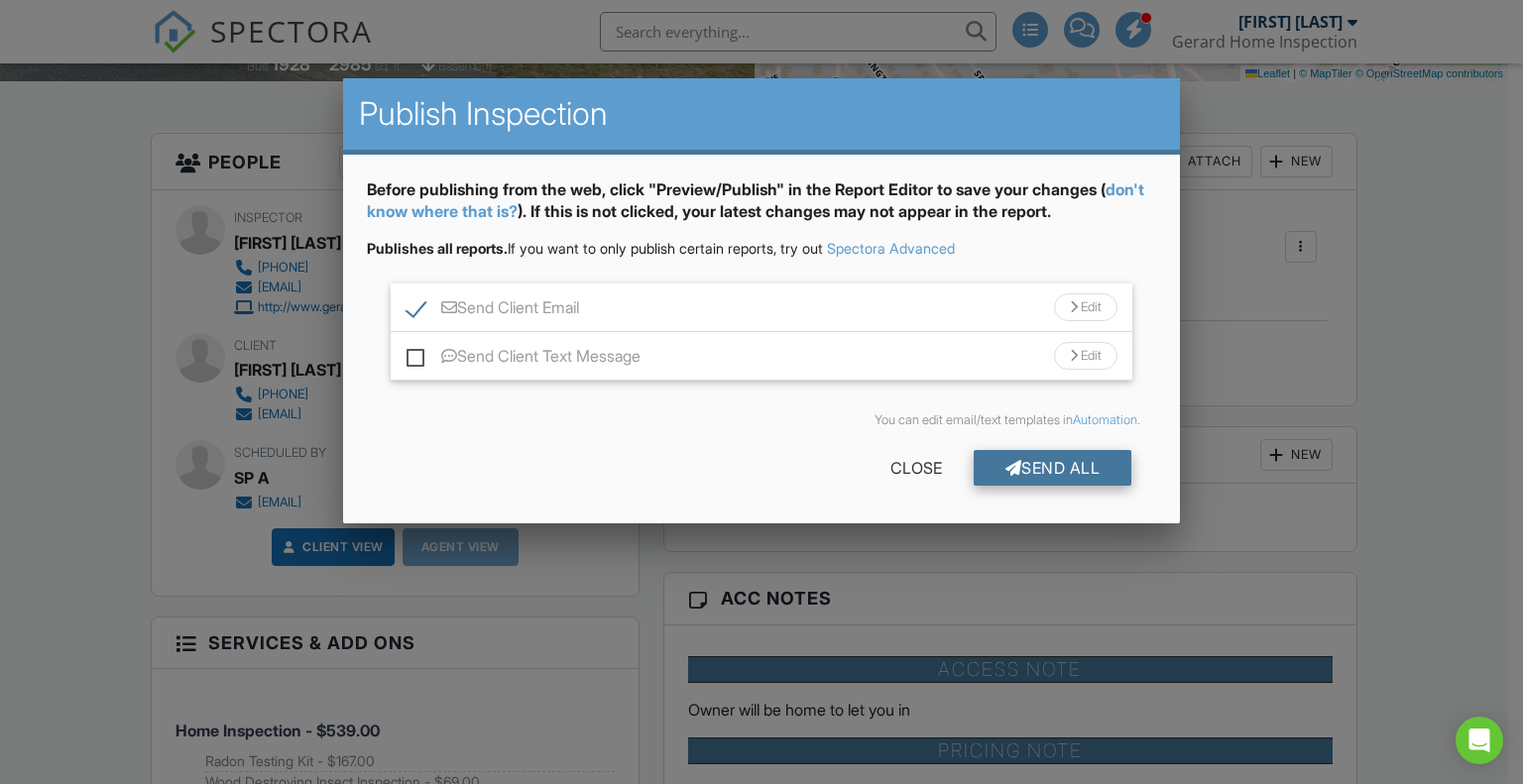 click on "Send All" at bounding box center [1053, 468] 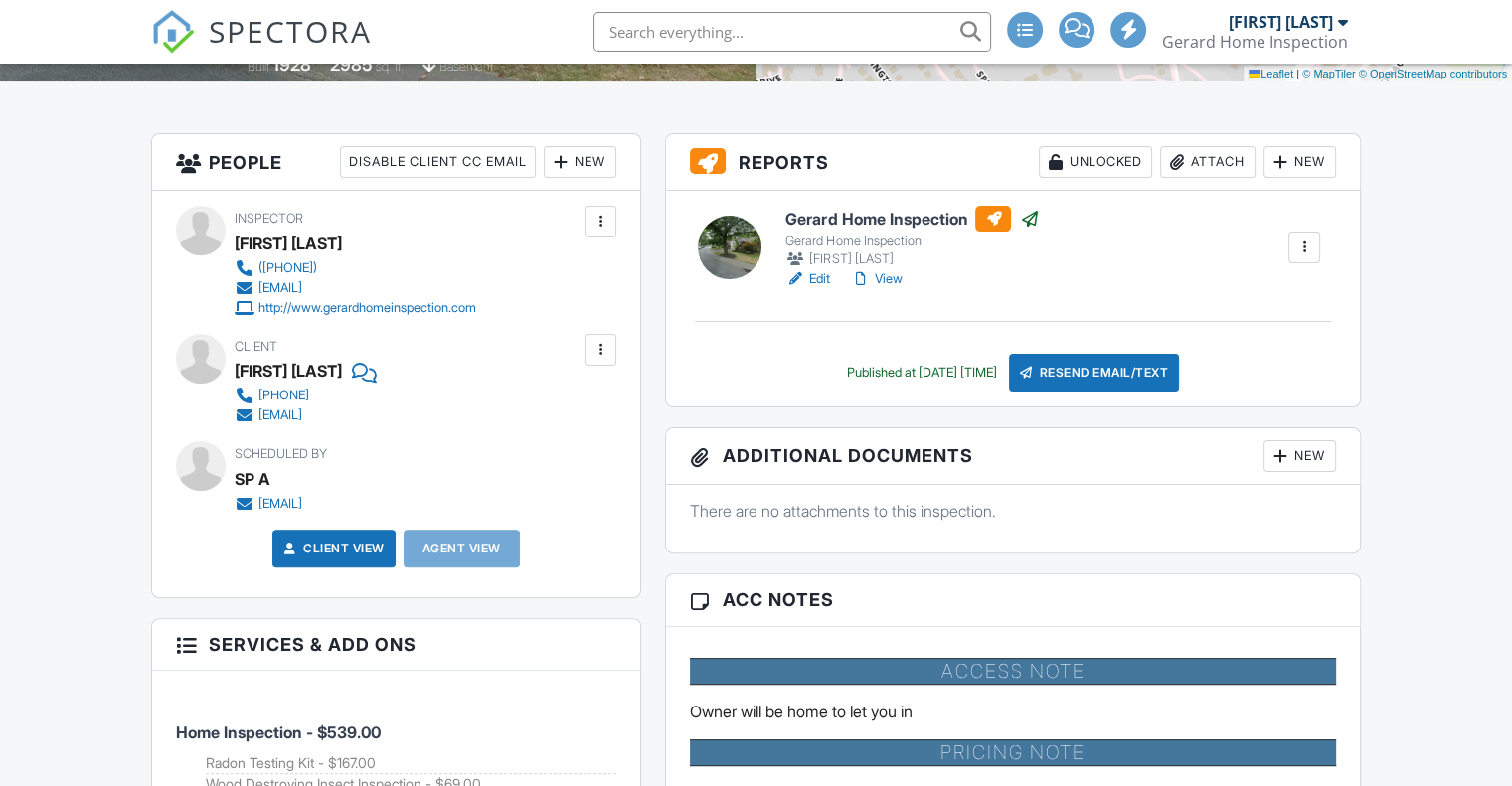 scroll, scrollTop: 449, scrollLeft: 0, axis: vertical 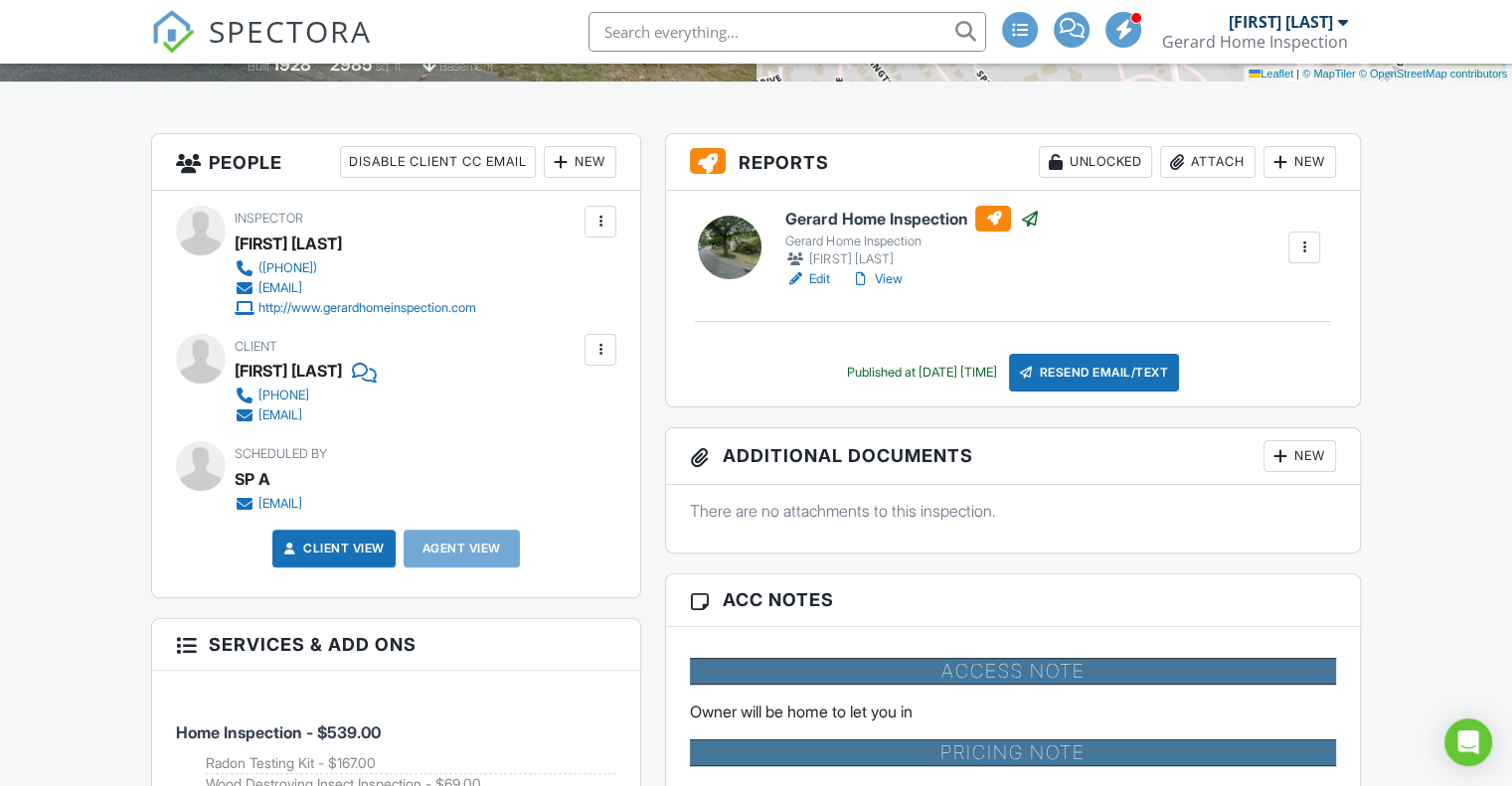 click on "View" at bounding box center [876, 279] 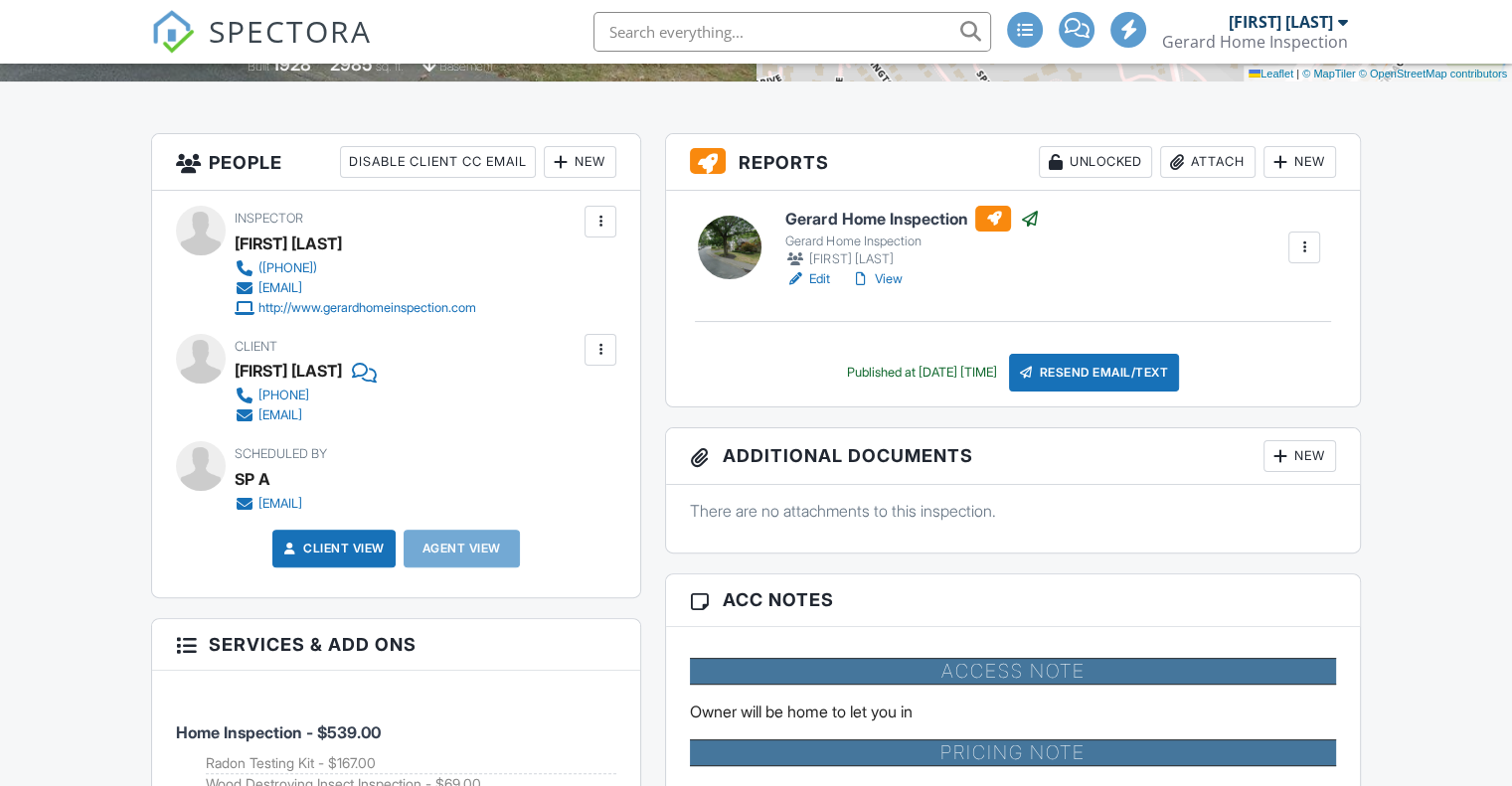 scroll, scrollTop: 449, scrollLeft: 0, axis: vertical 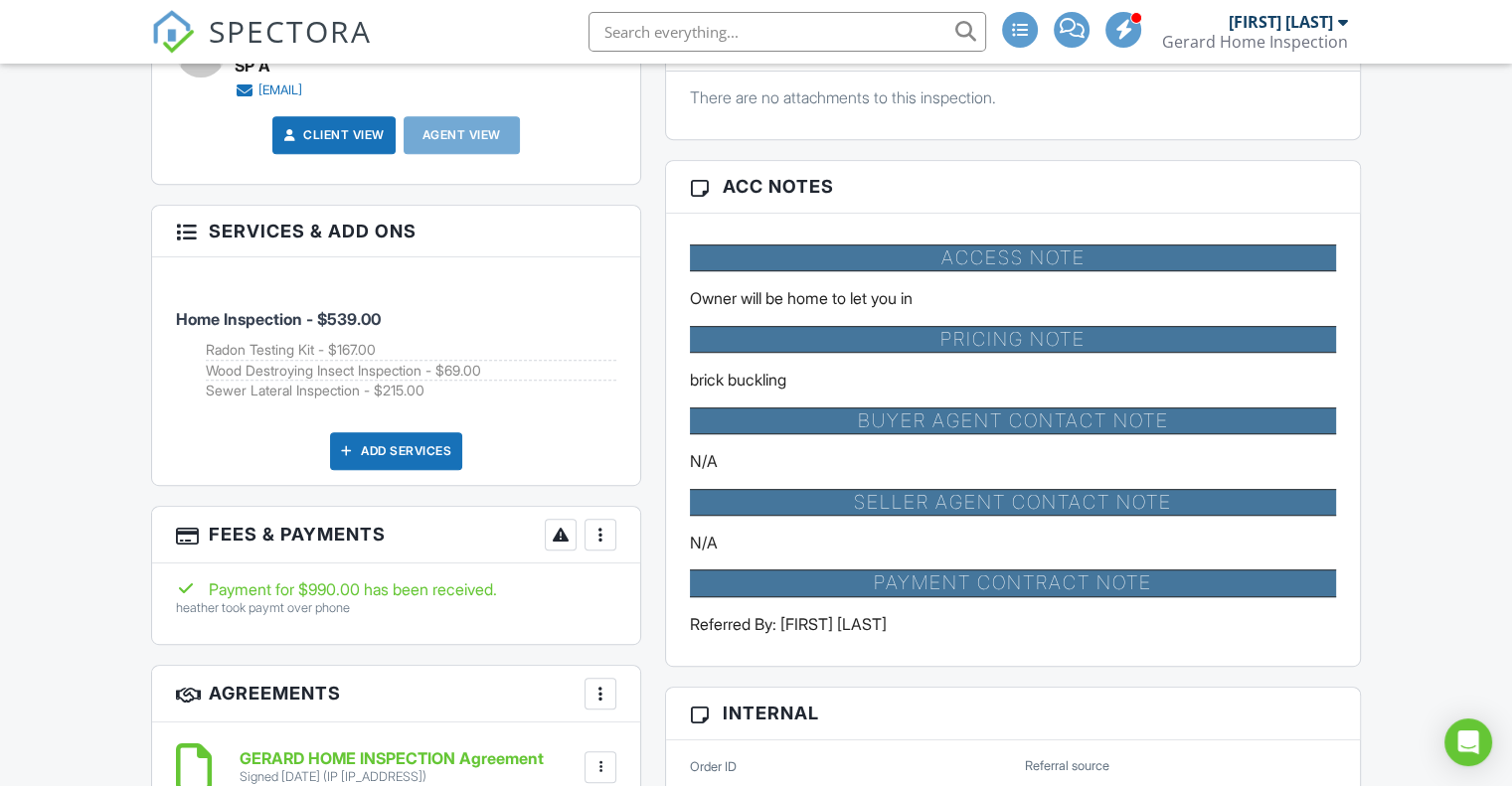 click on "More" at bounding box center (600, 535) 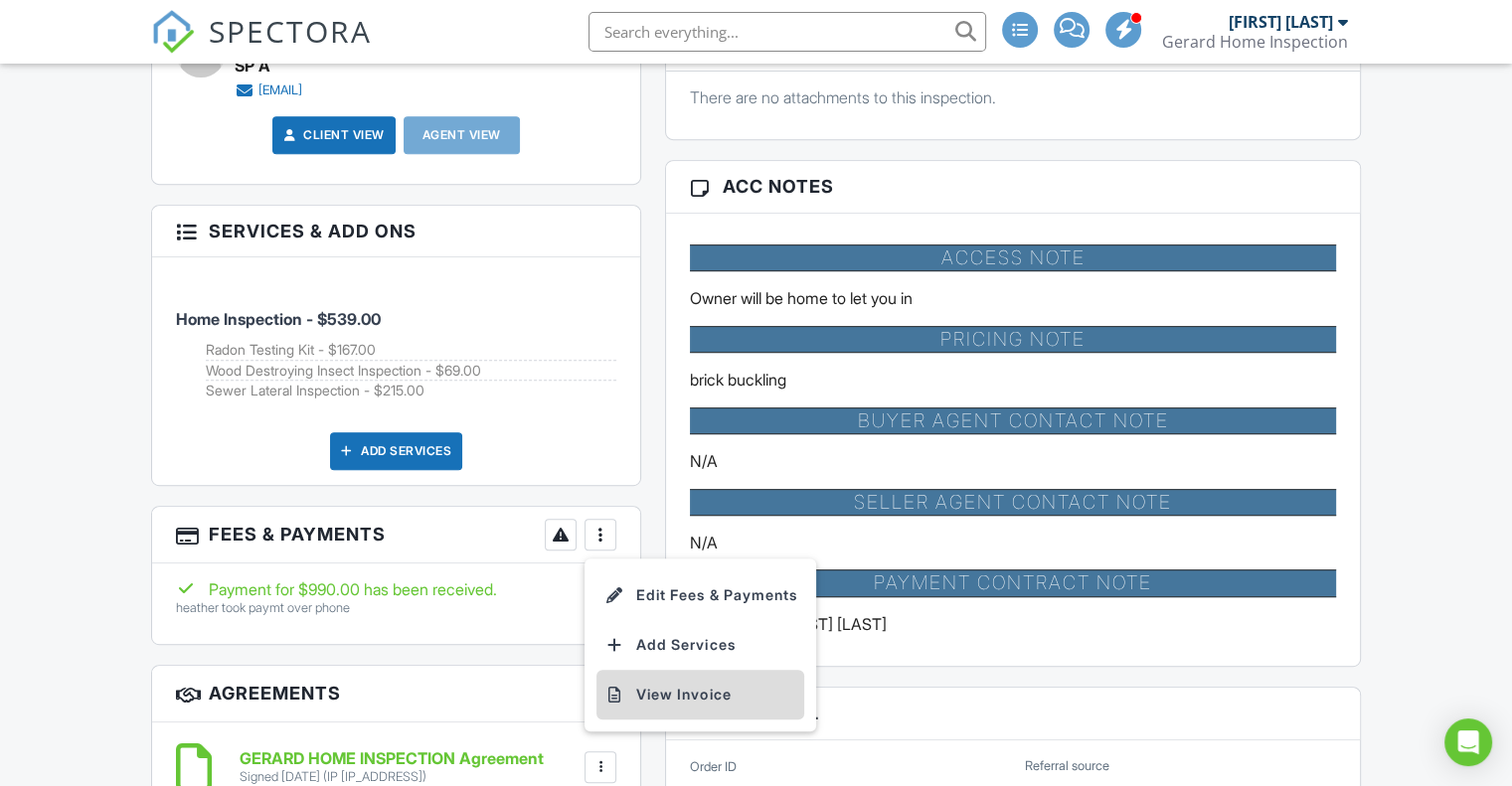 click on "View Invoice" at bounding box center [700, 695] 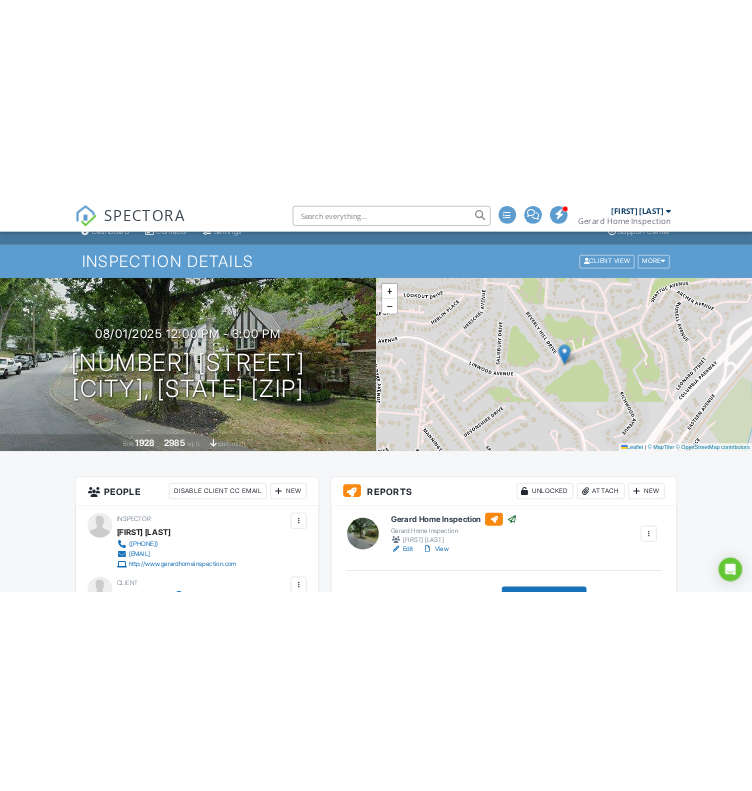 scroll, scrollTop: 0, scrollLeft: 0, axis: both 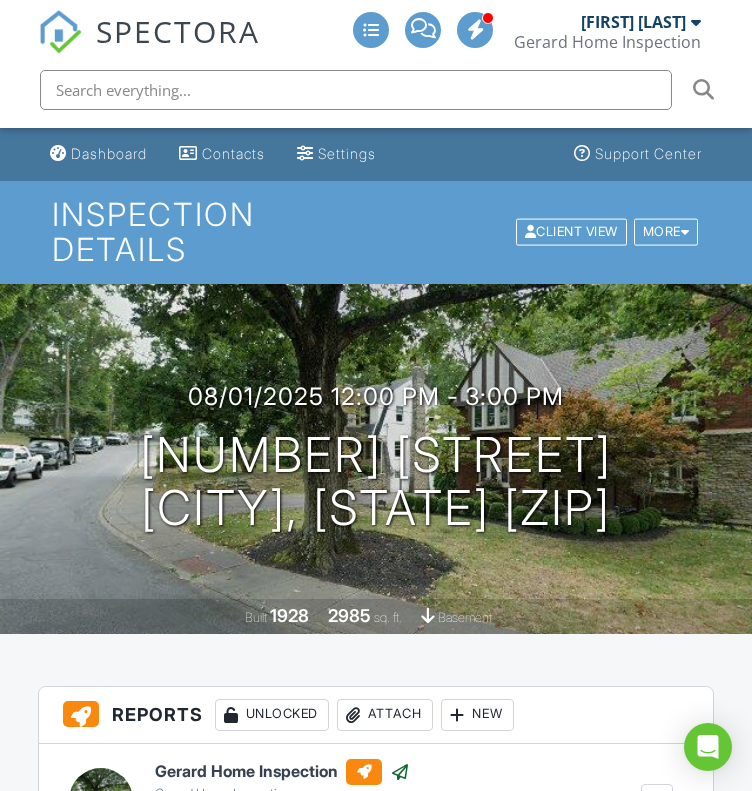 click on "SPECTORA" at bounding box center (149, 32) 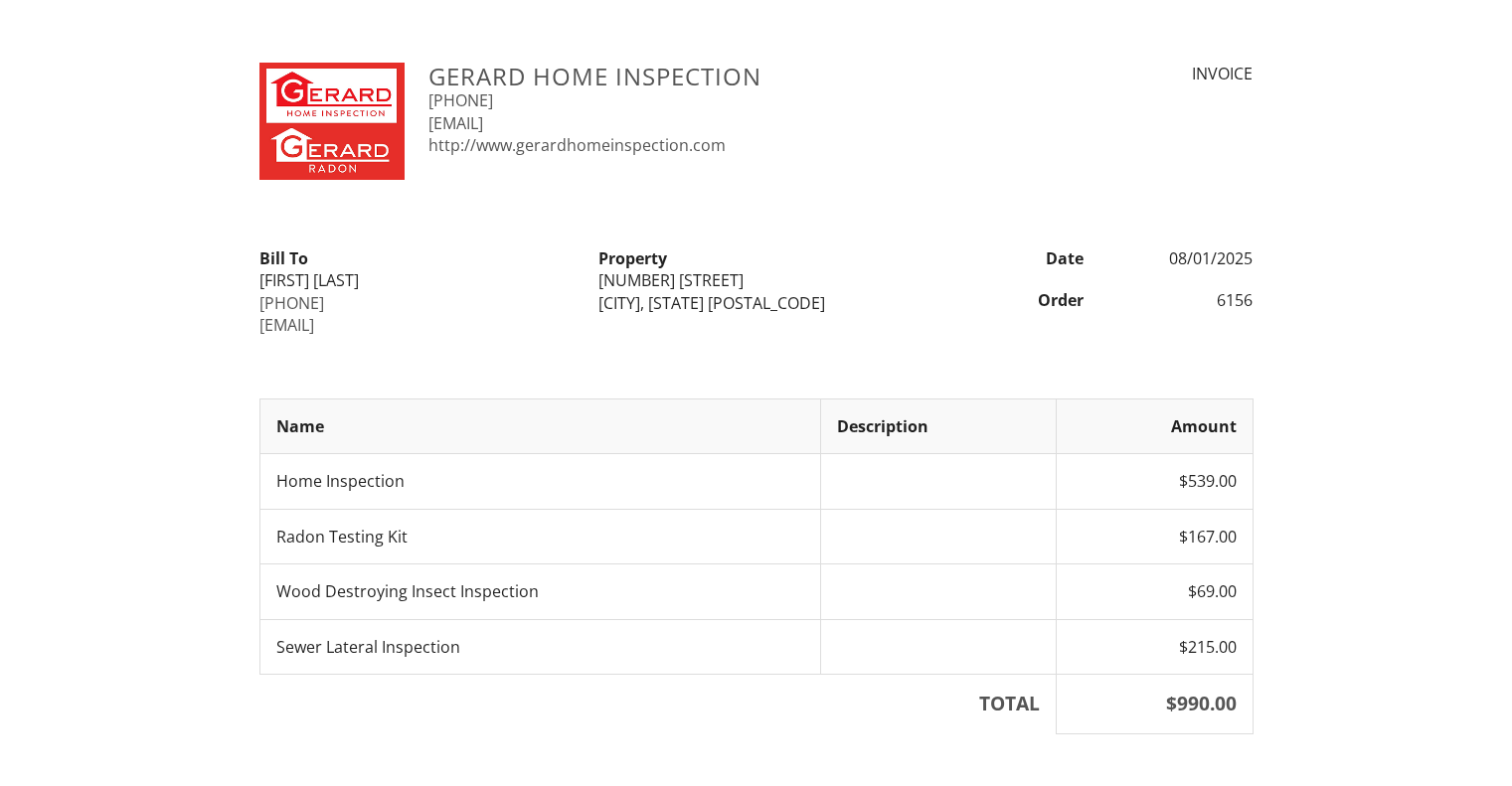 scroll, scrollTop: 0, scrollLeft: 0, axis: both 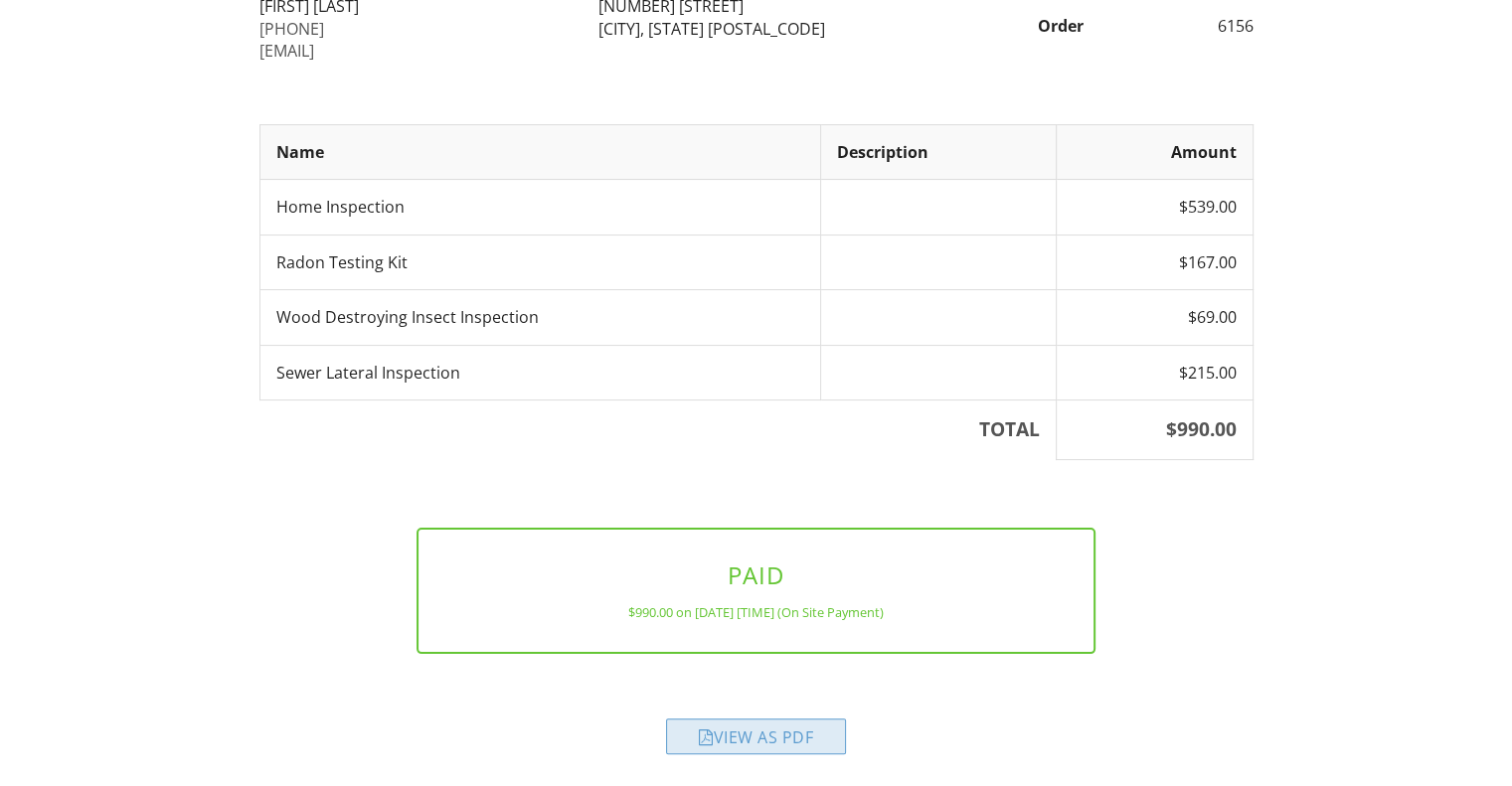 click on "View as PDF" at bounding box center [756, 736] 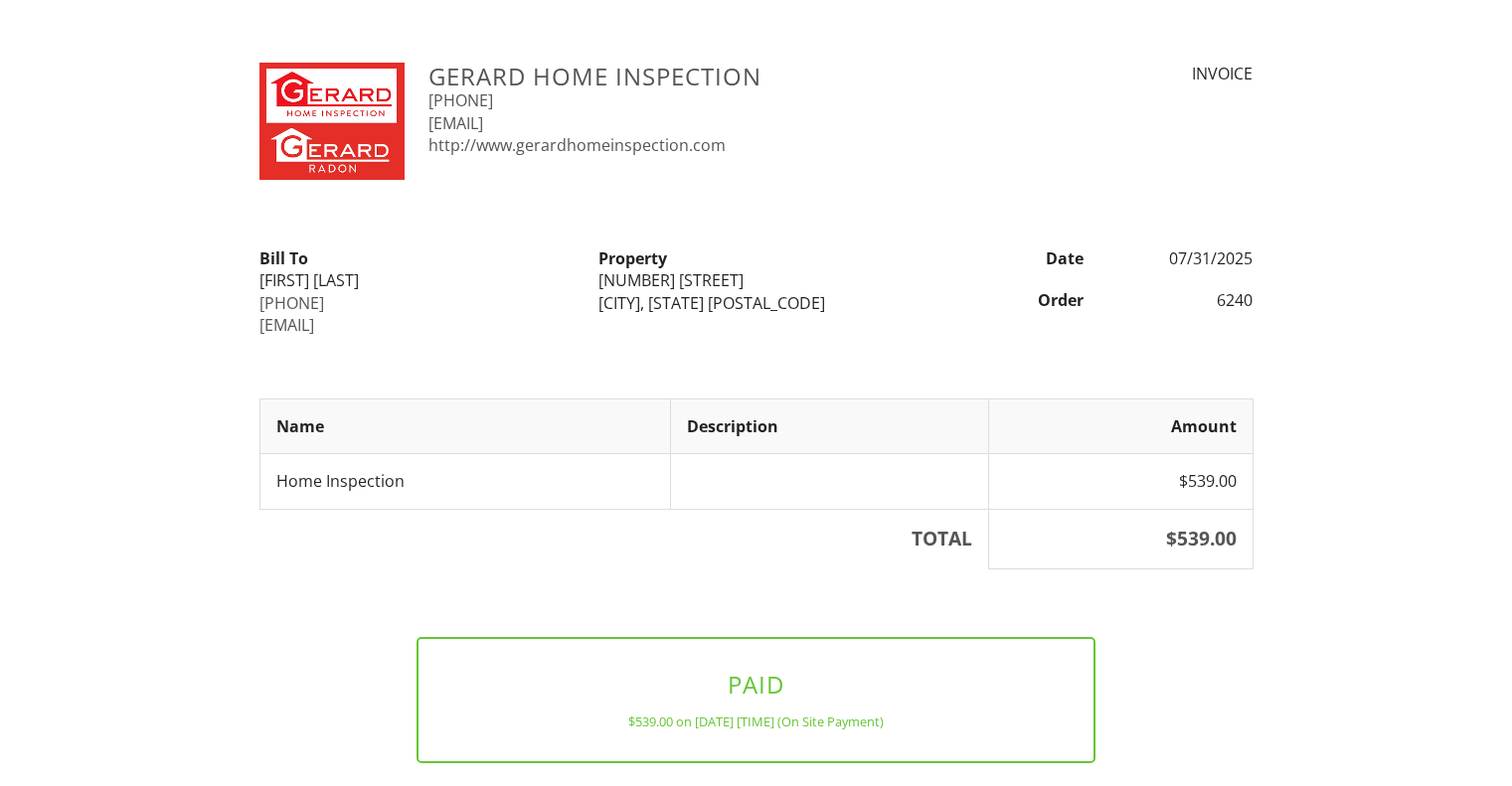 scroll, scrollTop: 109, scrollLeft: 0, axis: vertical 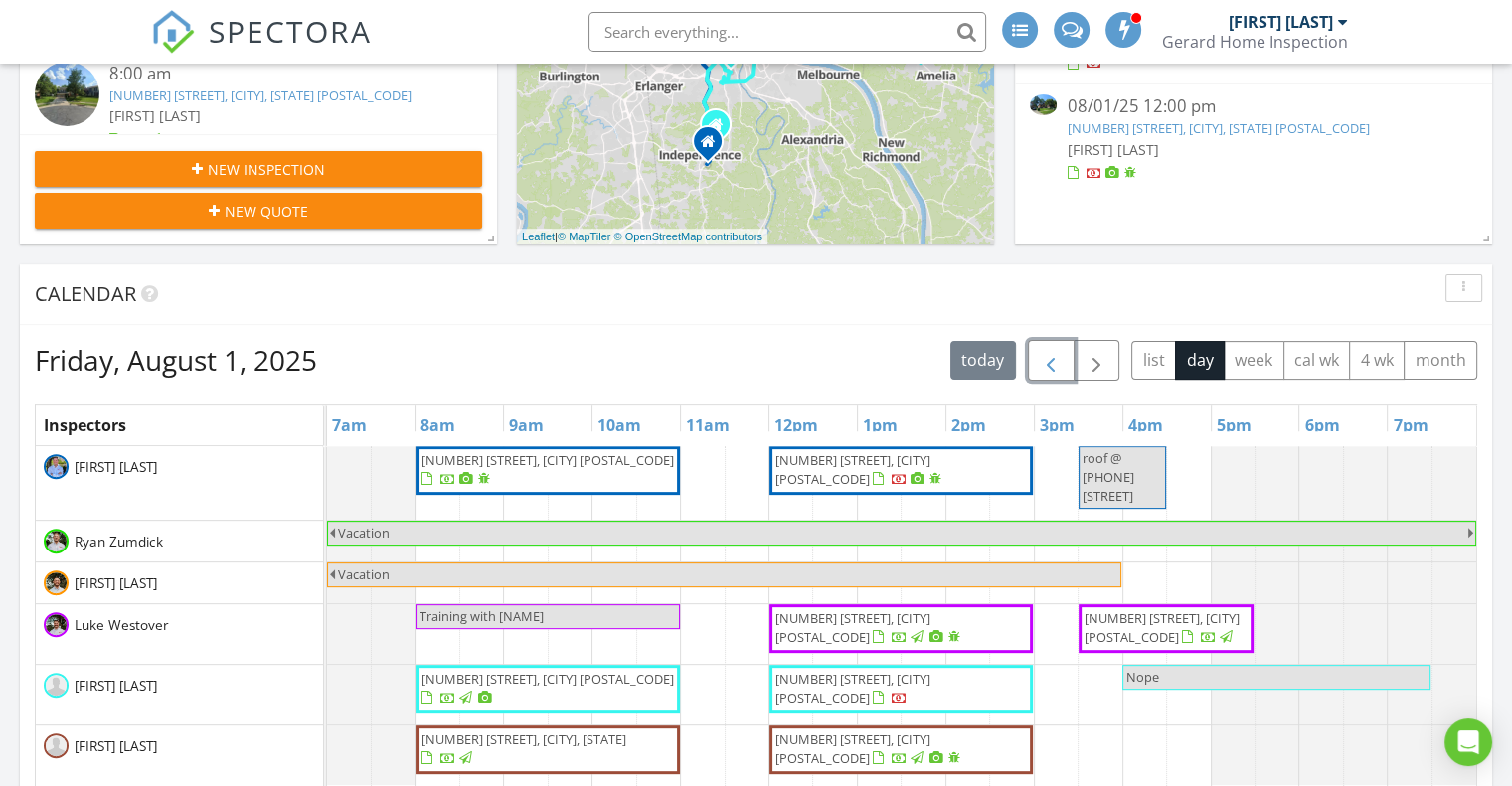 click at bounding box center (1051, 361) 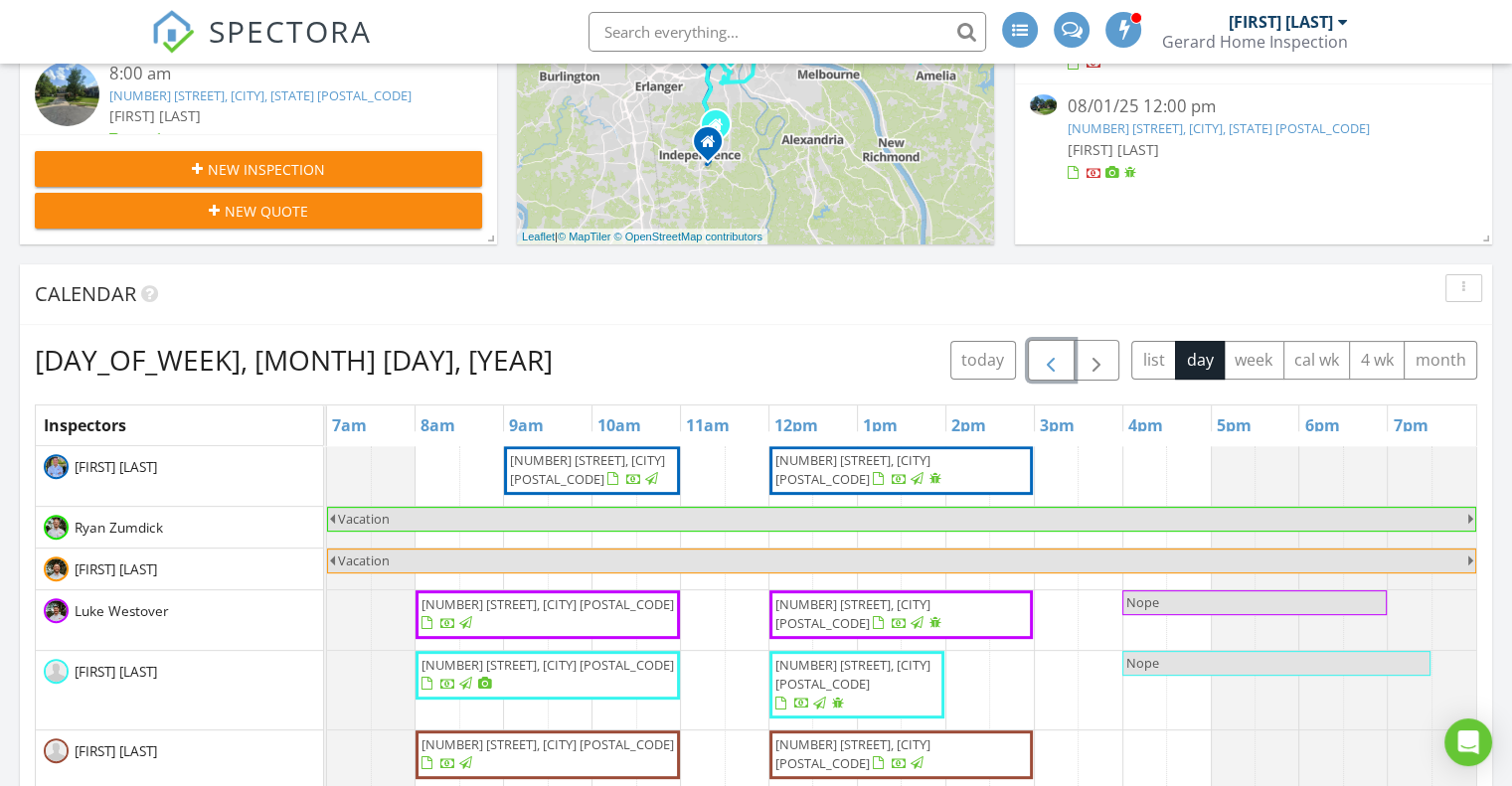 scroll, scrollTop: 803, scrollLeft: 0, axis: vertical 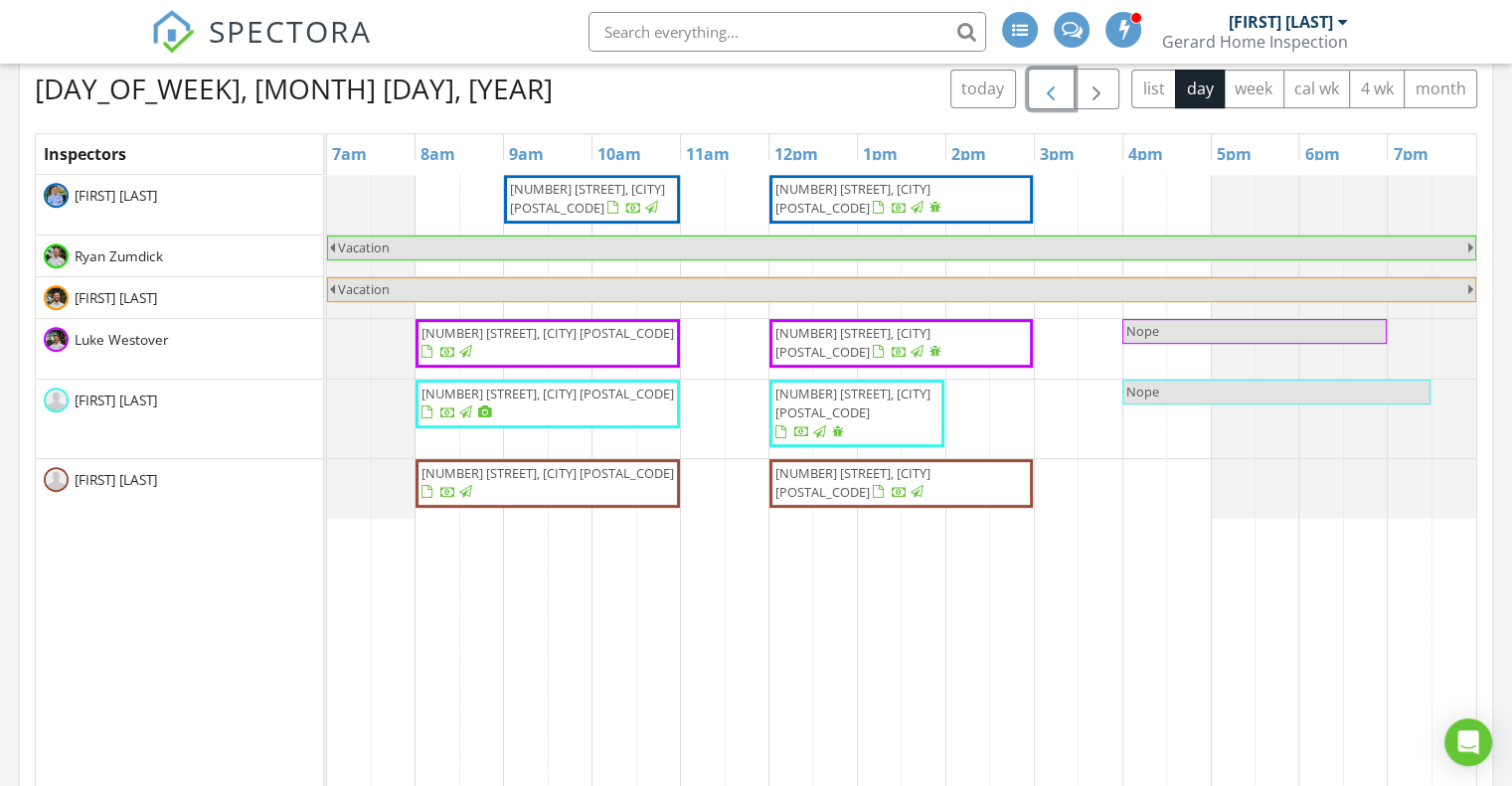 click at bounding box center (1051, 89) 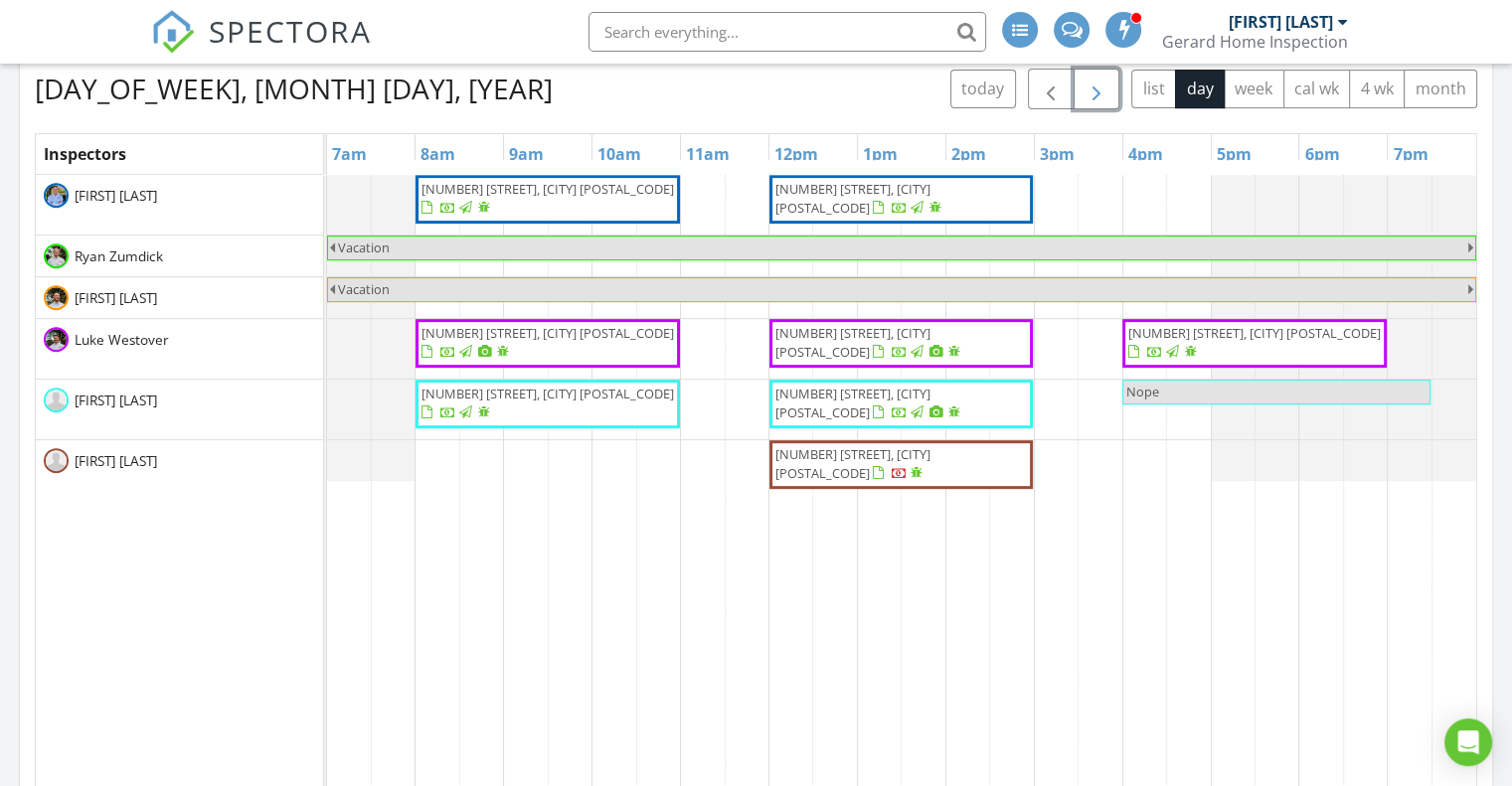 click at bounding box center [1096, 89] 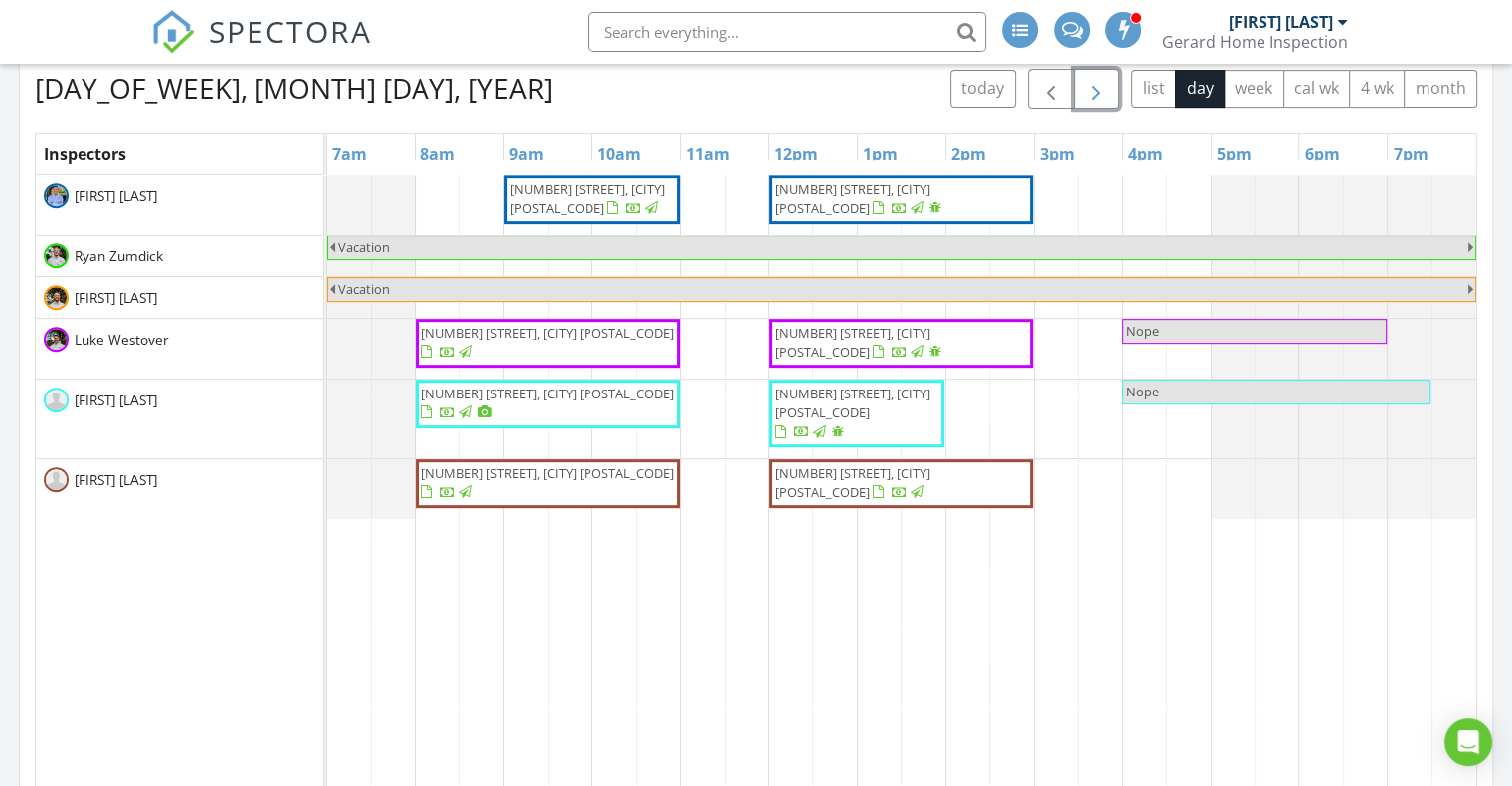 click on "11145 Jardin Pl, Cincinnati 45241" at bounding box center [548, 473] 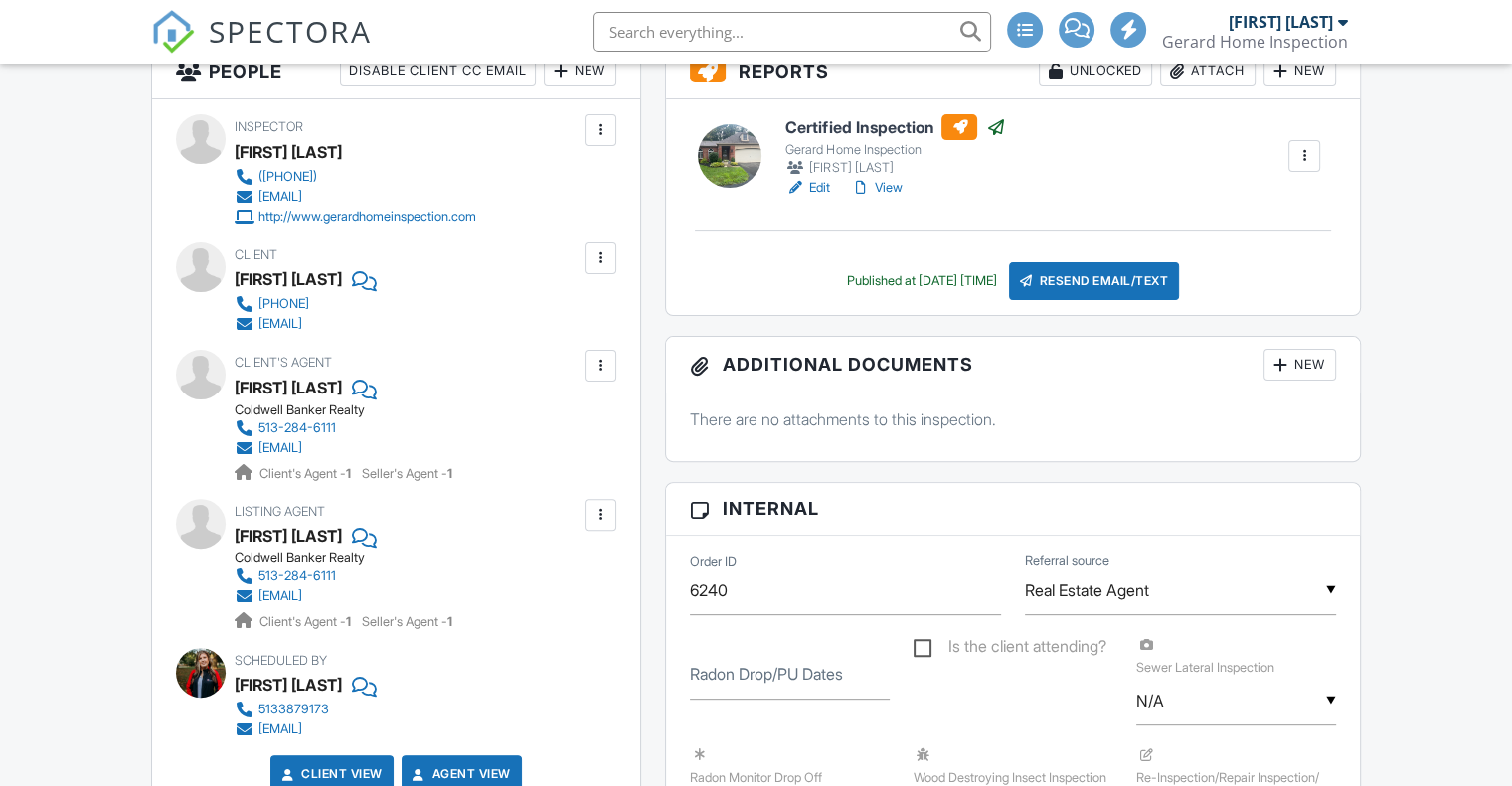 scroll, scrollTop: 623, scrollLeft: 0, axis: vertical 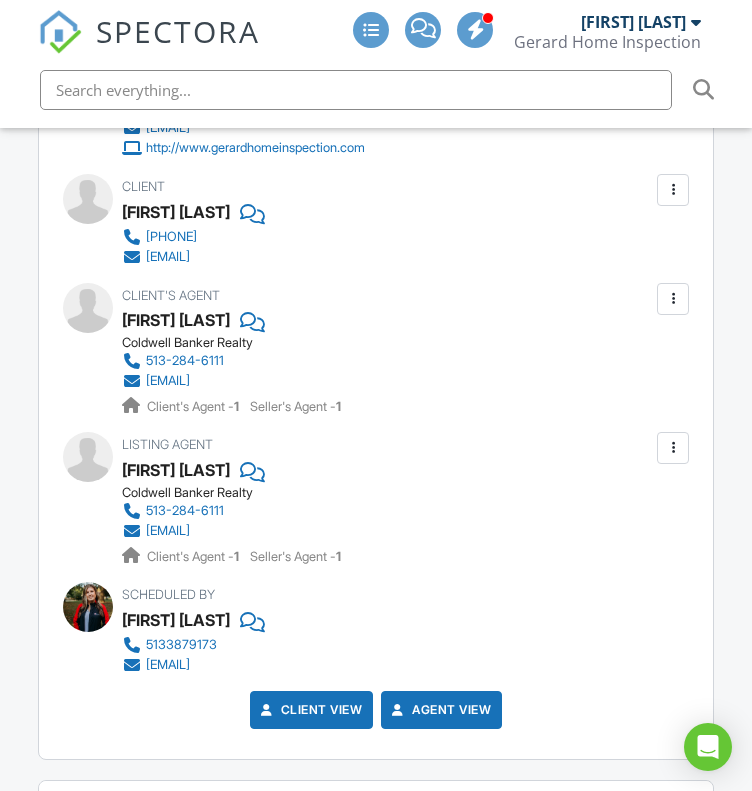 click on "Client's Agent
[FIRST] [LAST]
Coldwell Banker Realty
[PHONE]
[EMAIL]
Client's Agent -
1
Seller's Agent -
1" at bounding box center [376, 350] 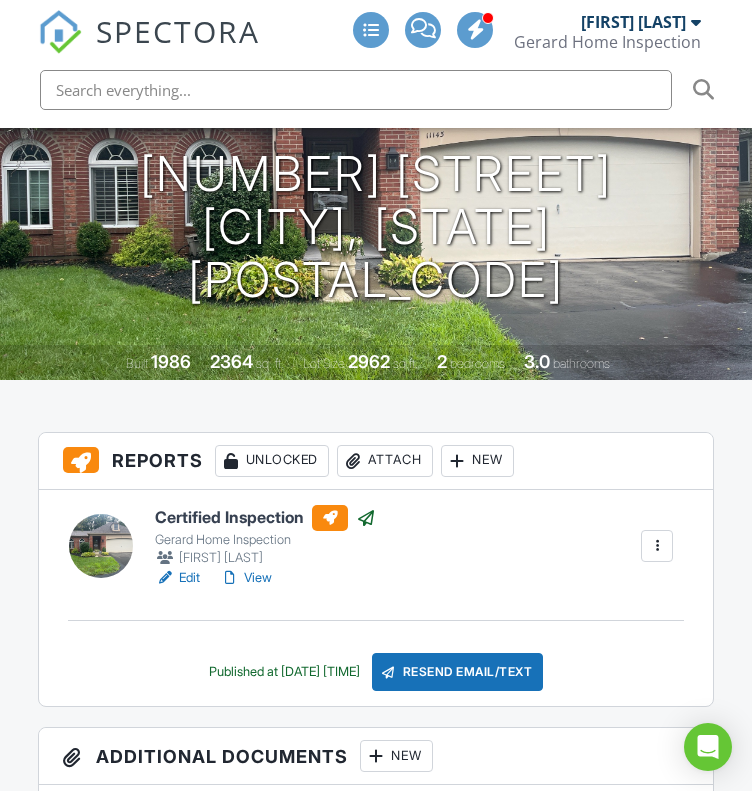 scroll, scrollTop: 252, scrollLeft: 0, axis: vertical 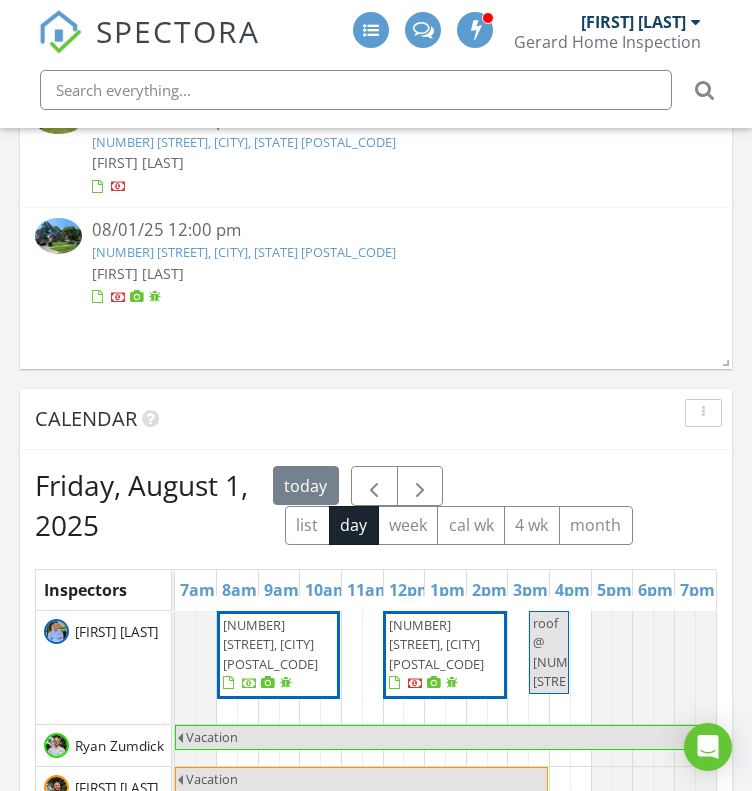 click on "In Progress
All Inspectors
[DATE] [TIME]   [NUMBER] [STREET], [CITY], [STATE] [POSTAL_CODE]
[FIRST] [LAST]
[DATE] [TIME]   [NUMBER] [STREET], [CITY], [STATE]
[FIRST] [LAST]
[DATE] [TIME]   [NUMBER] [STREET], [CITY], [STATE] [POSTAL_CODE]
[FIRST] [LAST]
[DATE] [TIME]   [NUMBER] [STREET], [CITY], [STATE] [POSTAL_CODE]
[FIRST] [LAST]" at bounding box center [376, 79] 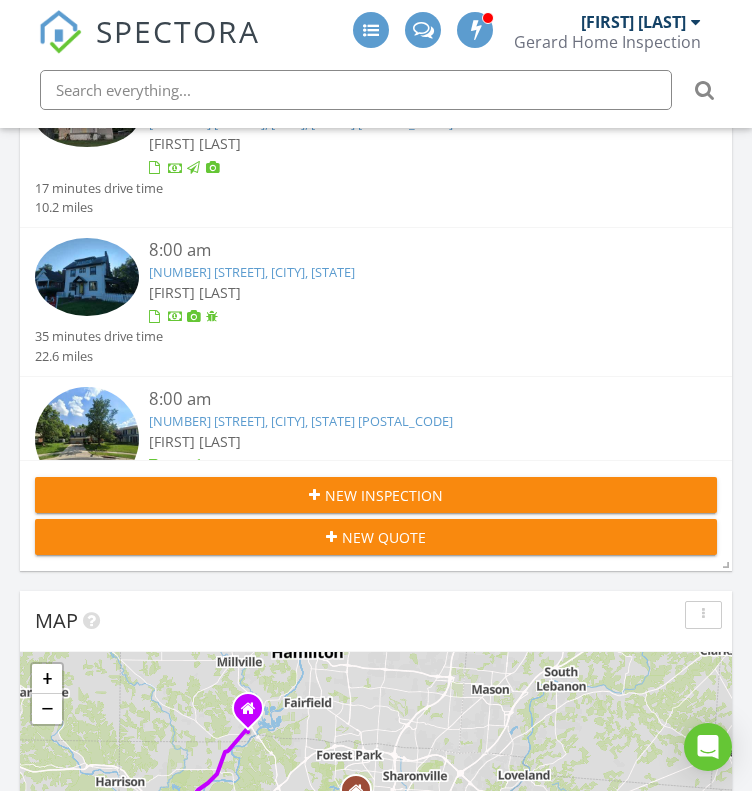 scroll, scrollTop: 0, scrollLeft: 0, axis: both 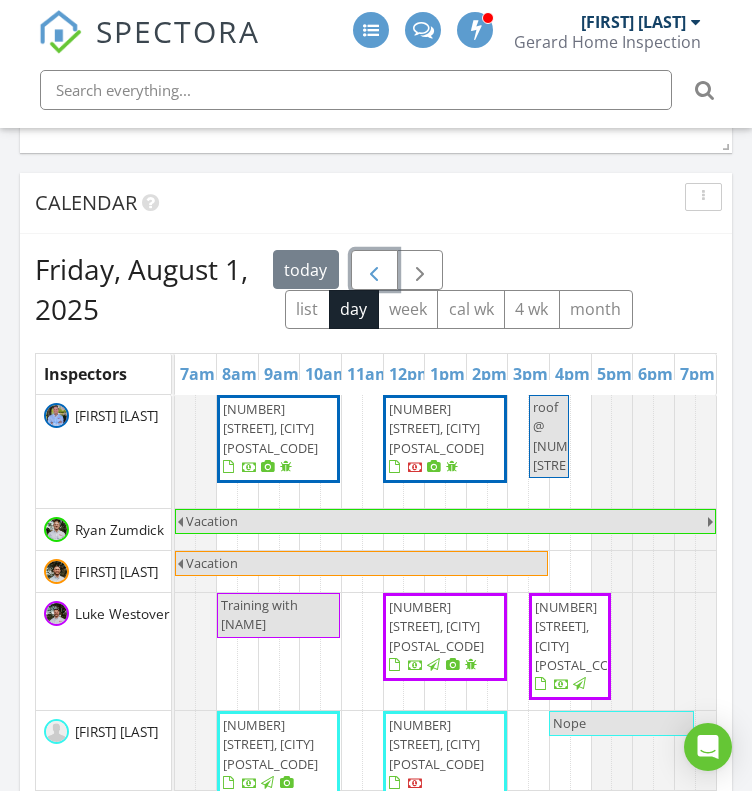 click at bounding box center (374, 271) 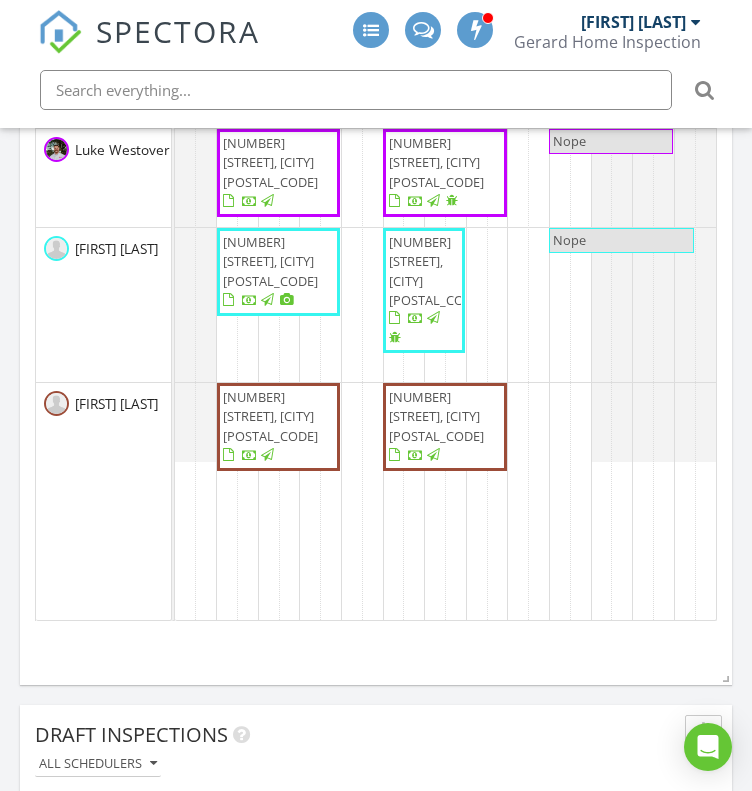 scroll, scrollTop: 2366, scrollLeft: 0, axis: vertical 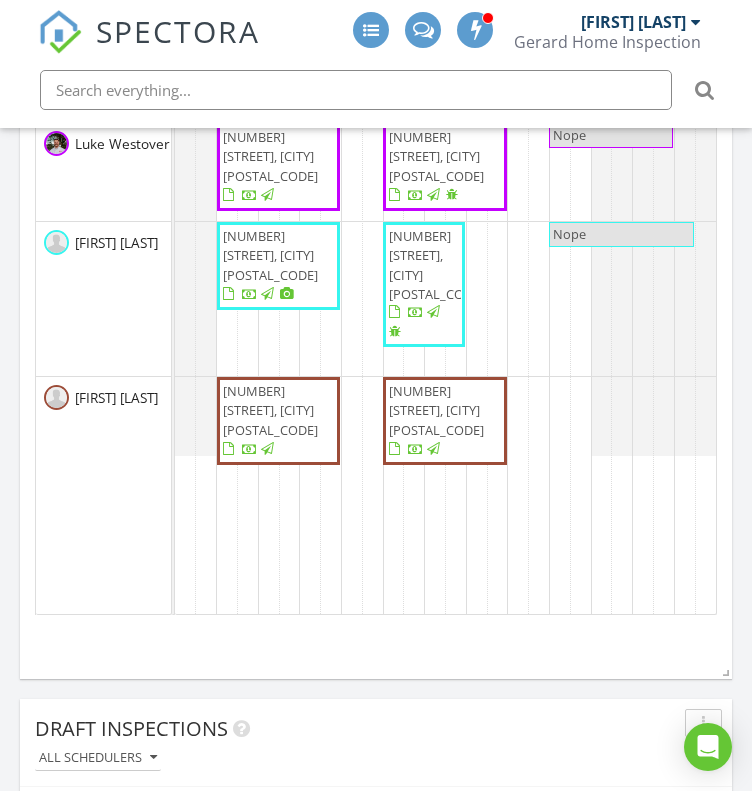 click on "1803 Ashbrook Dr, Cincinnati 45238" at bounding box center [436, 410] 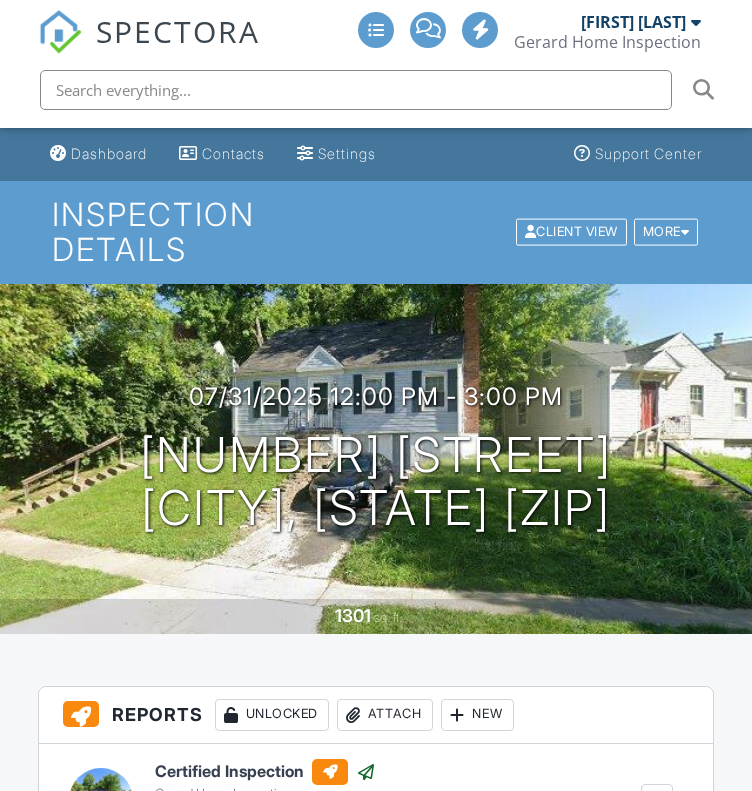 scroll, scrollTop: 675, scrollLeft: 0, axis: vertical 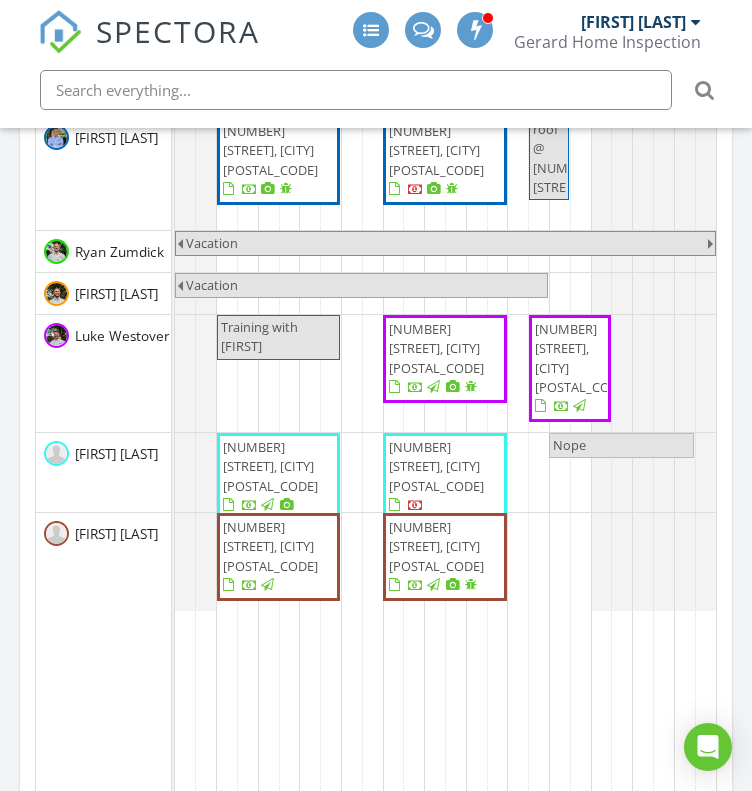 click on "2642 Coshocton Ct, Cincinnati 45233" at bounding box center [278, 557] 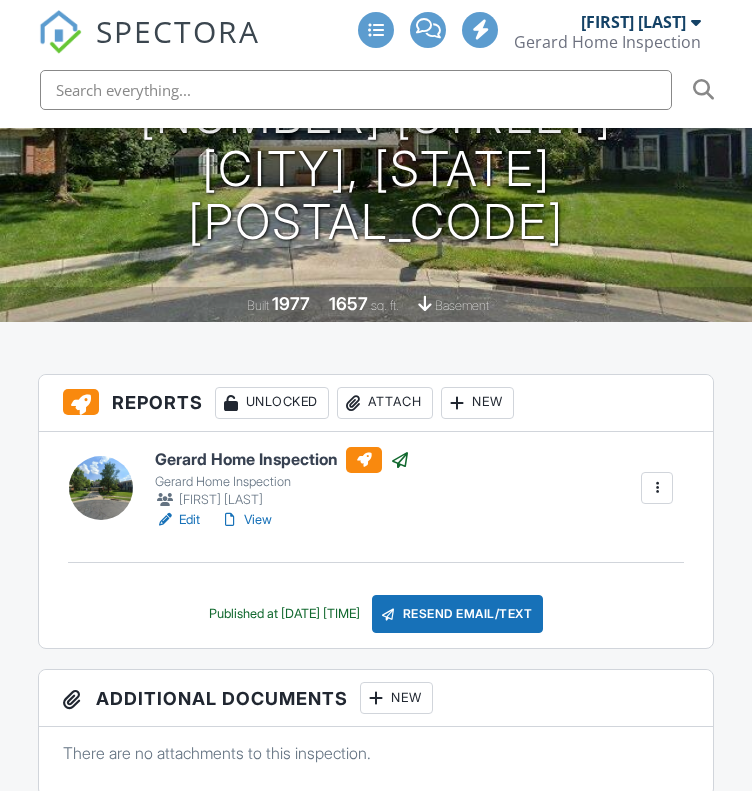 scroll, scrollTop: 400, scrollLeft: 0, axis: vertical 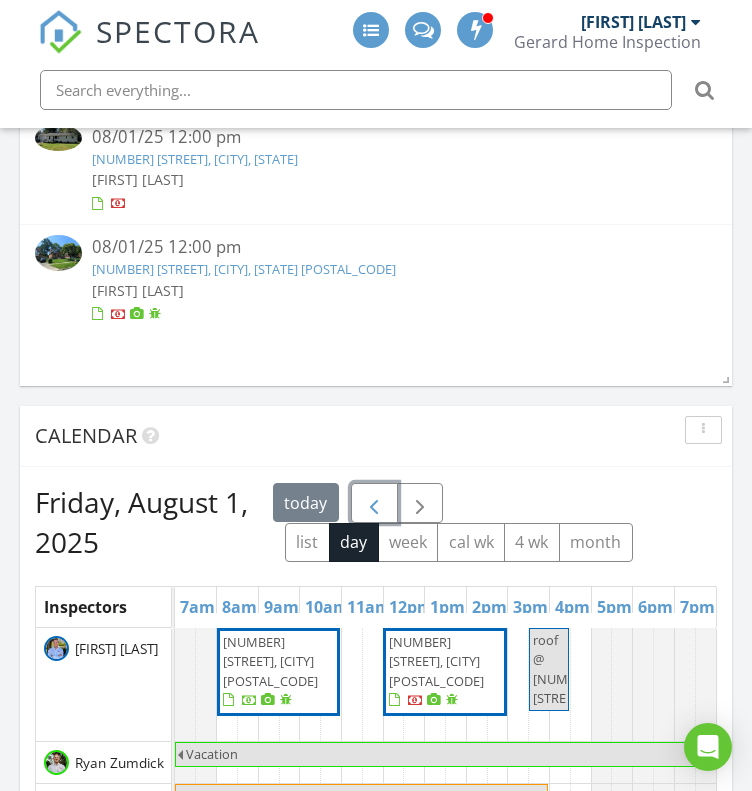click at bounding box center [374, 503] 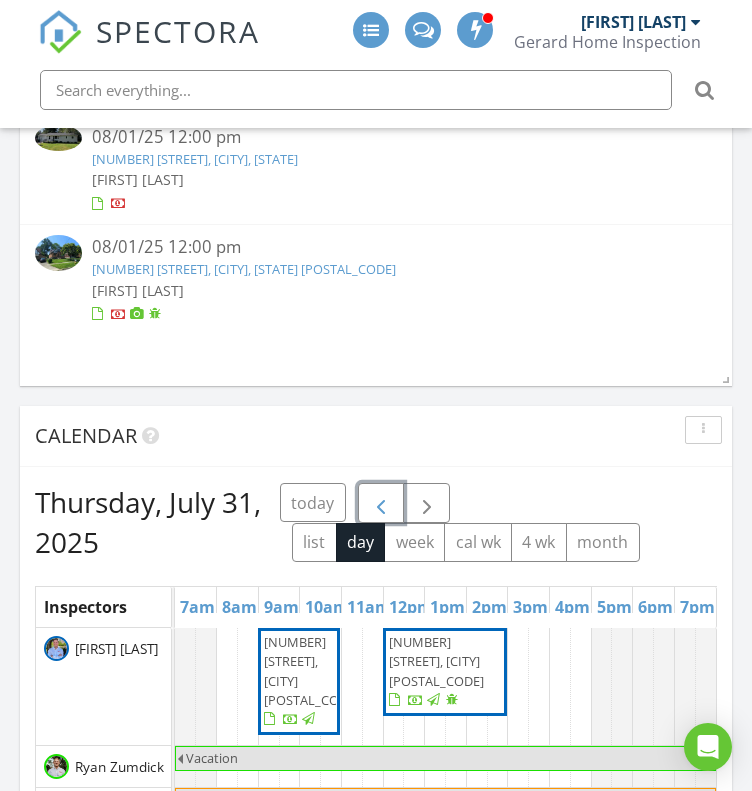 click at bounding box center [381, 503] 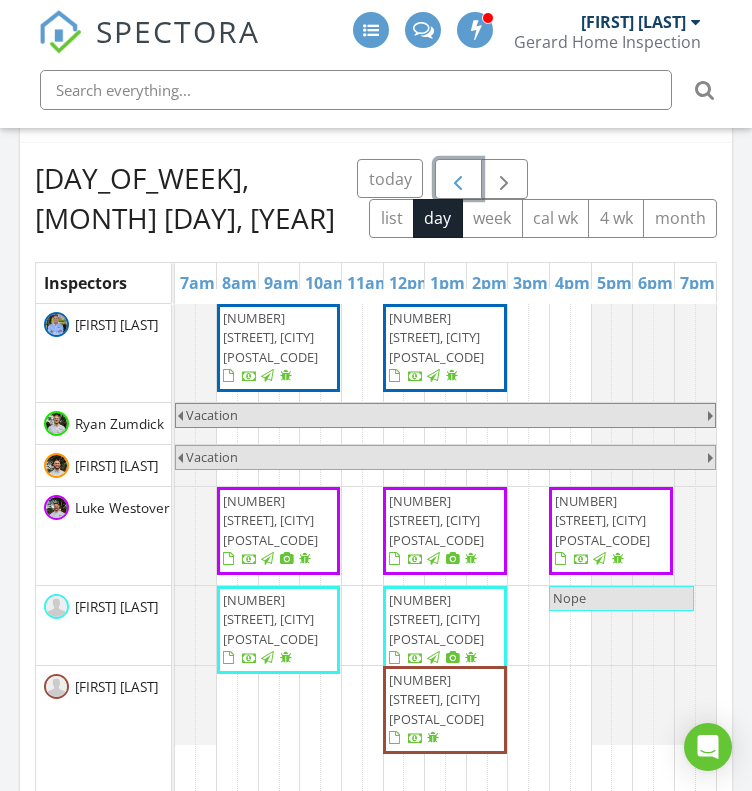 scroll, scrollTop: 2008, scrollLeft: 0, axis: vertical 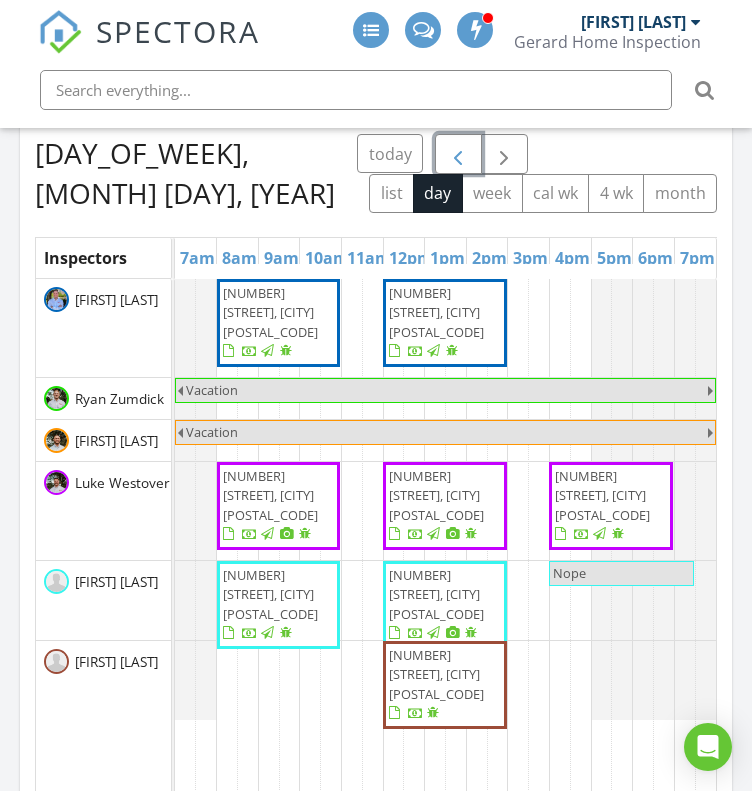 click on "10525 Mill Rd, Cincinnati 45240" at bounding box center (436, 674) 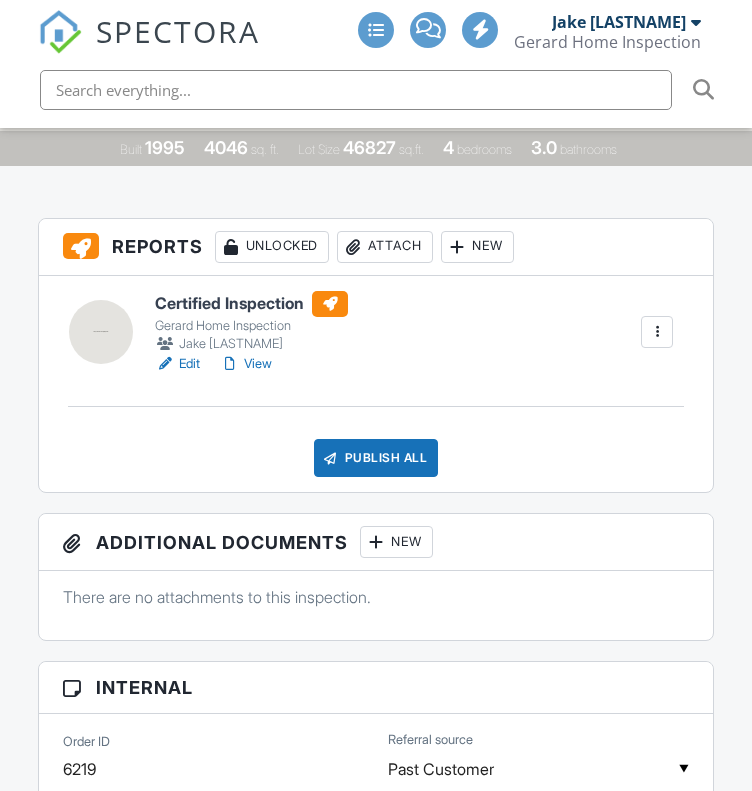 scroll, scrollTop: 460, scrollLeft: 0, axis: vertical 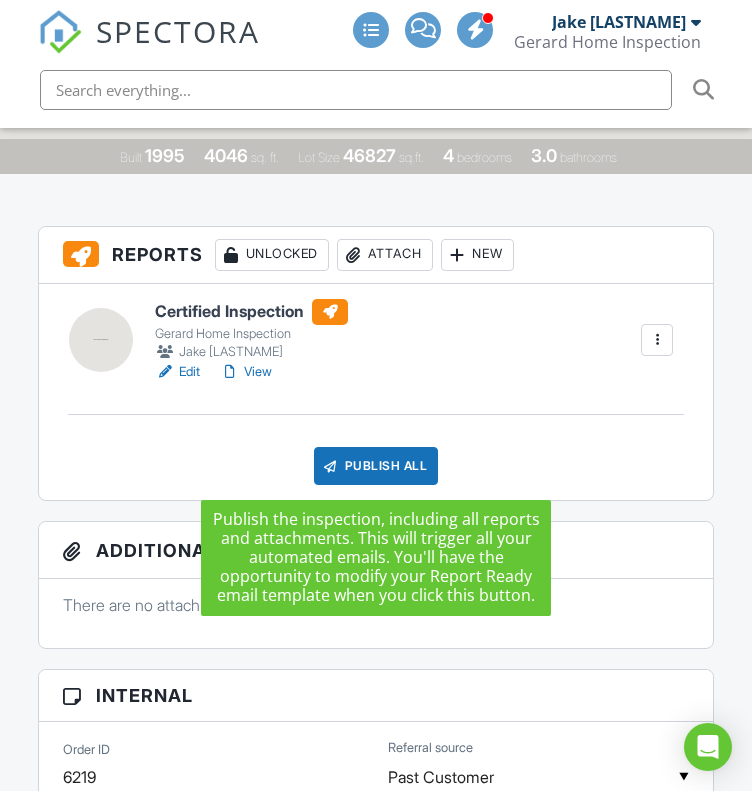 click on "Publish All" at bounding box center [376, 466] 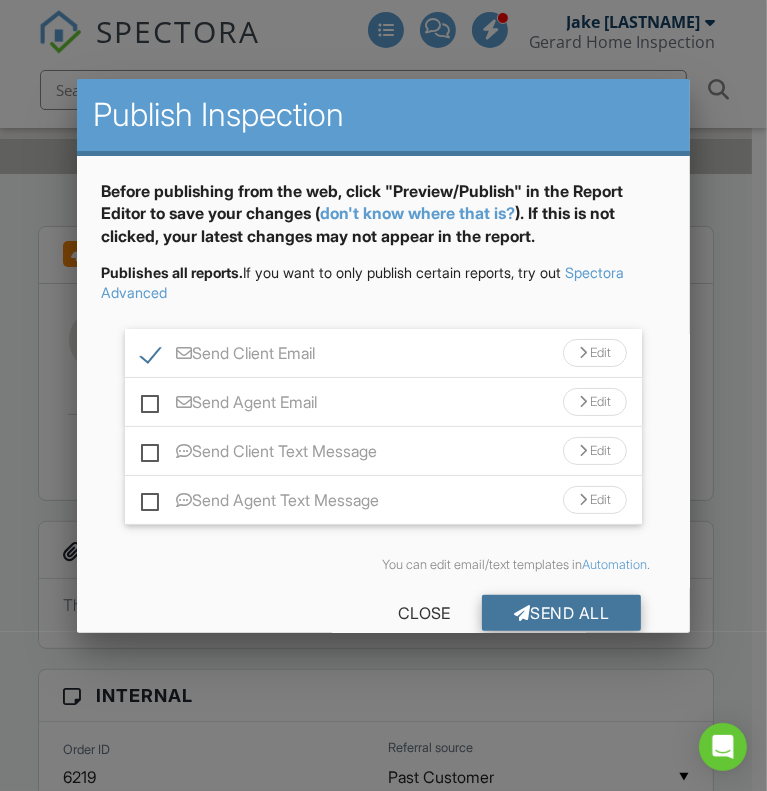 click on "Send All" at bounding box center [562, 613] 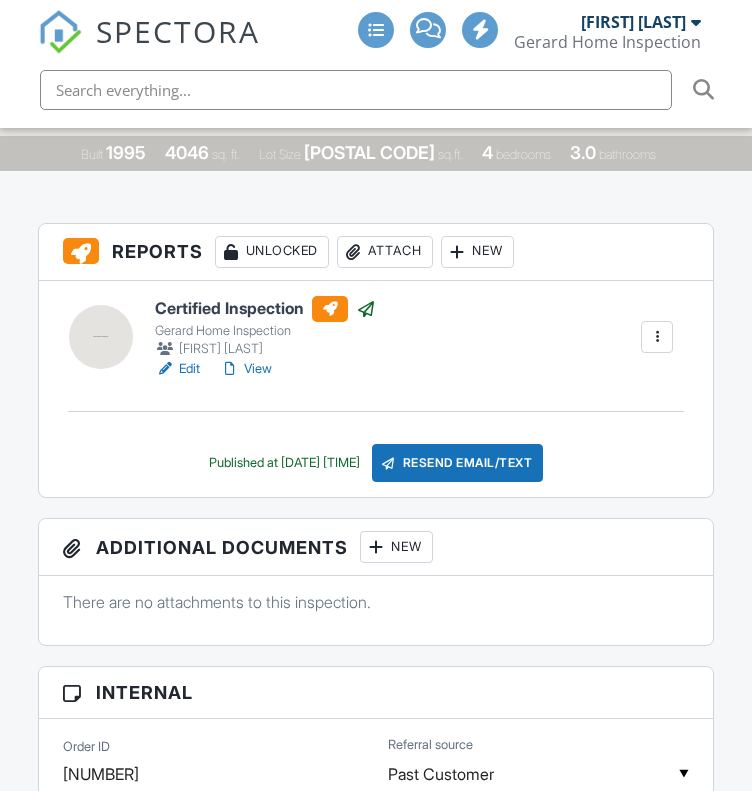 scroll, scrollTop: 463, scrollLeft: 0, axis: vertical 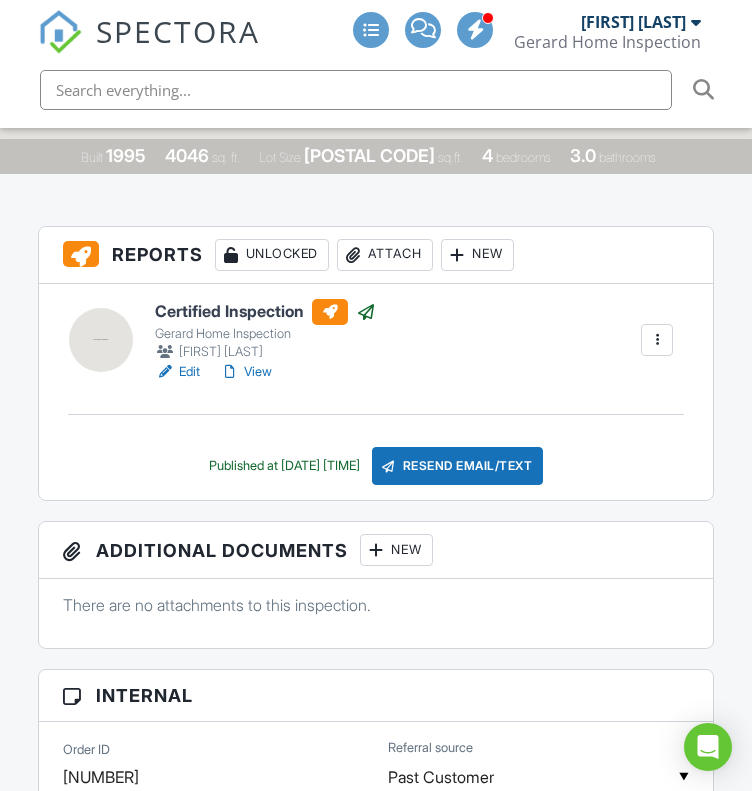 click on "View" at bounding box center (246, 372) 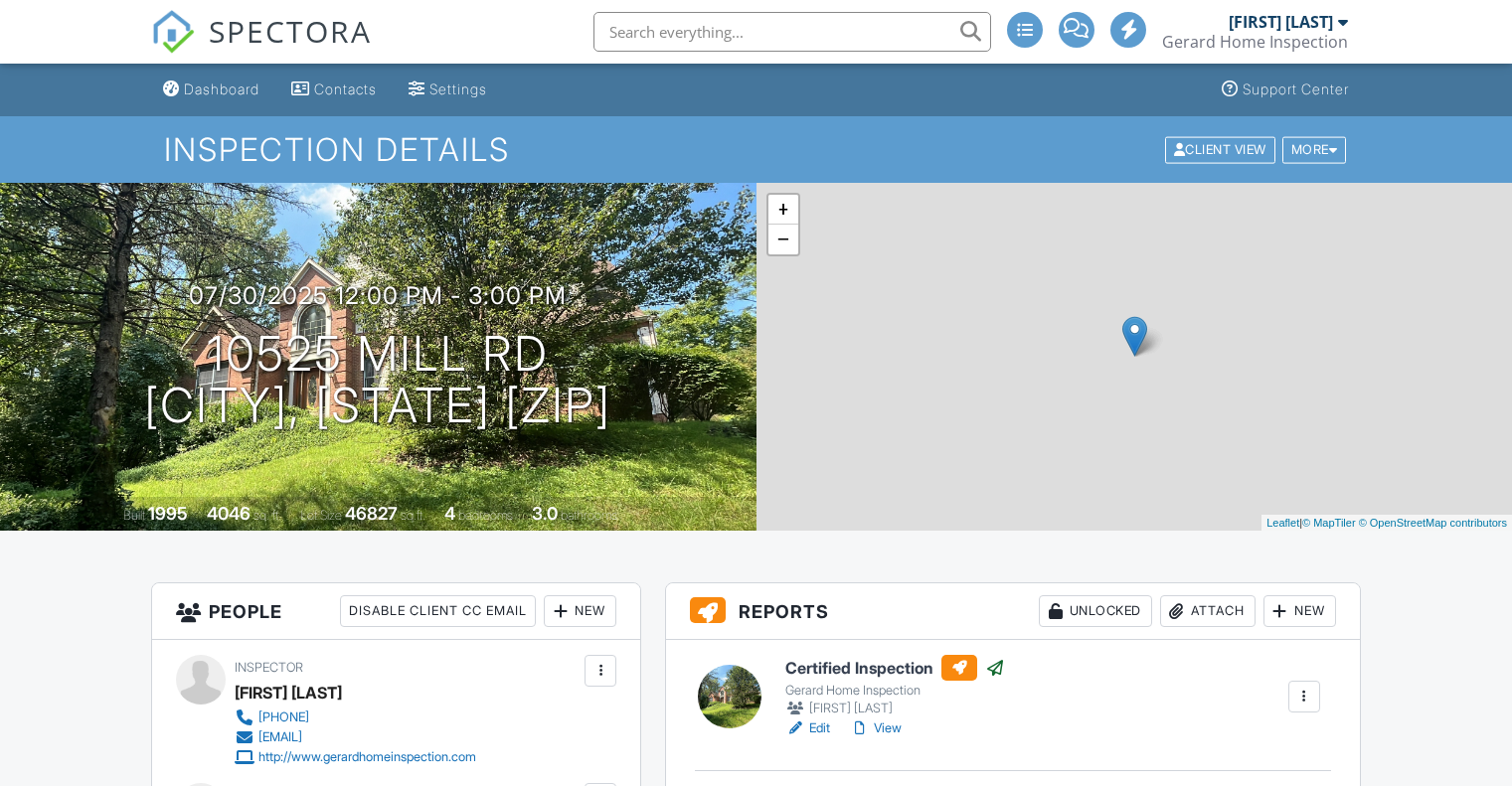 scroll, scrollTop: 0, scrollLeft: 0, axis: both 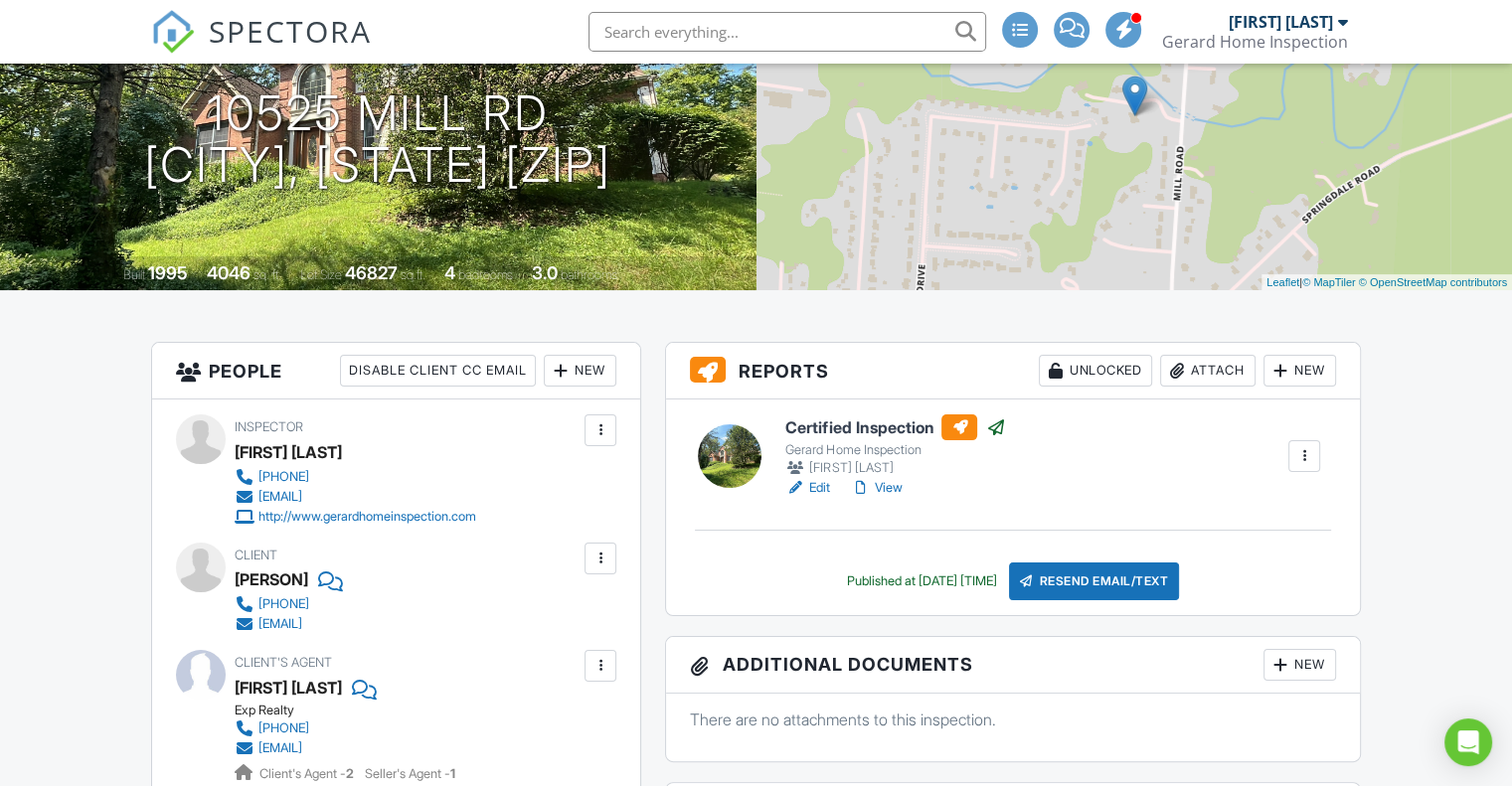 click on "View" at bounding box center [876, 488] 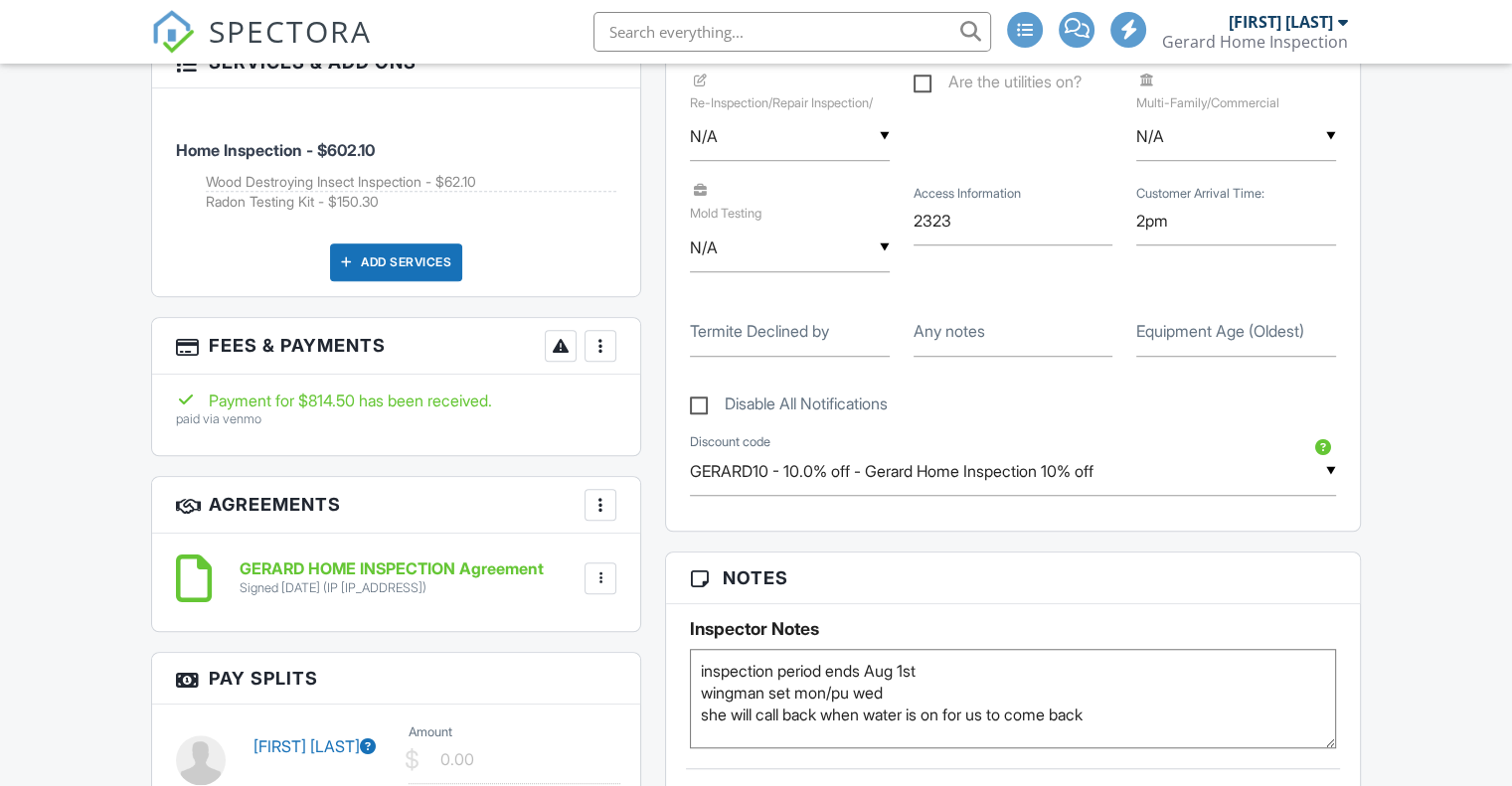 scroll, scrollTop: 1348, scrollLeft: 0, axis: vertical 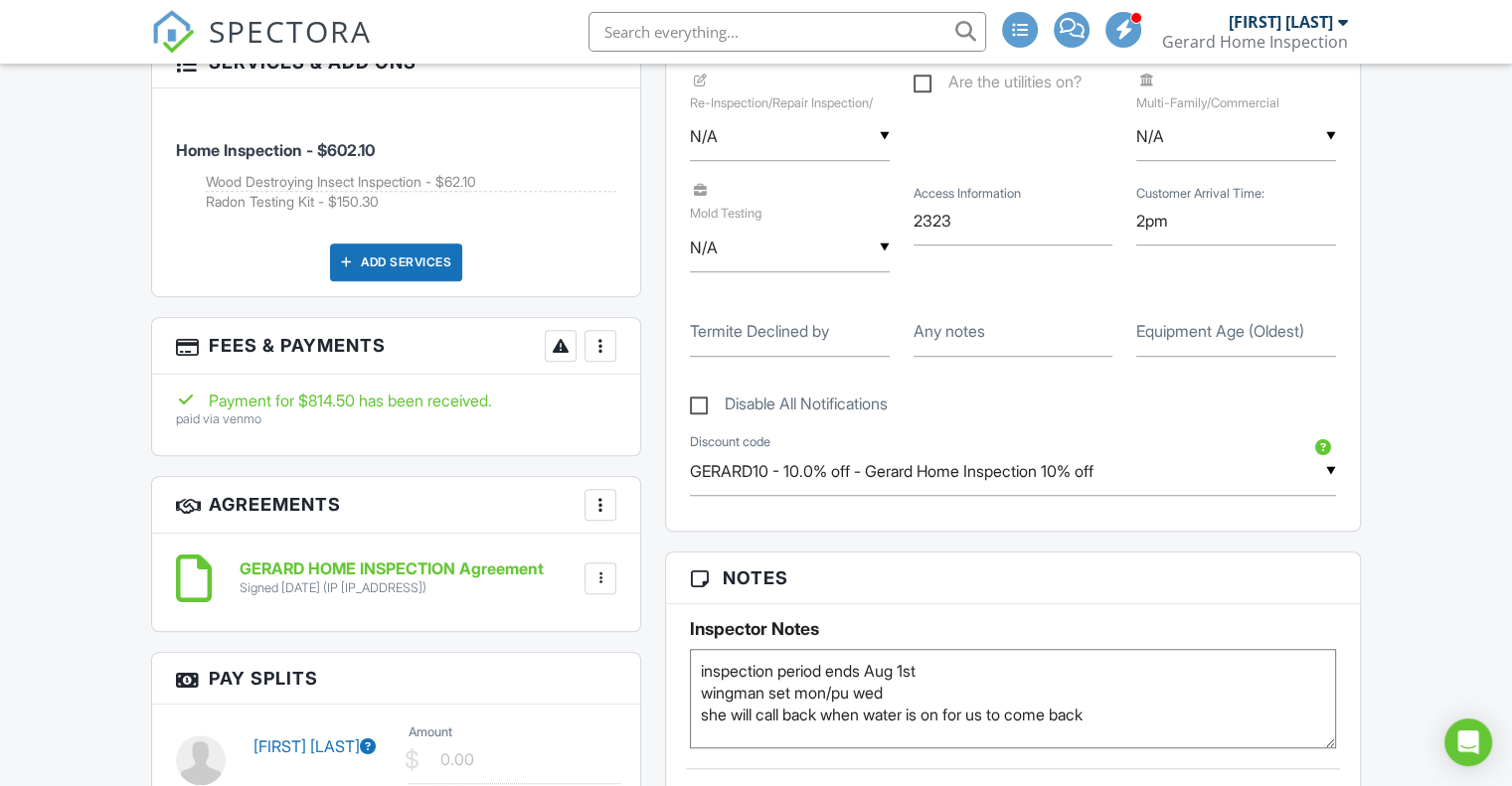 click at bounding box center (600, 346) 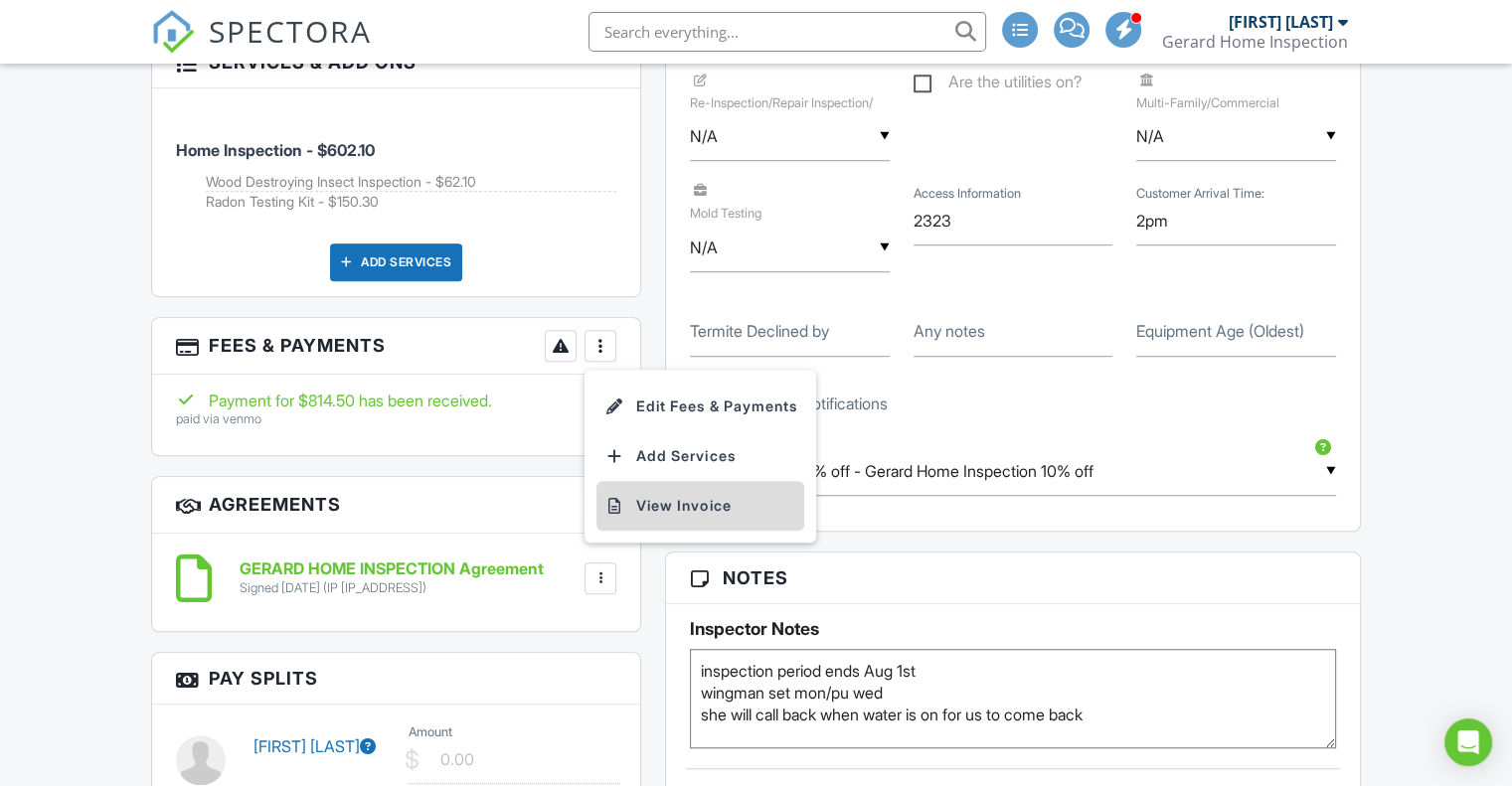 click on "View Invoice" at bounding box center [700, 506] 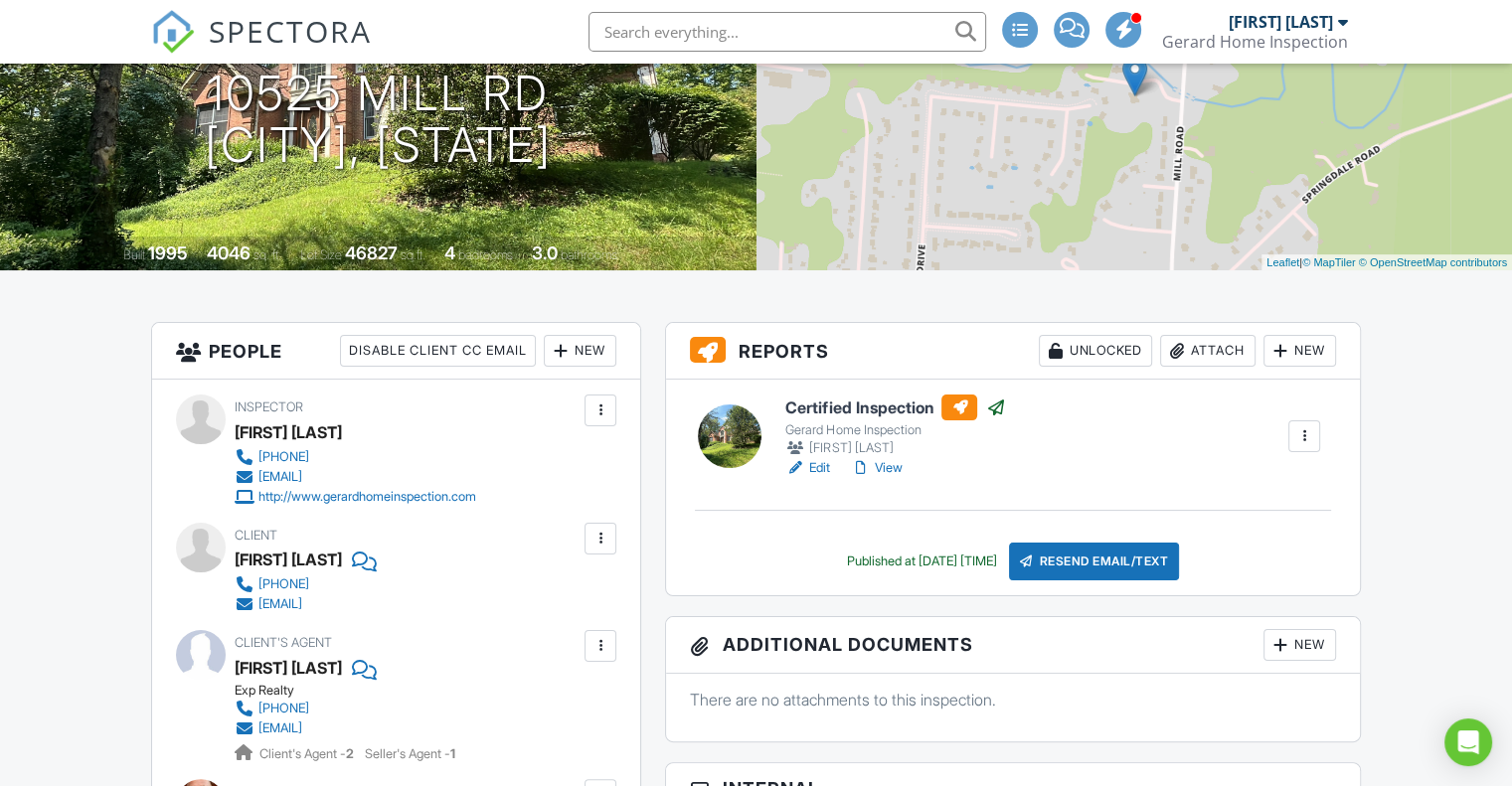 scroll, scrollTop: 0, scrollLeft: 0, axis: both 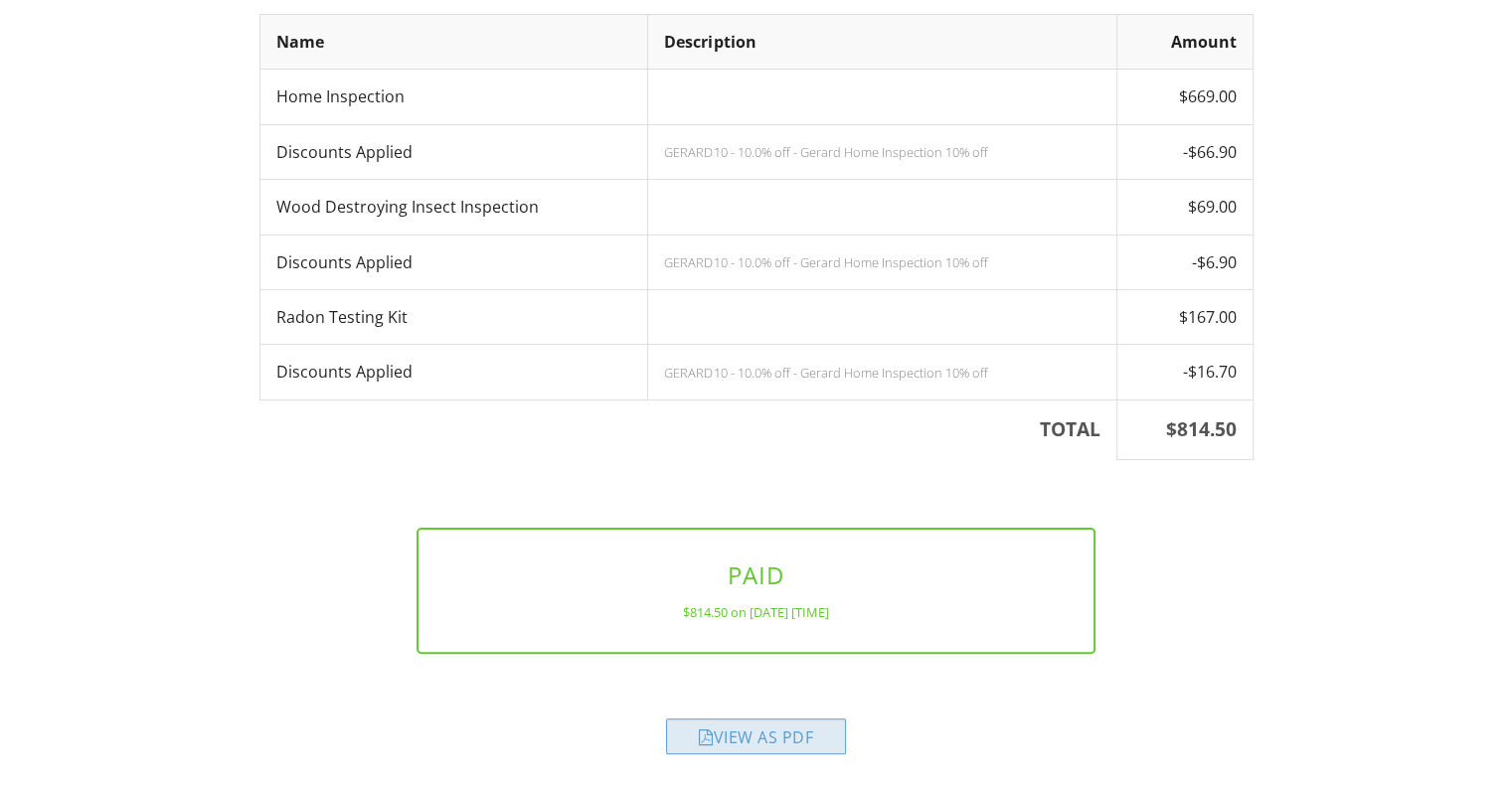 click on "View as PDF" at bounding box center (756, 736) 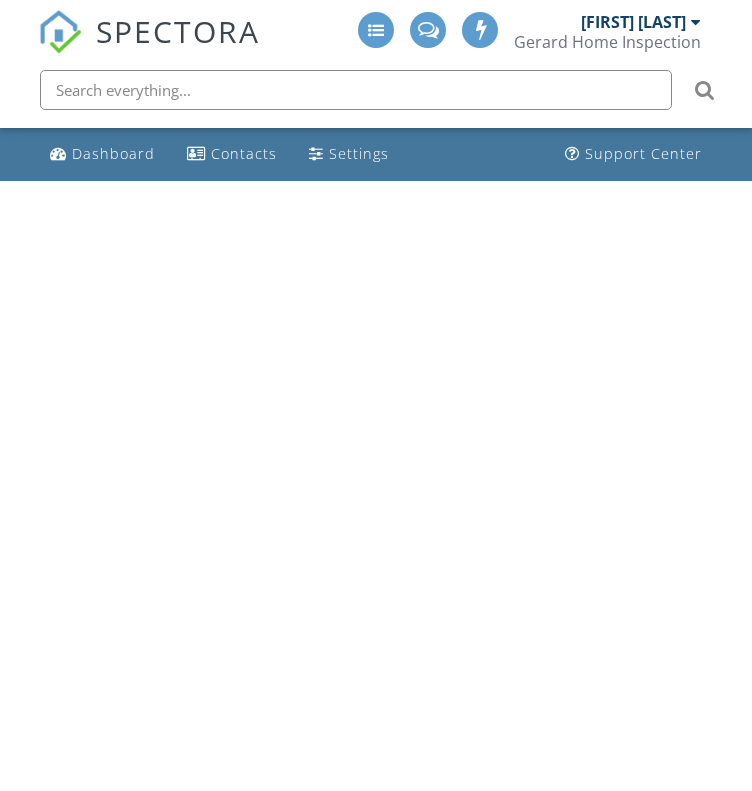 scroll, scrollTop: 0, scrollLeft: 0, axis: both 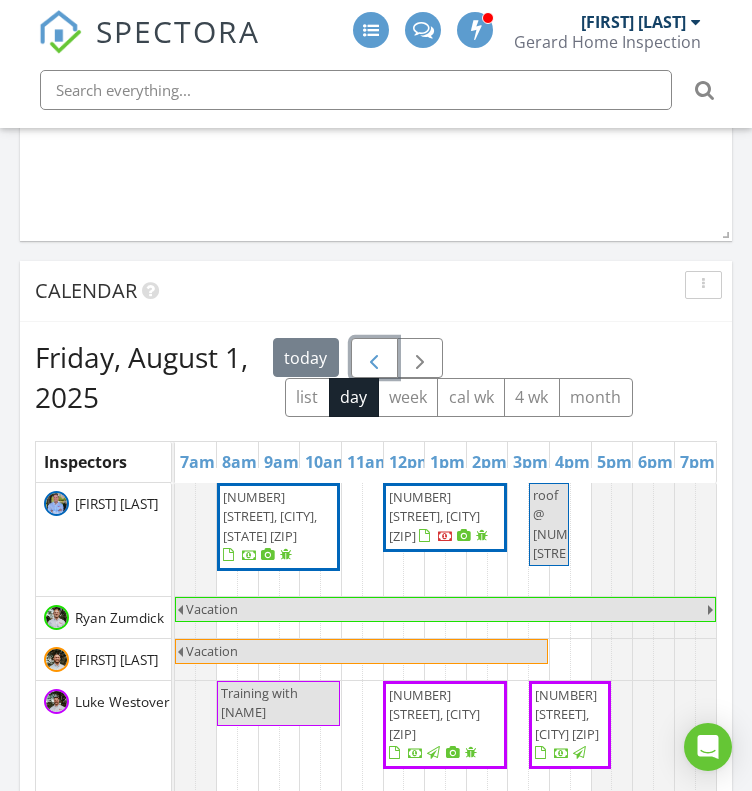 click at bounding box center [374, 359] 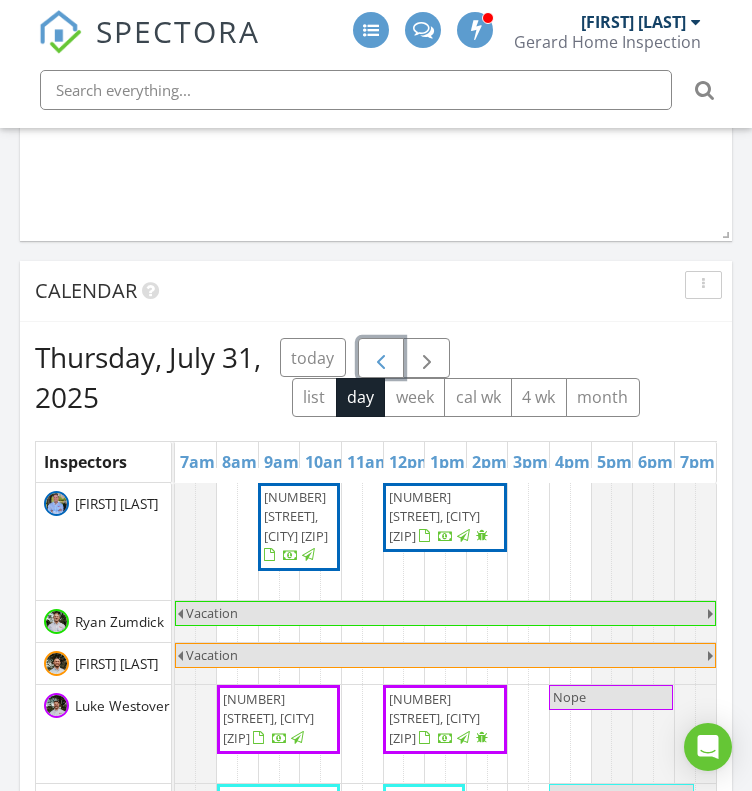 click at bounding box center [381, 359] 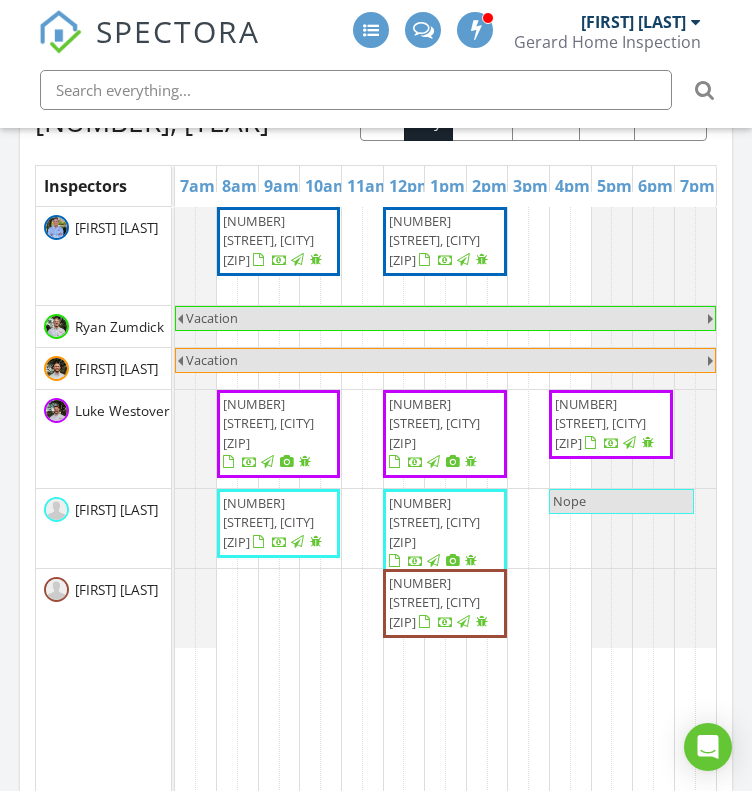 scroll, scrollTop: 2080, scrollLeft: 0, axis: vertical 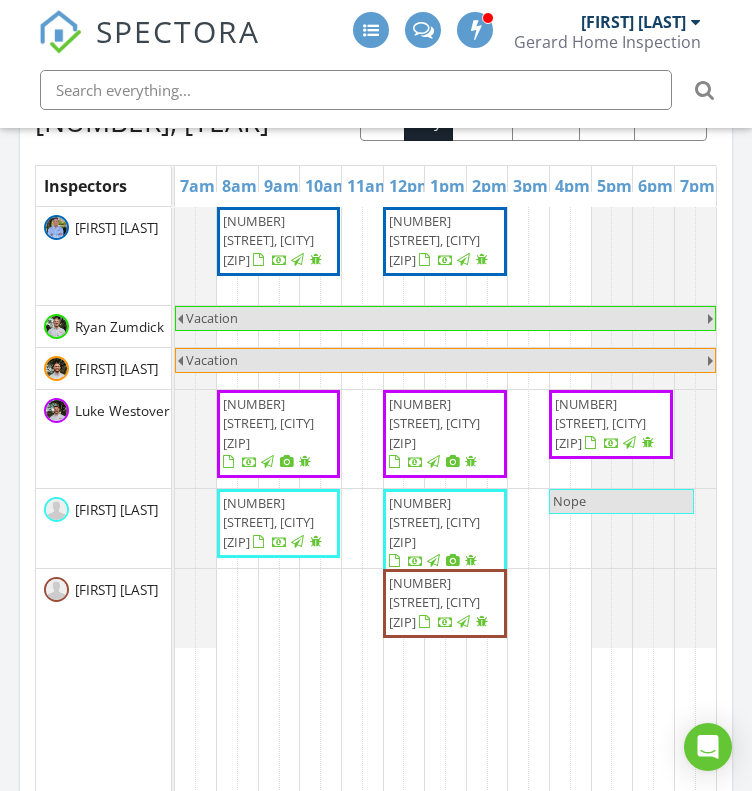 click on "10525 Mill Rd, Cincinnati 45240" at bounding box center [434, 602] 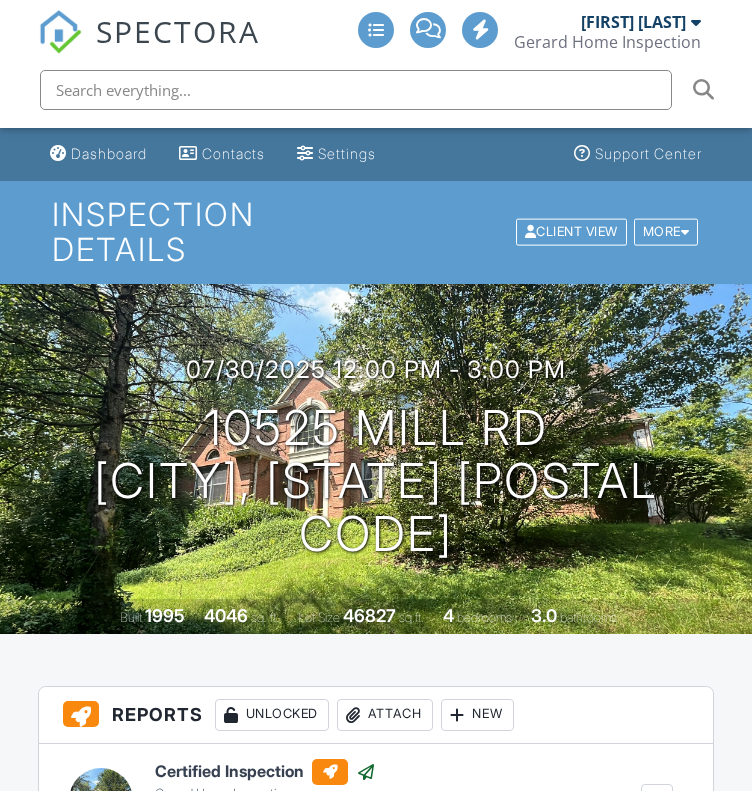 scroll, scrollTop: 1108, scrollLeft: 0, axis: vertical 